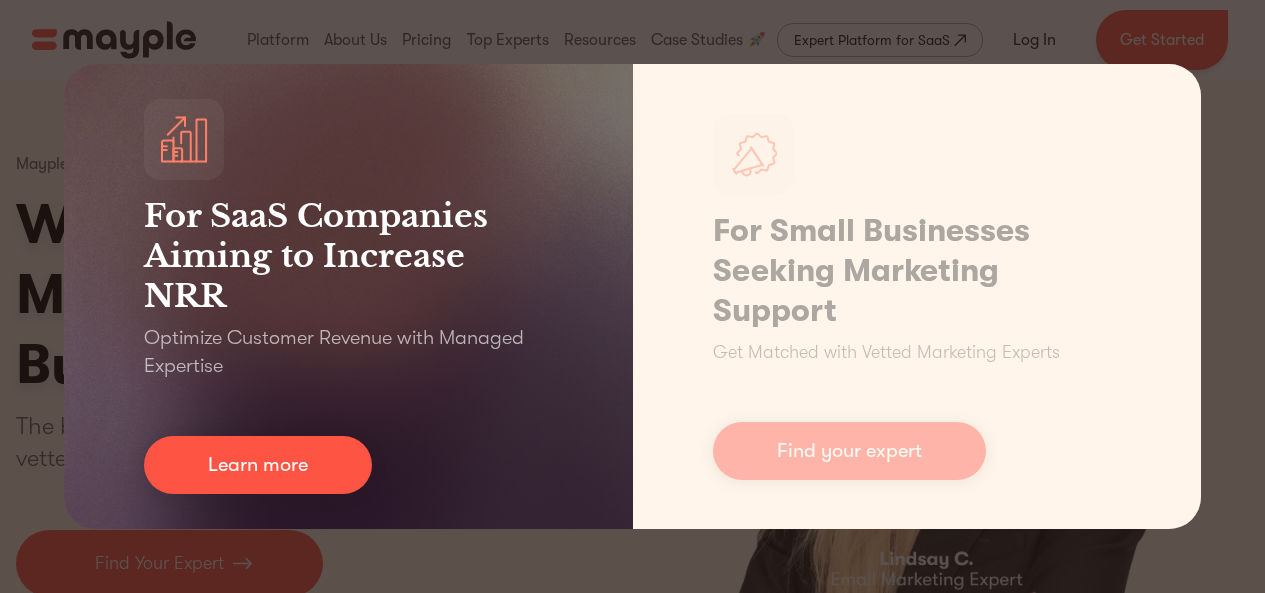 scroll, scrollTop: 0, scrollLeft: 0, axis: both 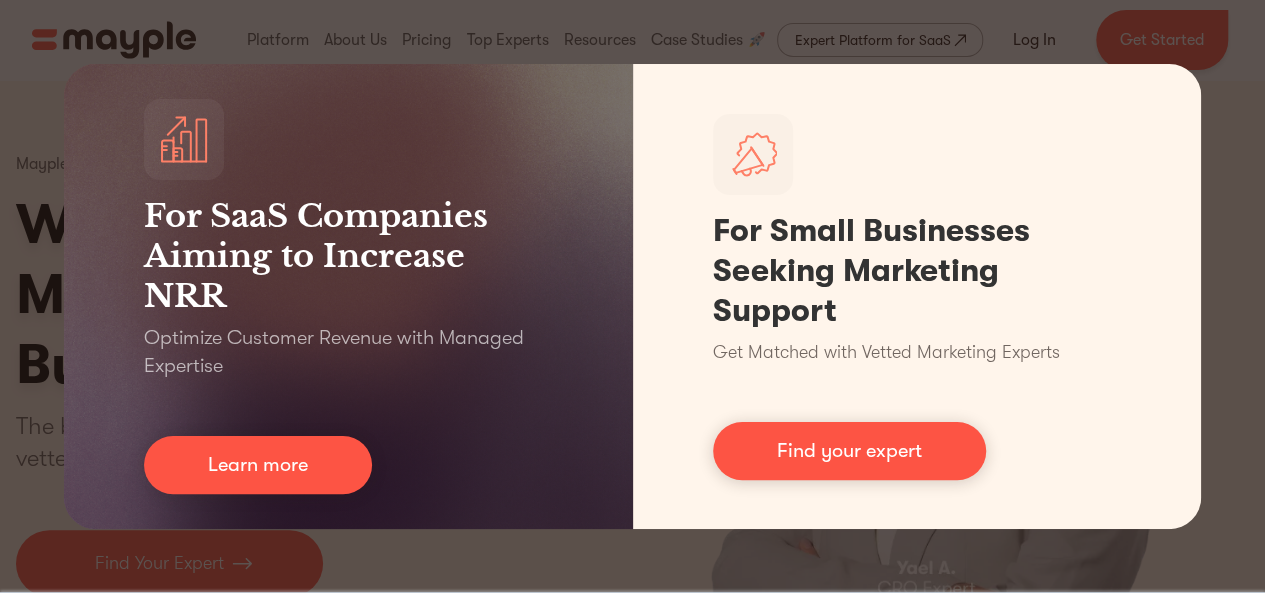 click on "For SaaS Companies Aiming to Increase NRR Optimize Customer Revenue with Managed Expertise Learn more For Small Businesses Seeking Marketing Support Get Matched with Vetted Marketing Experts Find your expert" at bounding box center (632, 296) 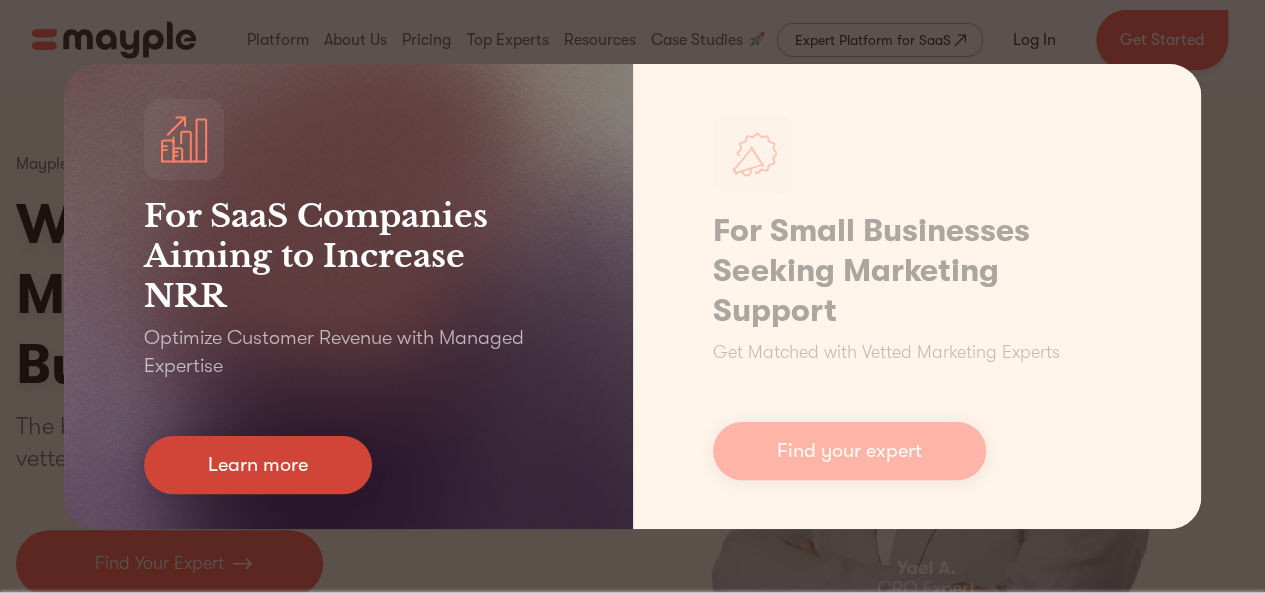 click on "Learn more" at bounding box center (258, 465) 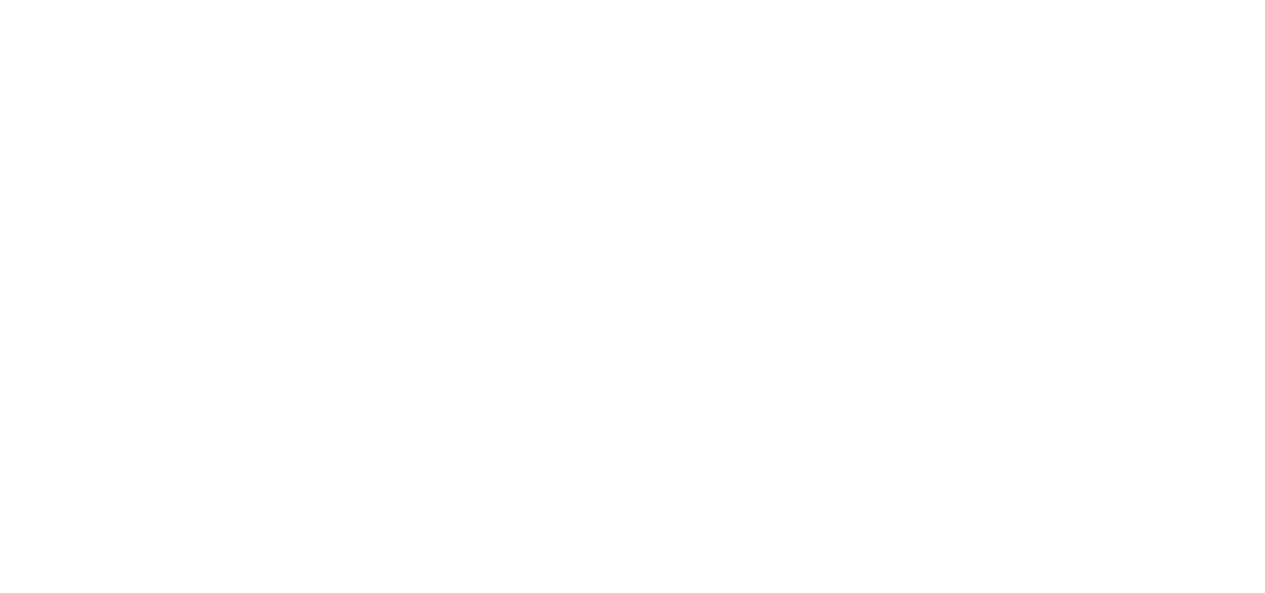 scroll, scrollTop: 0, scrollLeft: 0, axis: both 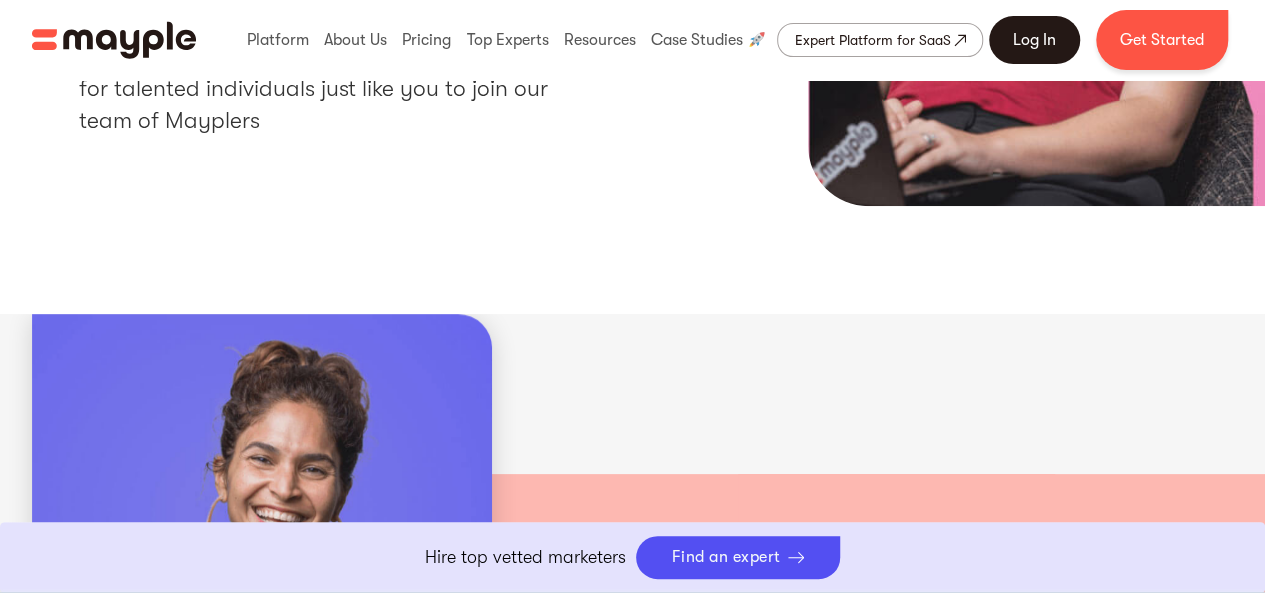 click on "Log In" at bounding box center [1034, 40] 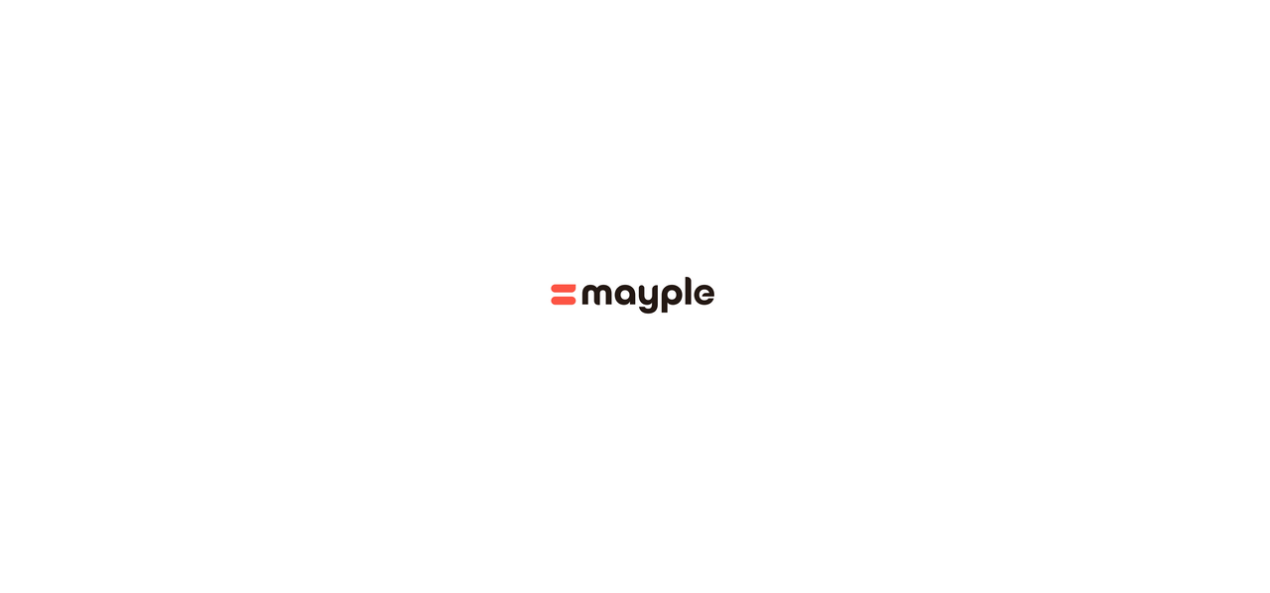 scroll, scrollTop: 0, scrollLeft: 0, axis: both 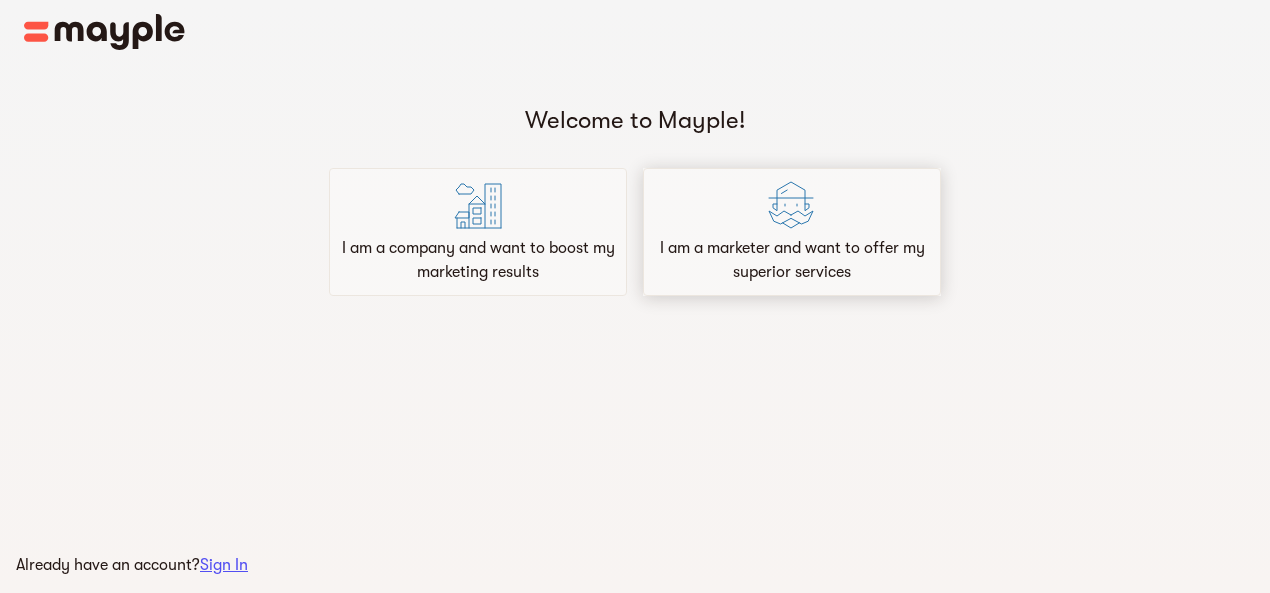 click on "I am a marketer and want to offer my superior services" at bounding box center [792, 260] 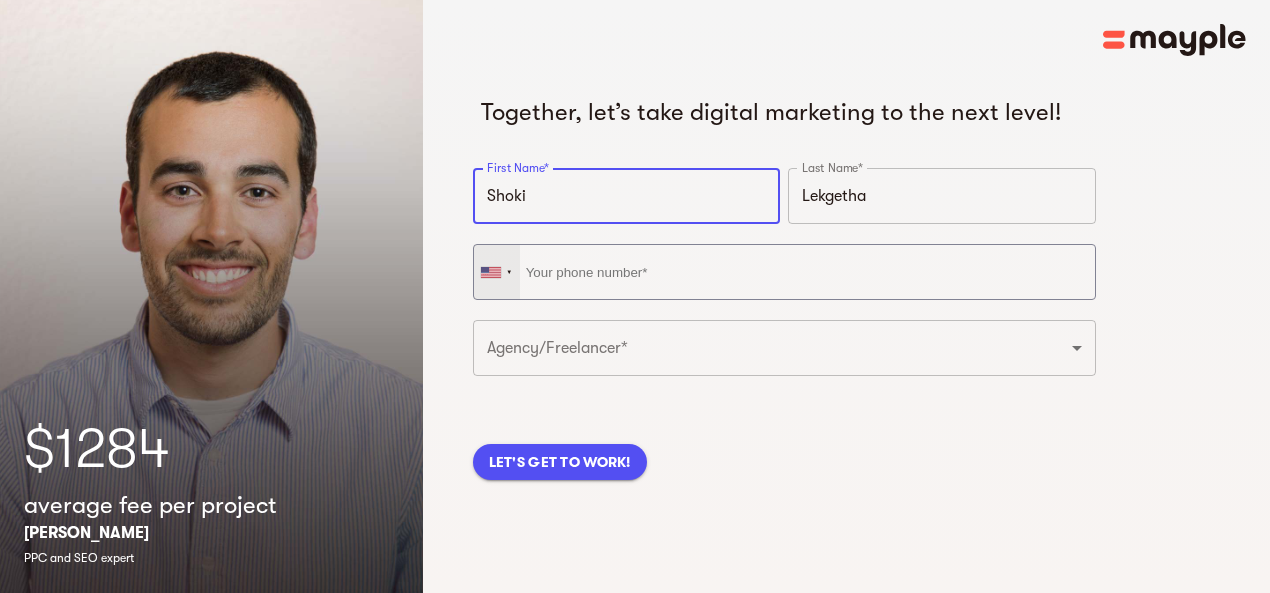click at bounding box center [491, 272] 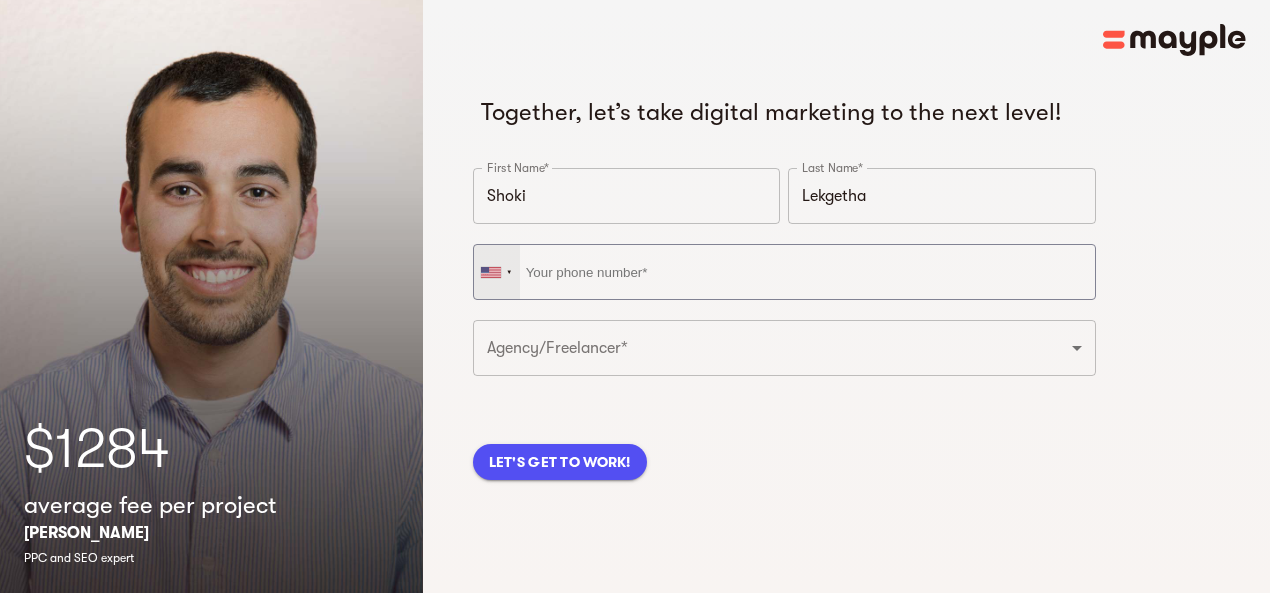click at bounding box center (491, 272) 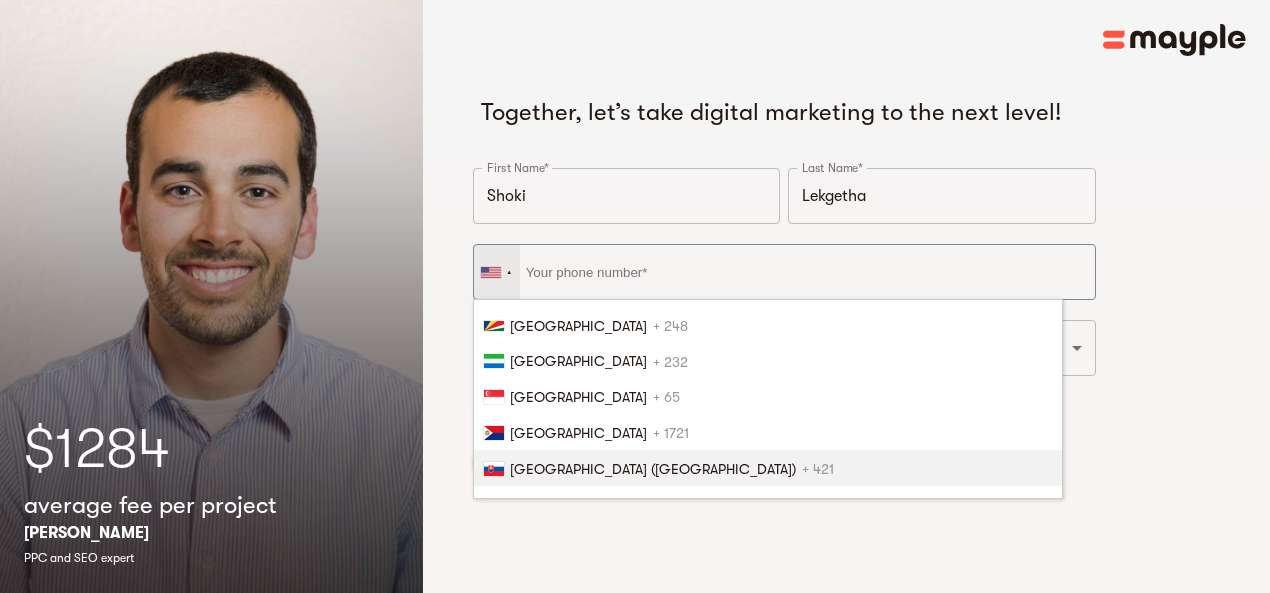 scroll, scrollTop: 7007, scrollLeft: 0, axis: vertical 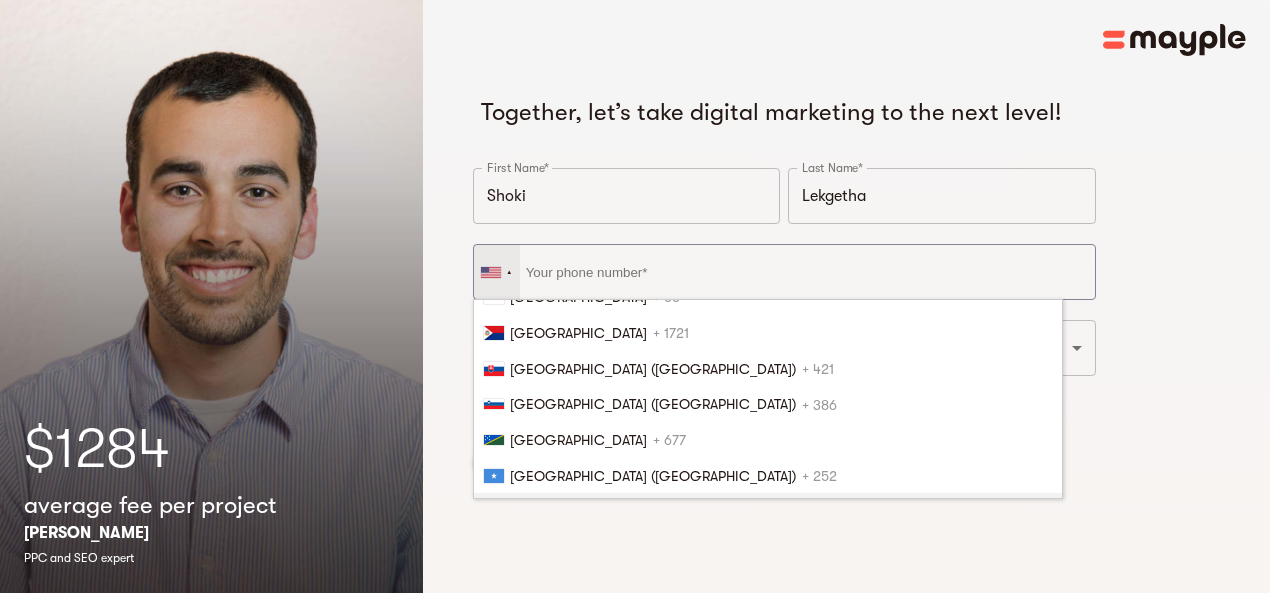 click on "South Africa + 27" at bounding box center (768, 511) 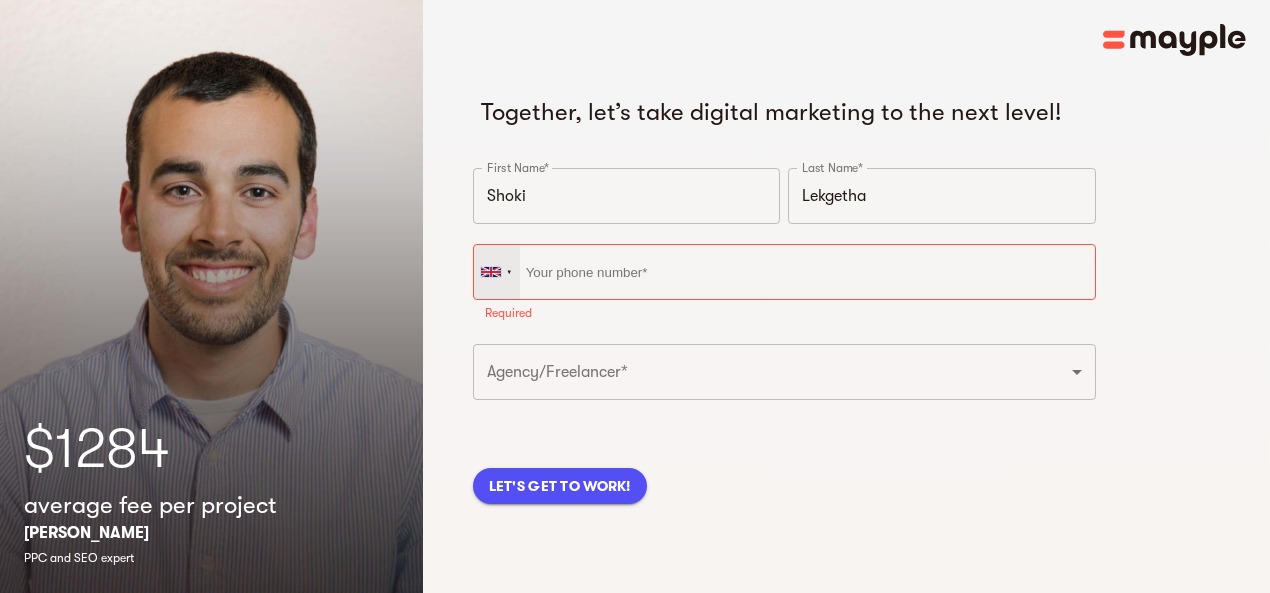 click at bounding box center [497, 272] 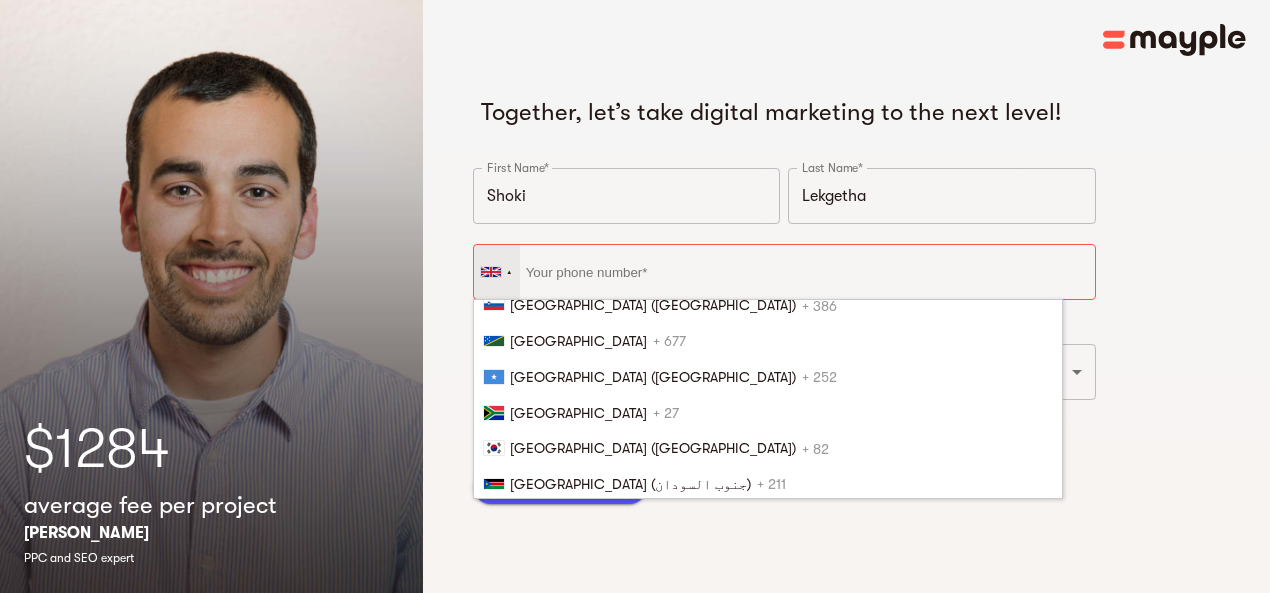 scroll, scrollTop: 7107, scrollLeft: 0, axis: vertical 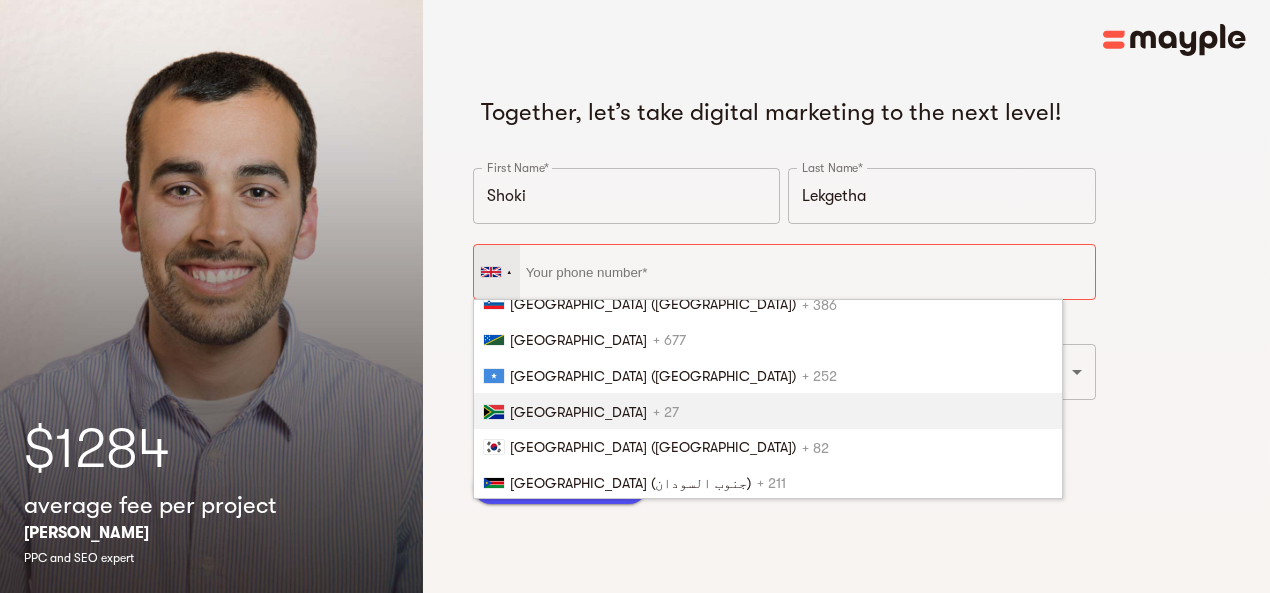 click on "South Africa + 27" at bounding box center (768, 411) 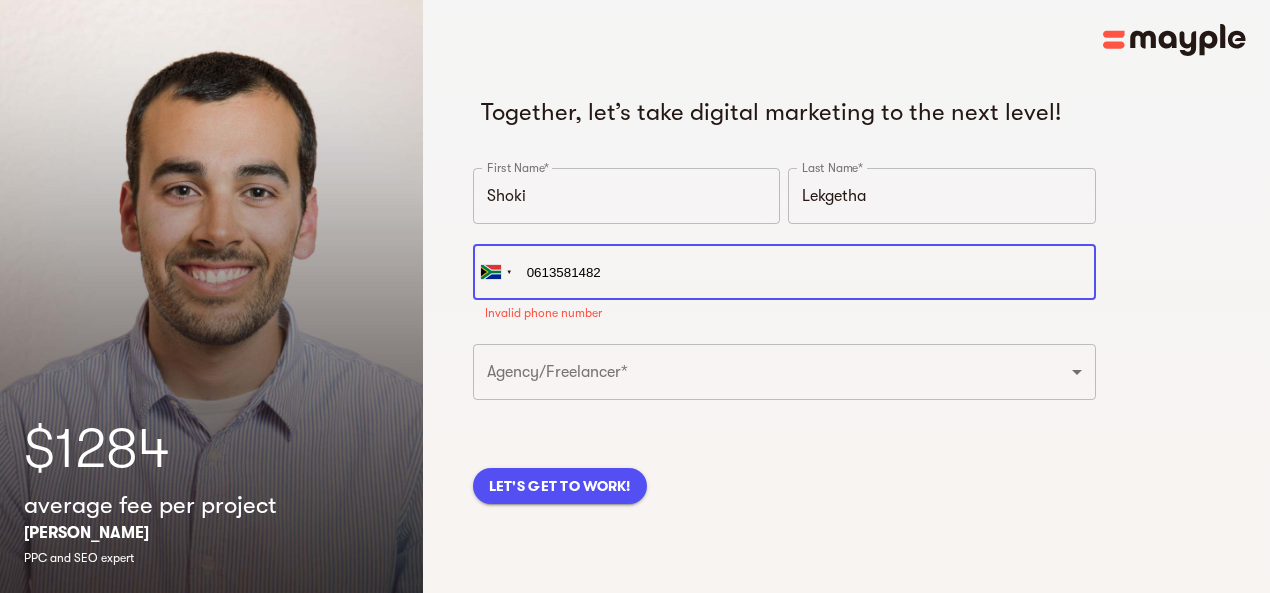 click on "0613581482" at bounding box center [784, 272] 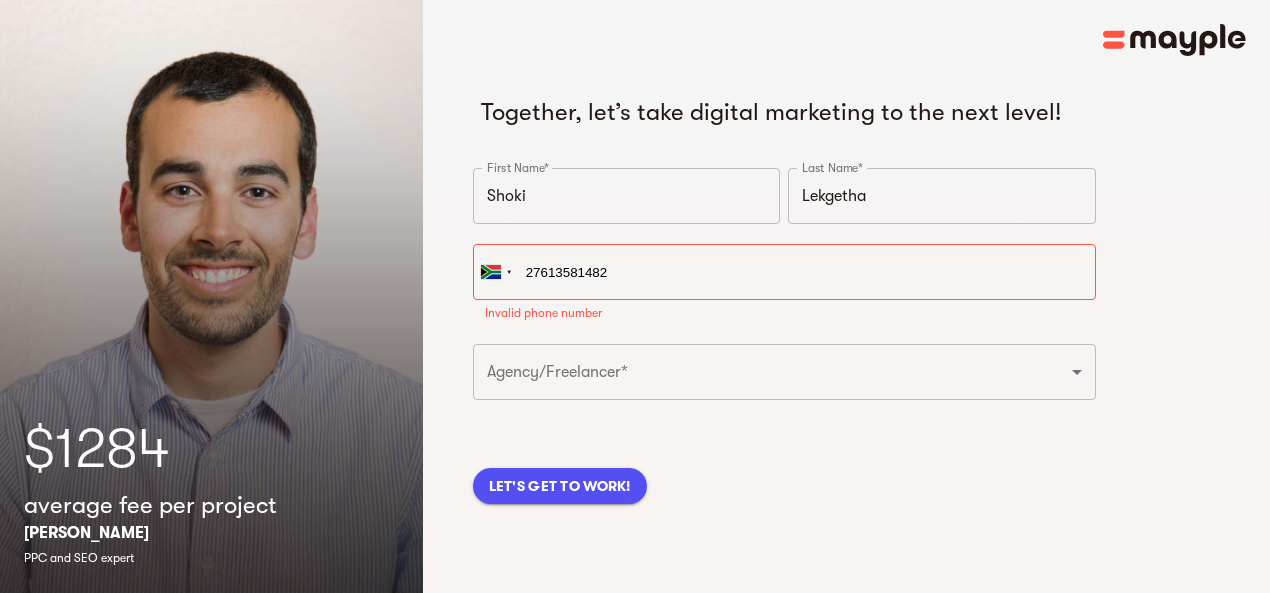 click on "Together, let’s take digital marketing to the next level! First Name* Shoki First Name* Last Name* Lekgetha Last Name* United States + 1 United Kingdom + 44 Afghanistan (‫افغانستان‬‎) + 93 Albania (Shqipëri) + 355 Algeria (‫الجزائر‬‎) + 213 American Samoa + 1684 Andorra + 376 Angola + 244 Anguilla + 1264 Antigua and Barbuda + 1268 Argentina + 54 Armenia (Հայաստան) + 374 Aruba + 297 Australia + 61 Austria (Österreich) + 43 Azerbaijan (Azərbaycan) + 994 Bahamas + 1242 Bahrain (‫البحرين‬‎) + 973 Bangladesh (বাংলাদেশ) + 880 Barbados + 1246 Belarus (Беларусь) + 375 Belgium (België) + 32 Belize + 501 Benin (Bénin) + 229 Bermuda + 1441 Bhutan (འབྲུག) + 975 Bolivia + 591 Bosnia and Herzegovina (Босна и Херцеговина) + 387 Botswana + 267 Brazil (Brasil) + 55 British Indian Ocean Territory + 246 British Virgin Islands + 1284 Brunei + 673 Bulgaria (България) + 359 Burkina Faso + 226 Burundi (Uburundi) + 257" at bounding box center (784, 296) 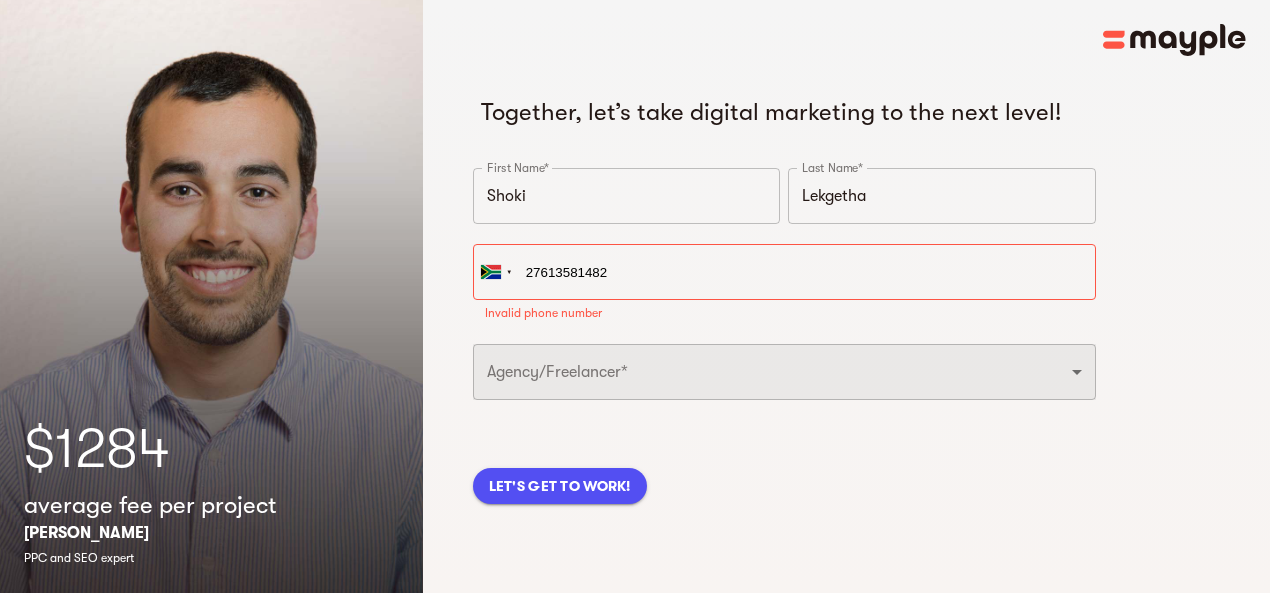 type on "+27 61 358 1482" 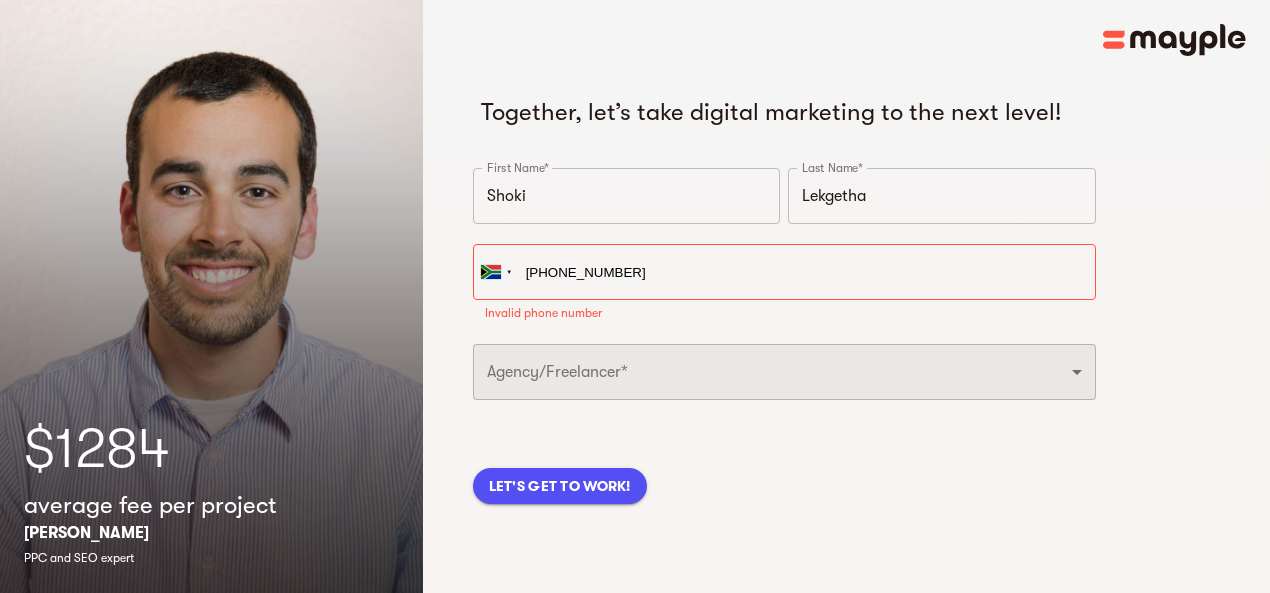 click on "Freelancer Digital Agency" at bounding box center (784, 372) 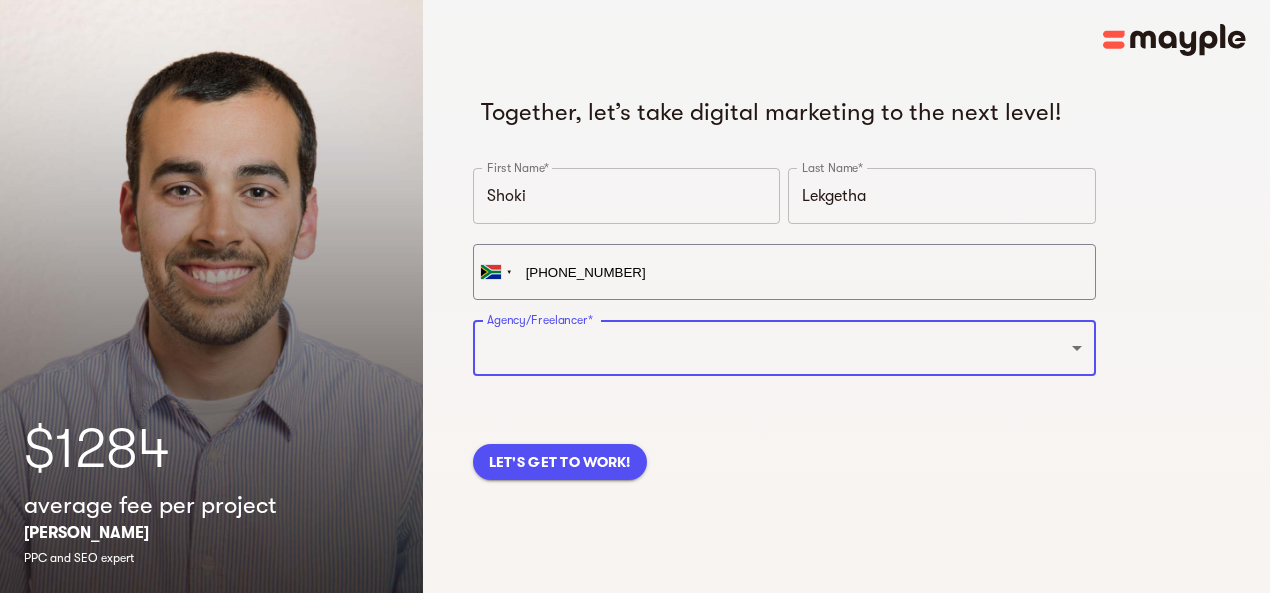 click on "Together, let’s take digital marketing to the next level! First Name* Shoki First Name* Last Name* Lekgetha Last Name* United States + 1 United Kingdom + 44 Afghanistan (‫افغانستان‬‎) + 93 Albania (Shqipëri) + 355 Algeria (‫الجزائر‬‎) + 213 American Samoa + 1684 Andorra + 376 Angola + 244 Anguilla + 1264 Antigua and Barbuda + 1268 Argentina + 54 Armenia (Հայաստան) + 374 Aruba + 297 Australia + 61 Austria (Österreich) + 43 Azerbaijan (Azərbaycan) + 994 Bahamas + 1242 Bahrain (‫البحرين‬‎) + 973 Bangladesh (বাংলাদেশ) + 880 Barbados + 1246 Belarus (Беларусь) + 375 Belgium (België) + 32 Belize + 501 Benin (Bénin) + 229 Bermuda + 1441 Bhutan (འབྲུག) + 975 Bolivia + 591 Bosnia and Herzegovina (Босна и Херцеговина) + 387 Botswana + 267 Brazil (Brasil) + 55 British Indian Ocean Territory + 246 British Virgin Islands + 1284 Brunei + 673 Bulgaria (България) + 359 Burkina Faso + 226 Burundi (Uburundi) + 257" at bounding box center [847, 284] 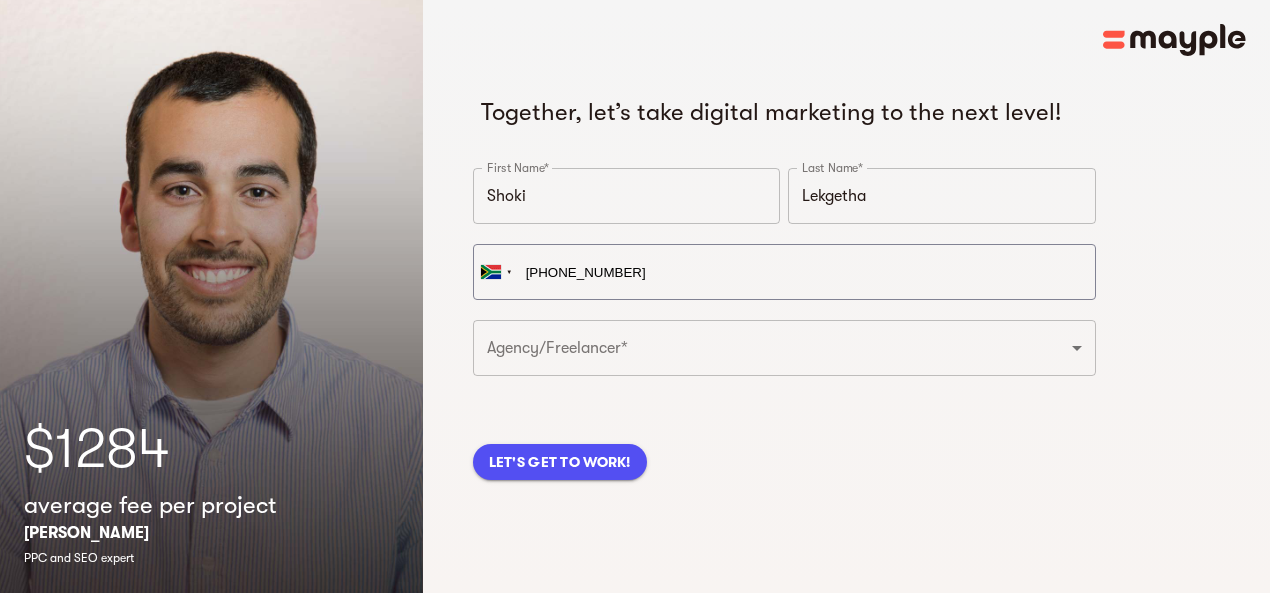 click on "Agency/Freelancer* Freelancer Digital Agency ​" at bounding box center [784, 354] 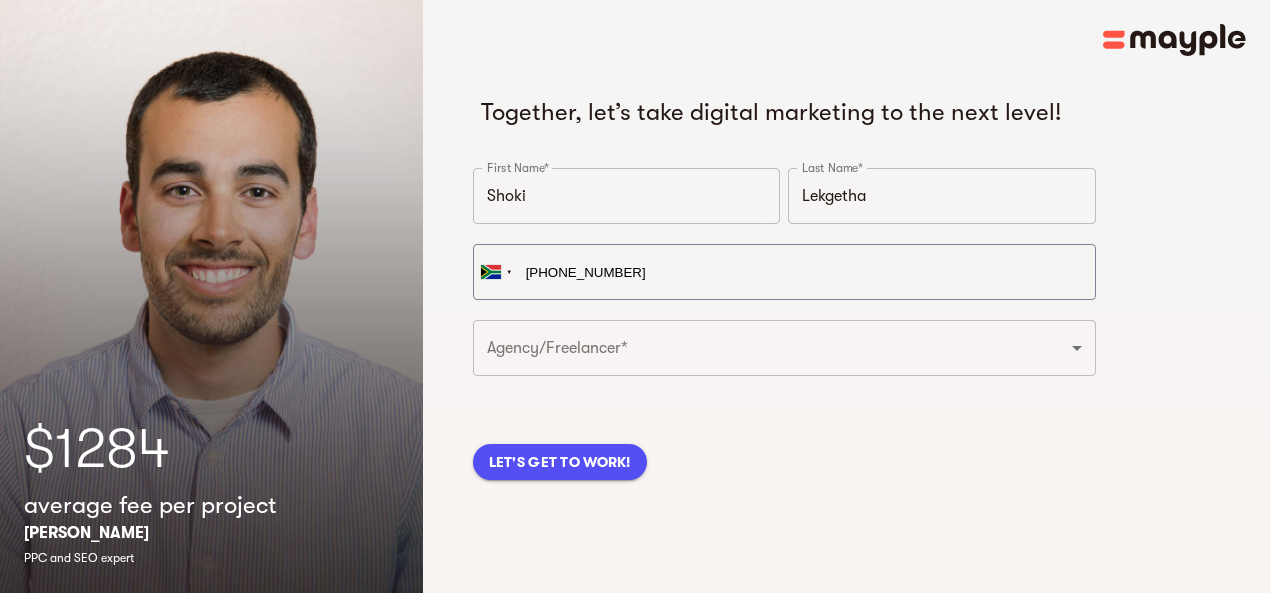 click on "Agency/Freelancer* Freelancer Digital Agency ​" at bounding box center (784, 354) 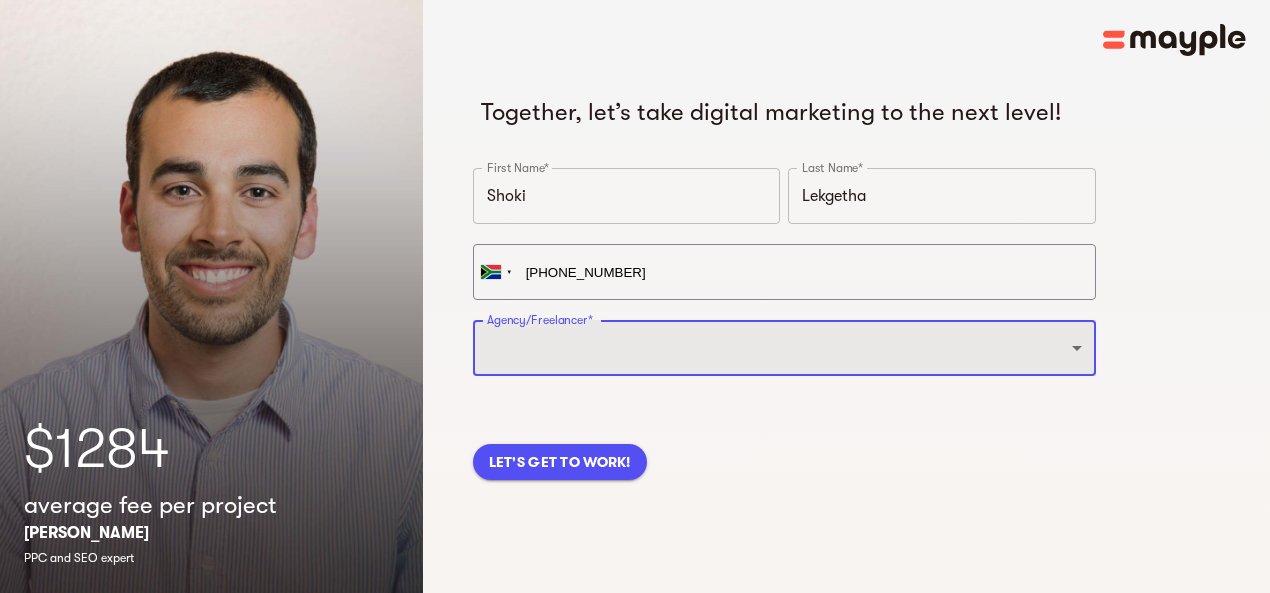 click on "Freelancer Digital Agency" at bounding box center [784, 348] 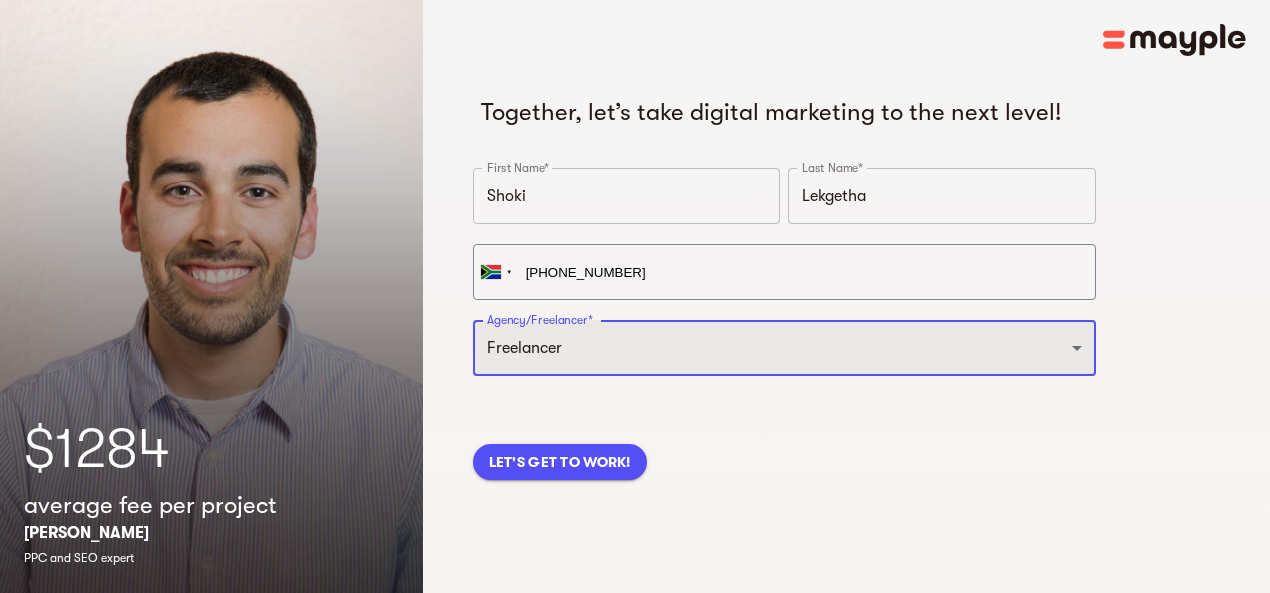 click on "Freelancer Digital Agency" at bounding box center (784, 348) 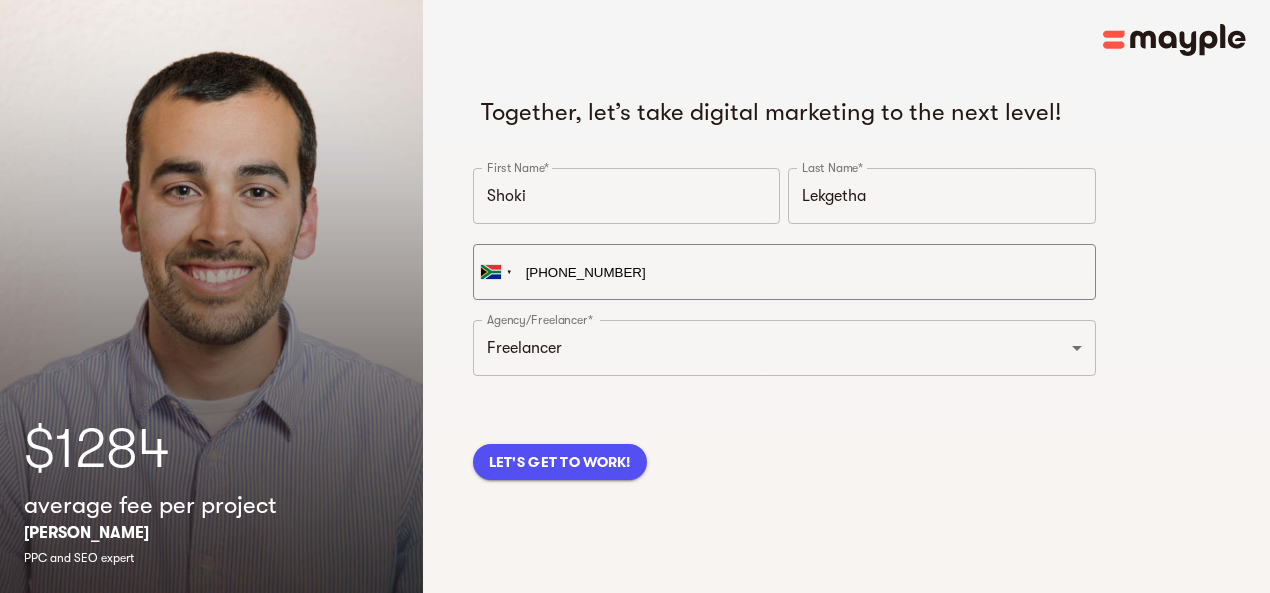 click on "LET'S GET TO WORK!" at bounding box center [784, 438] 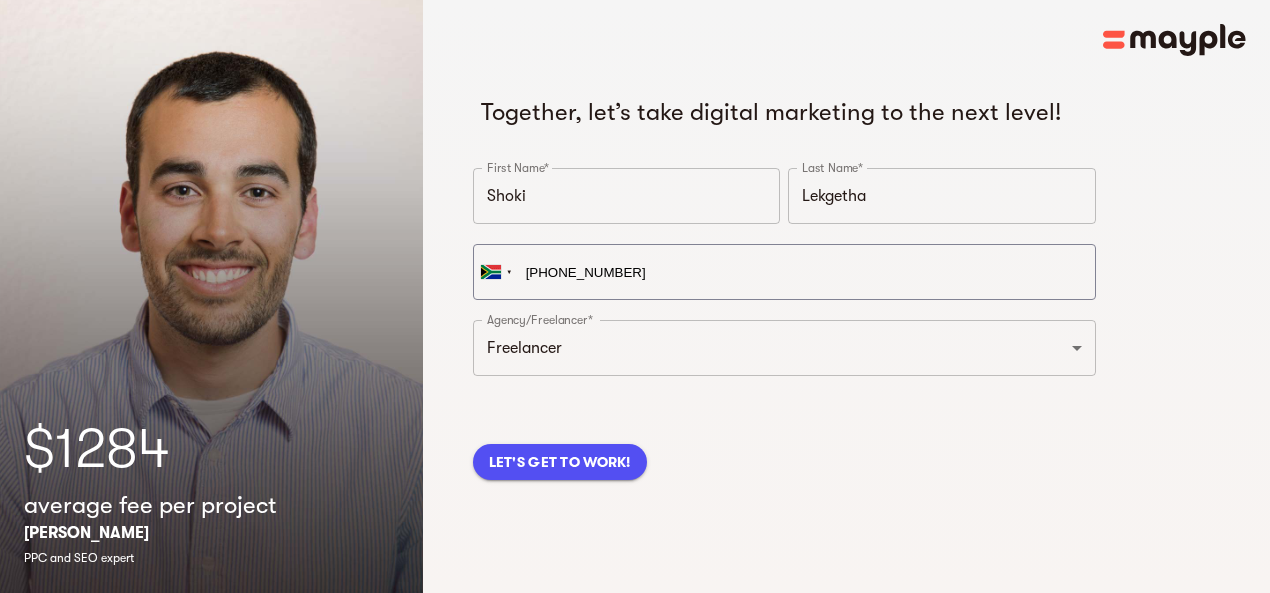 click on "LET'S GET TO WORK!" at bounding box center [560, 462] 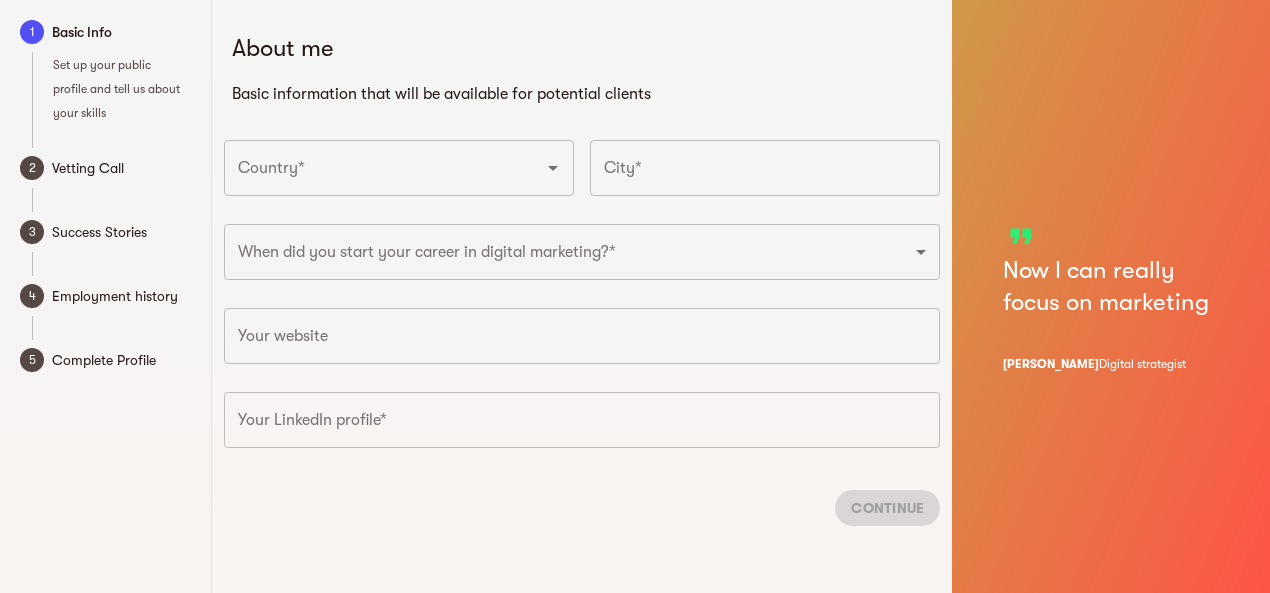 click at bounding box center (539, 168) 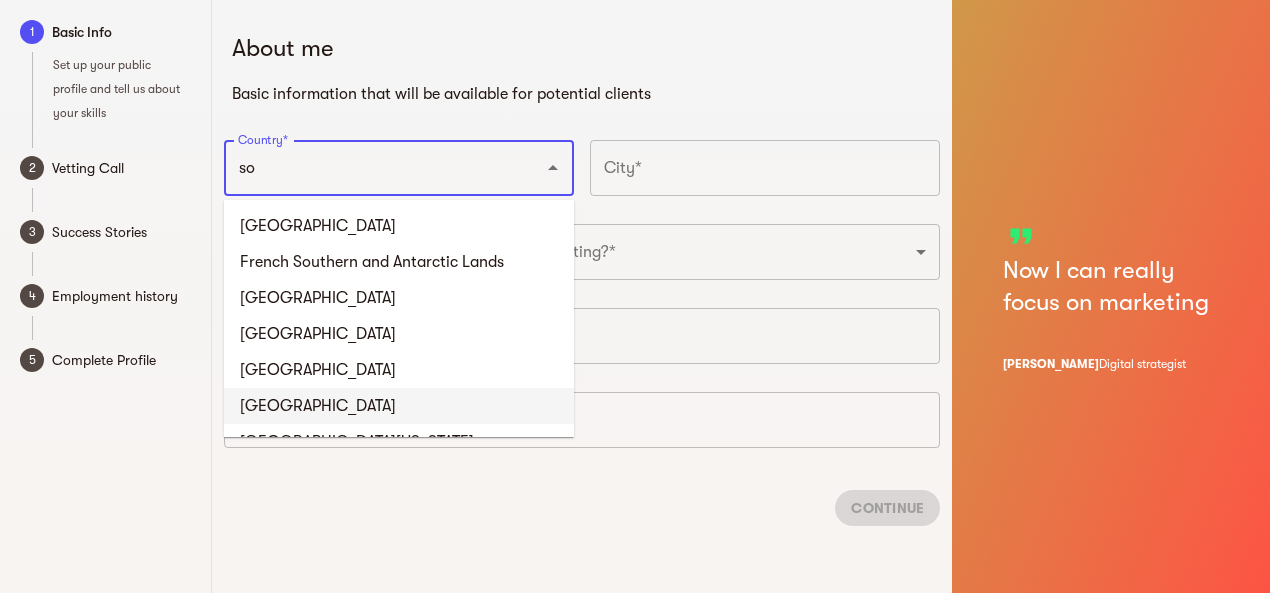 click on "South Africa" at bounding box center (399, 406) 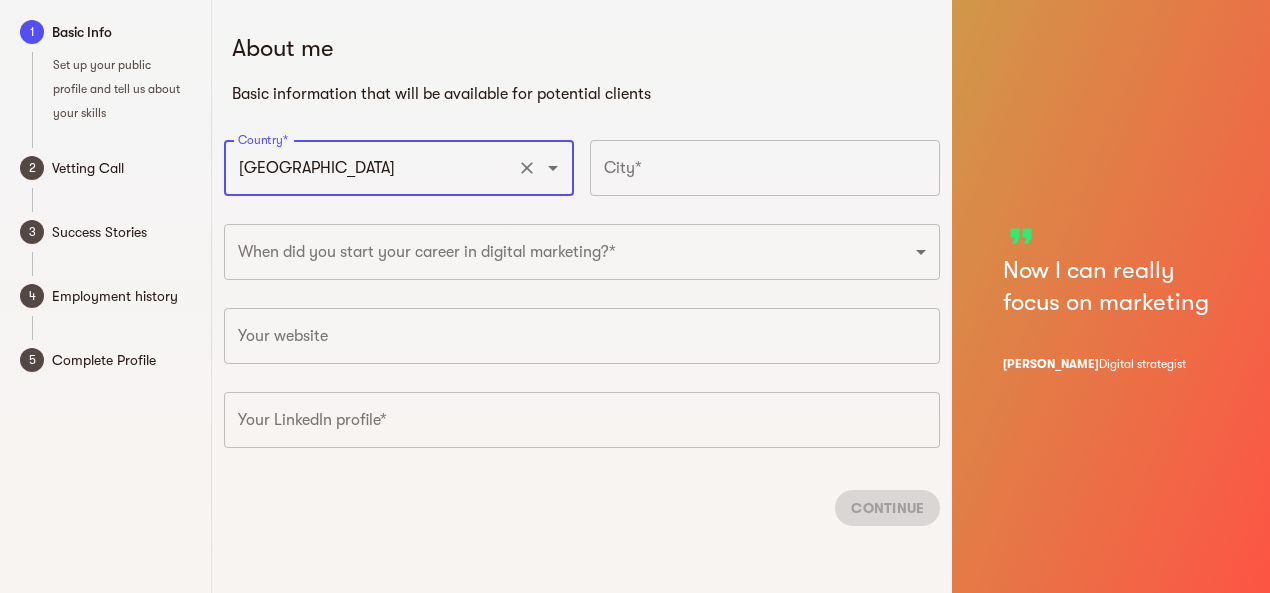 type on "South Africa" 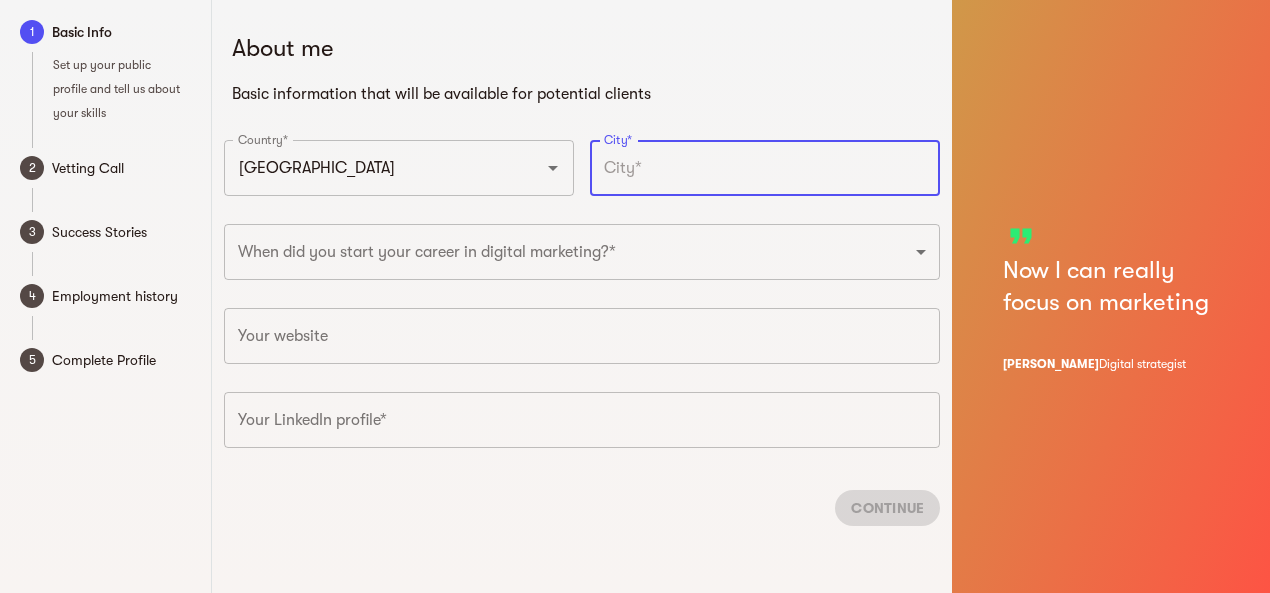 click at bounding box center (765, 168) 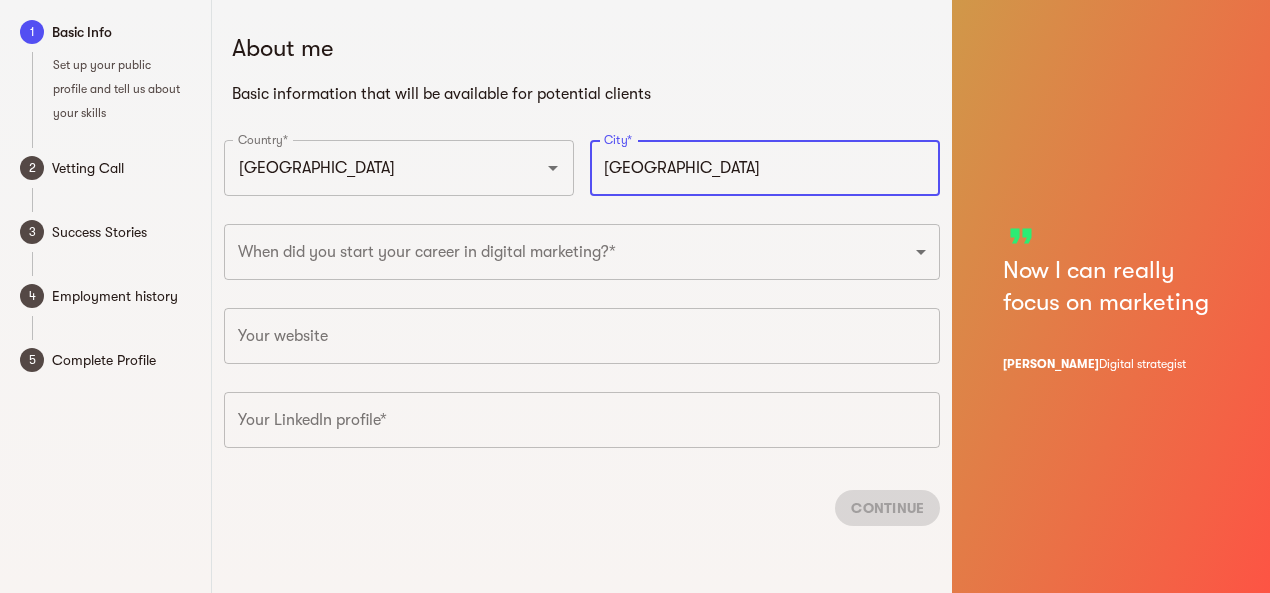 type on "Johannesburg" 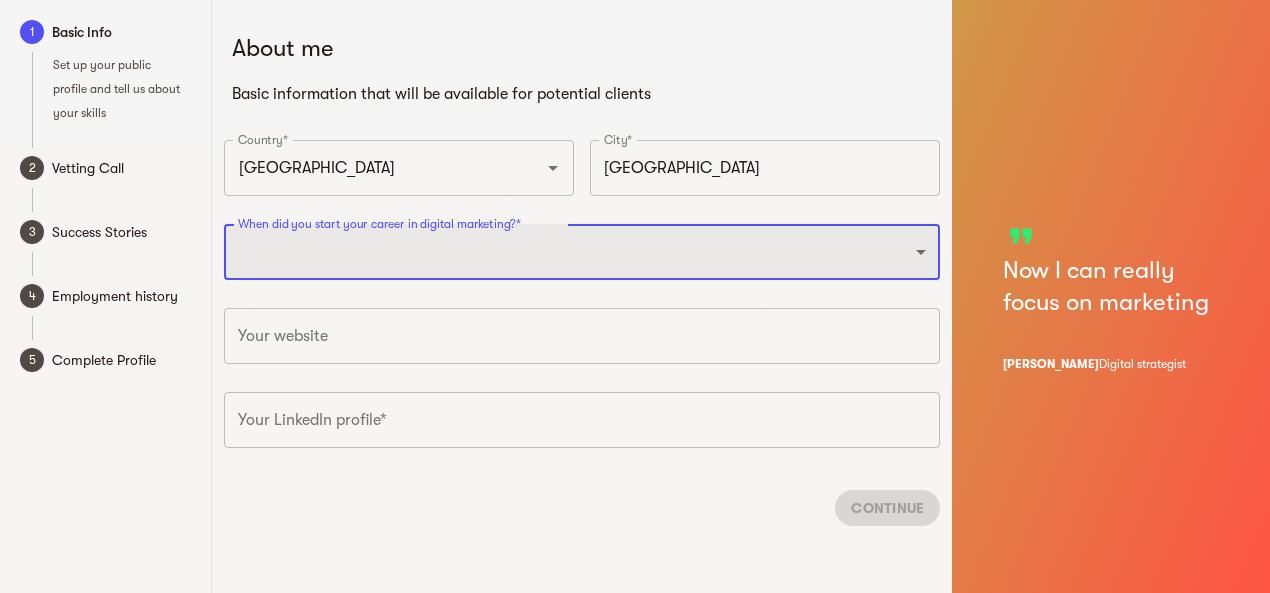 click on "2025 2024 2023 2022 2021 2020 2019 2018 2017 2016 2015 2014 2013 2012 2011 2010 2009 2008 2007 2006 2005 2004 2003 2002 2001 2000 1999 1998 1997 1996 1995 1994 1993 1992 1991 1990" at bounding box center (582, 252) 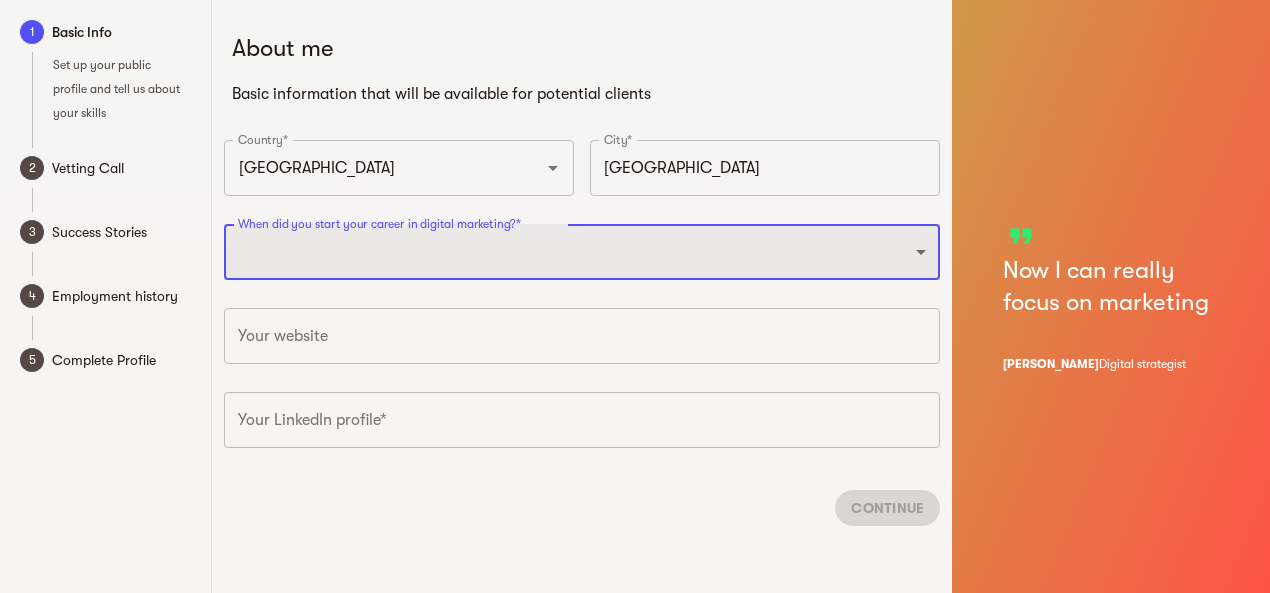 select on "2023" 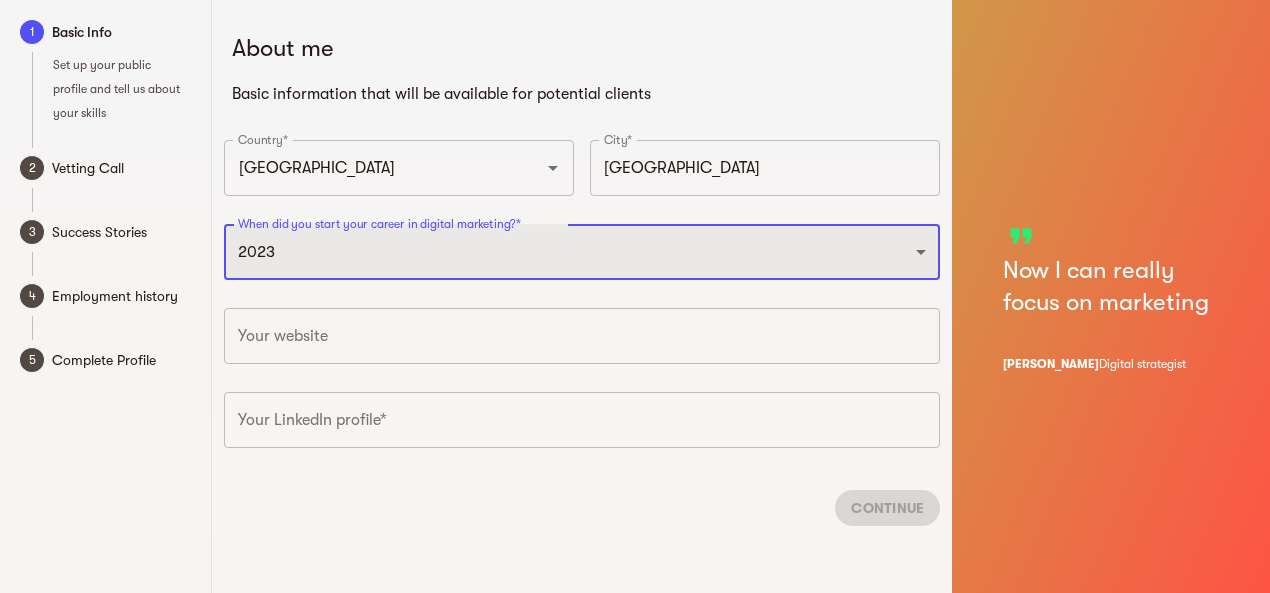 click on "2025 2024 2023 2022 2021 2020 2019 2018 2017 2016 2015 2014 2013 2012 2011 2010 2009 2008 2007 2006 2005 2004 2003 2002 2001 2000 1999 1998 1997 1996 1995 1994 1993 1992 1991 1990" at bounding box center [582, 252] 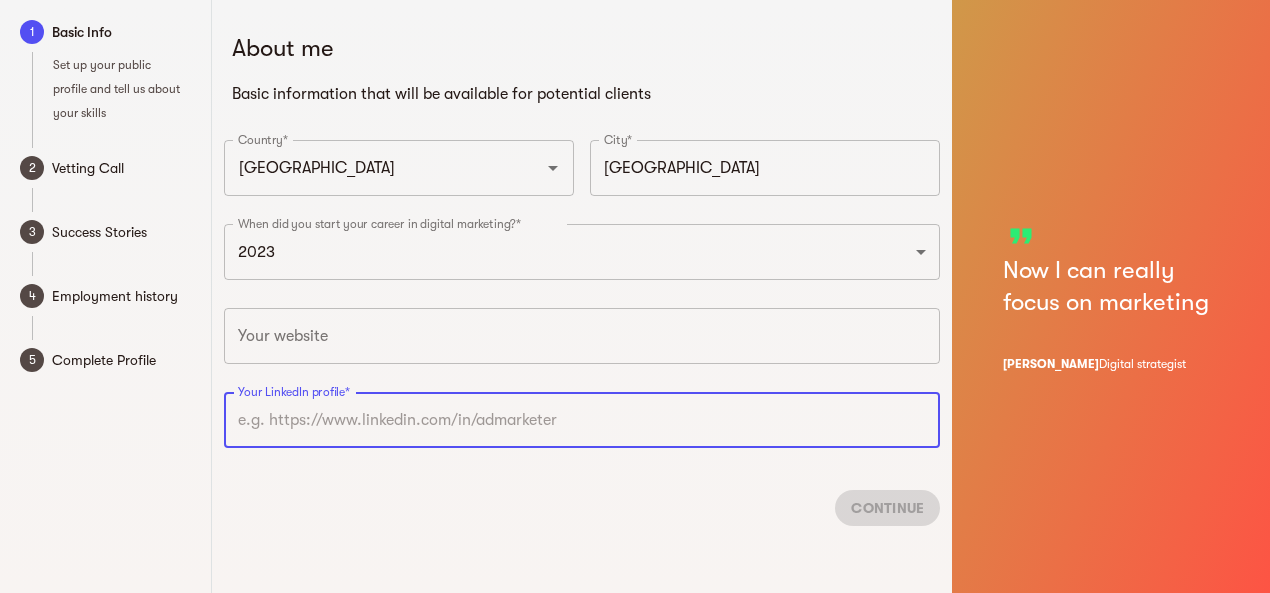 paste on "www.linkedin.com/in/shoki-lekgetha" 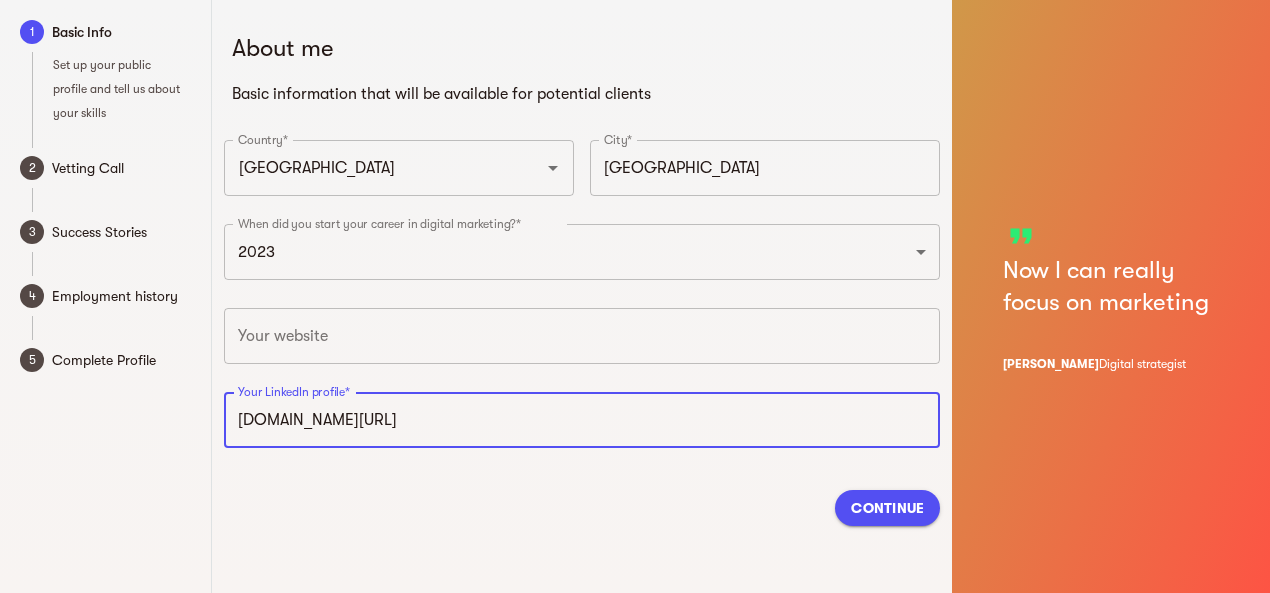 type on "https://www.linkedin.com/in/shoki-lekgetha" 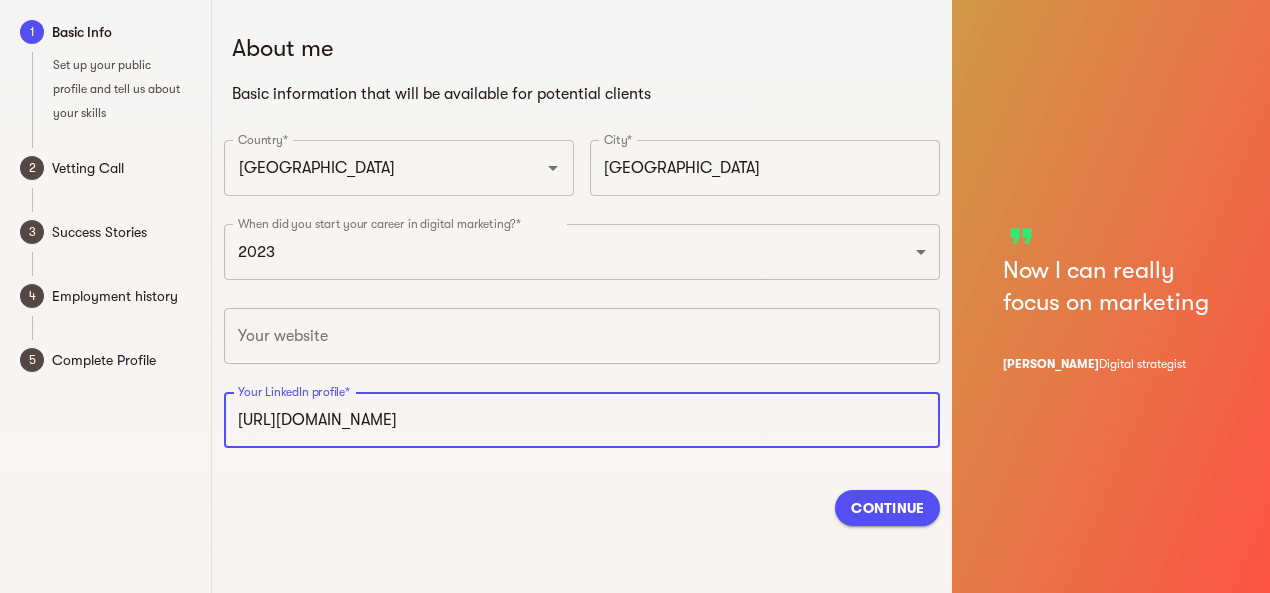 click on "Continue" at bounding box center (887, 508) 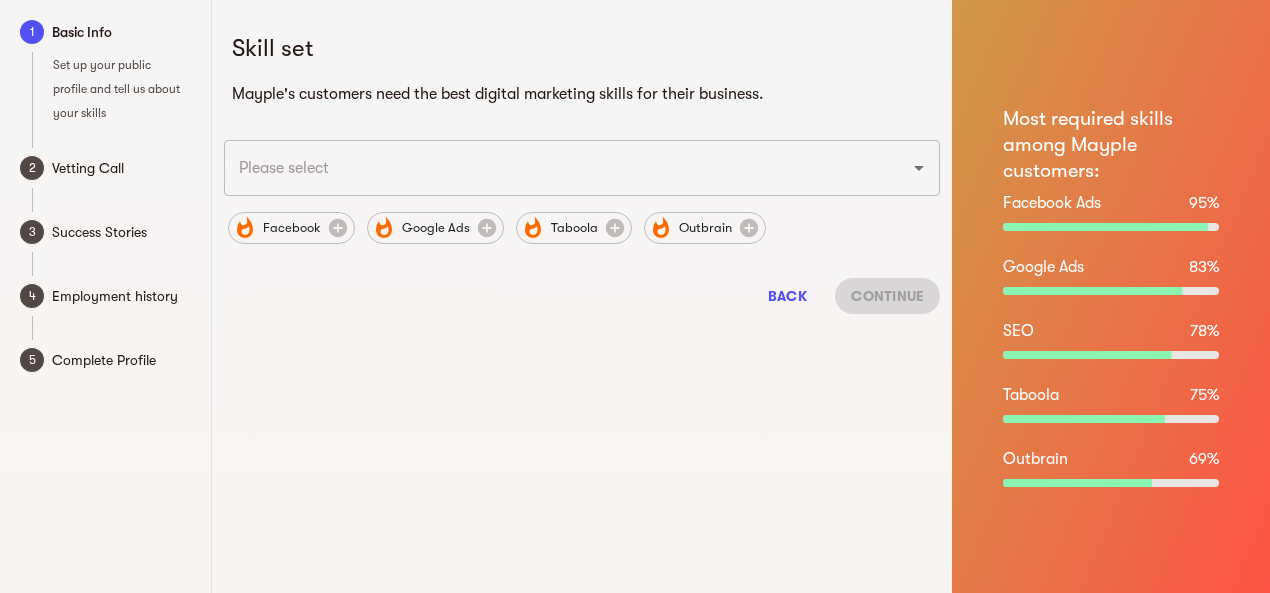click at bounding box center (554, 168) 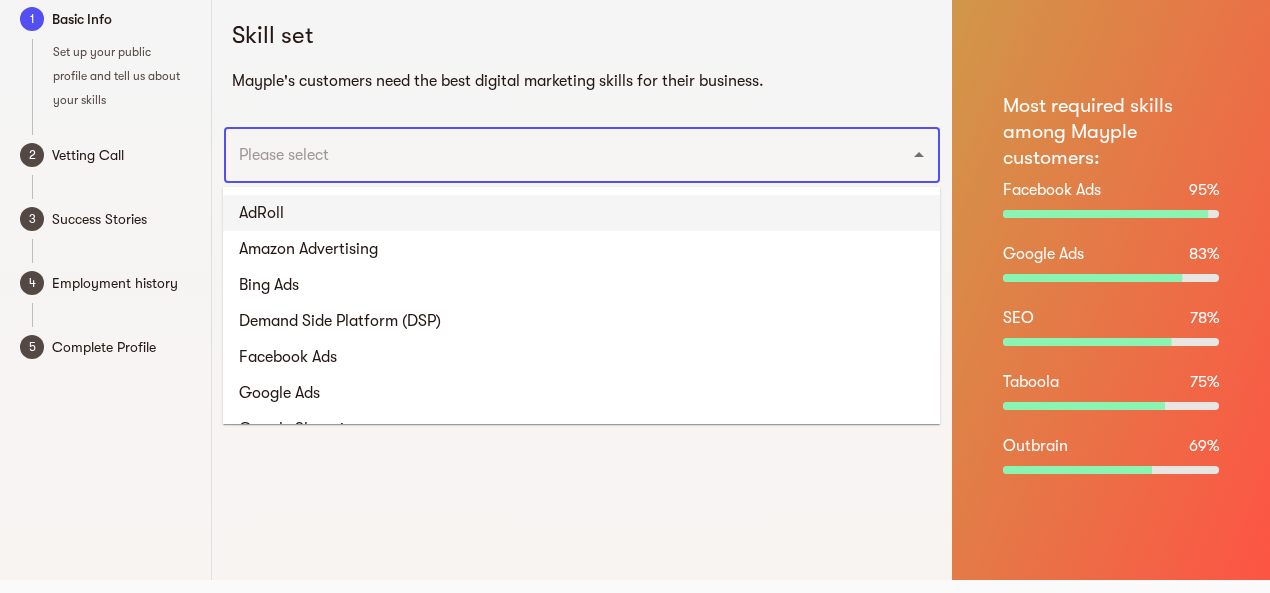 scroll, scrollTop: 24, scrollLeft: 0, axis: vertical 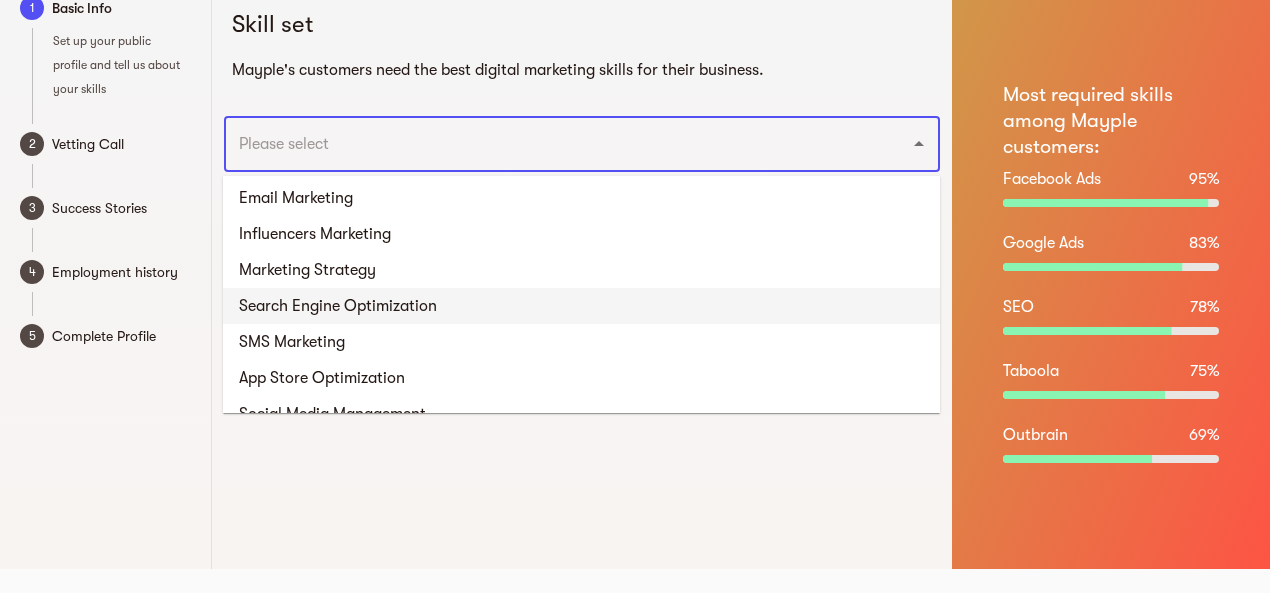 click on "Search Engine Optimization" at bounding box center (581, 306) 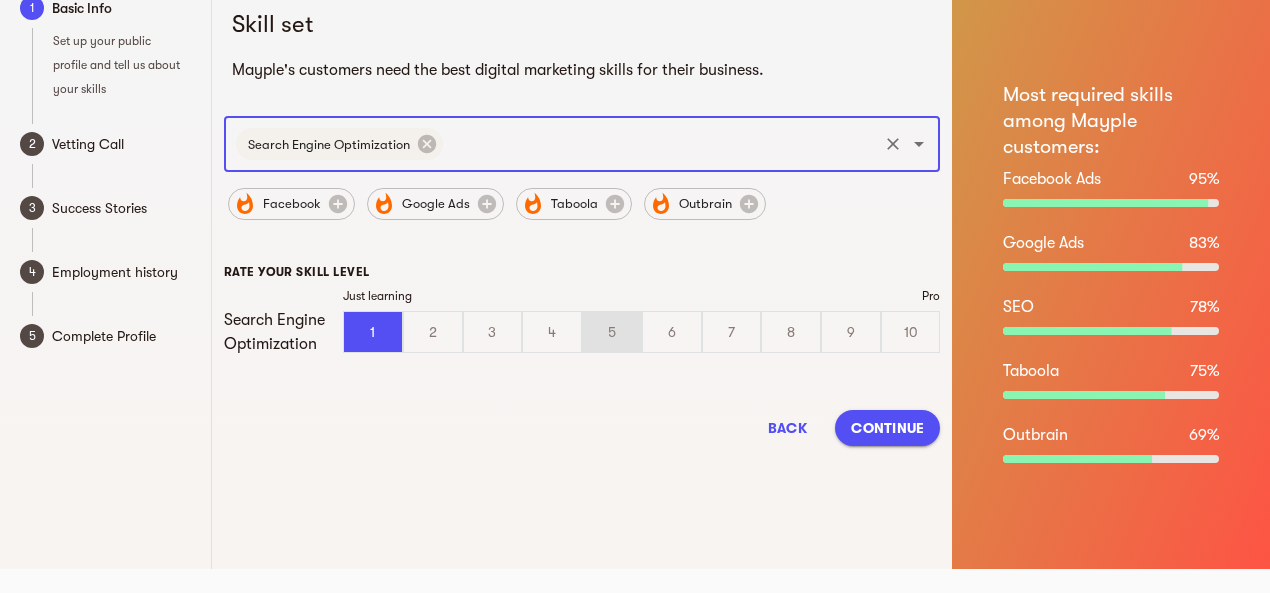 click on "5" at bounding box center [612, 332] 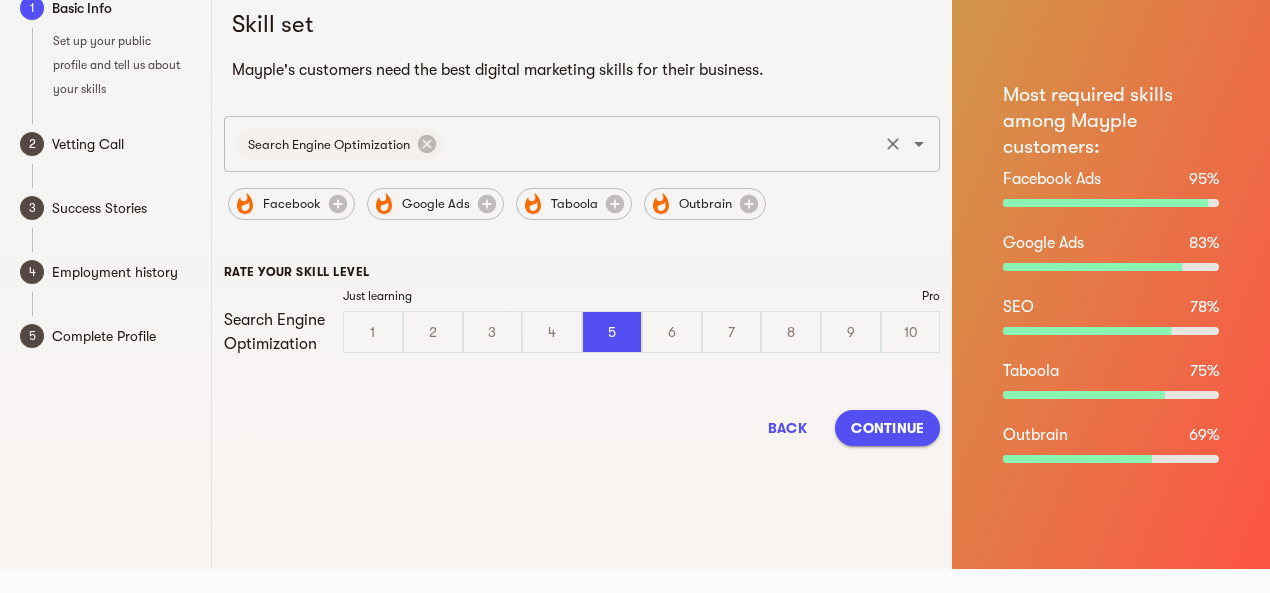 click at bounding box center [661, 144] 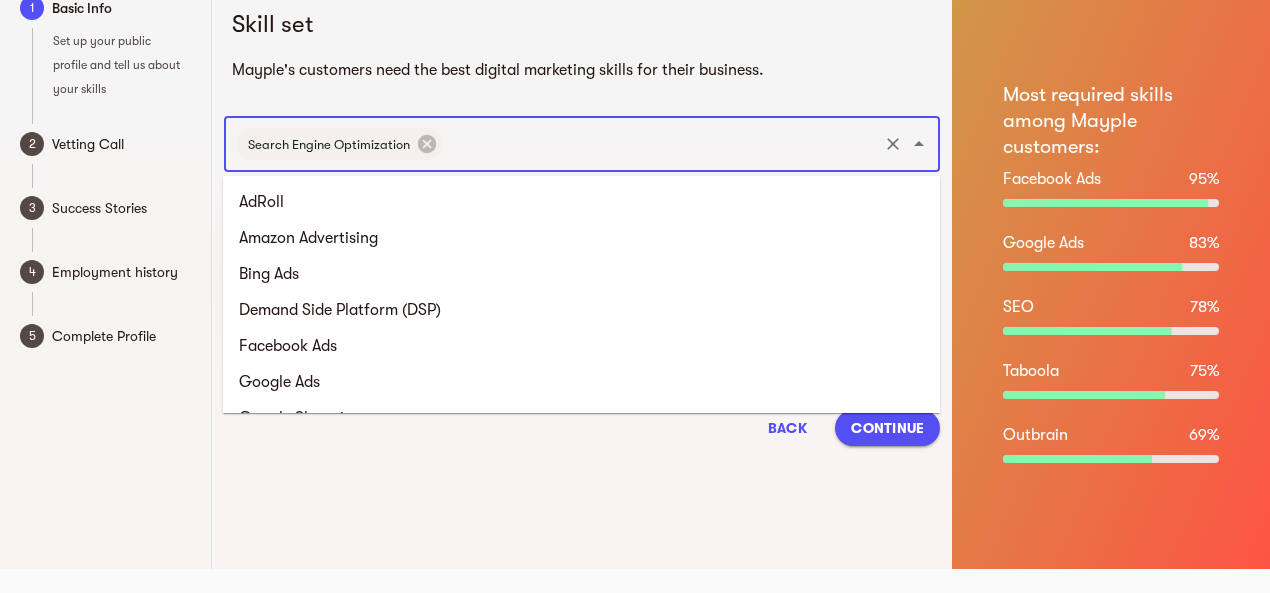 scroll, scrollTop: 1215, scrollLeft: 0, axis: vertical 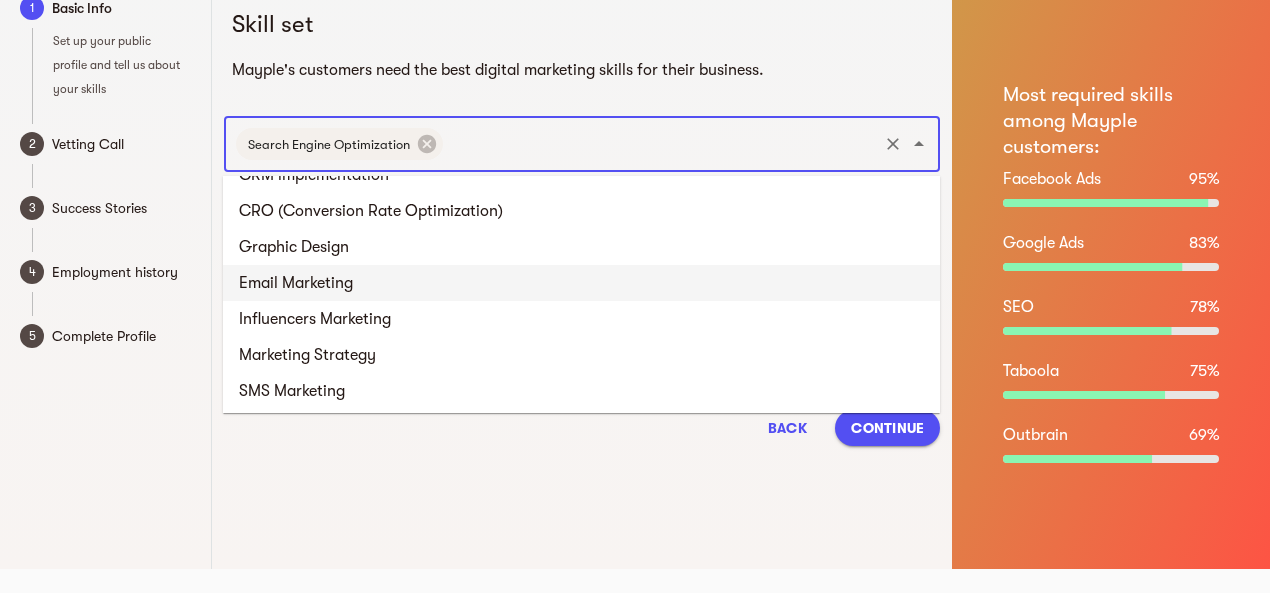 click on "Email Marketing" at bounding box center [581, 283] 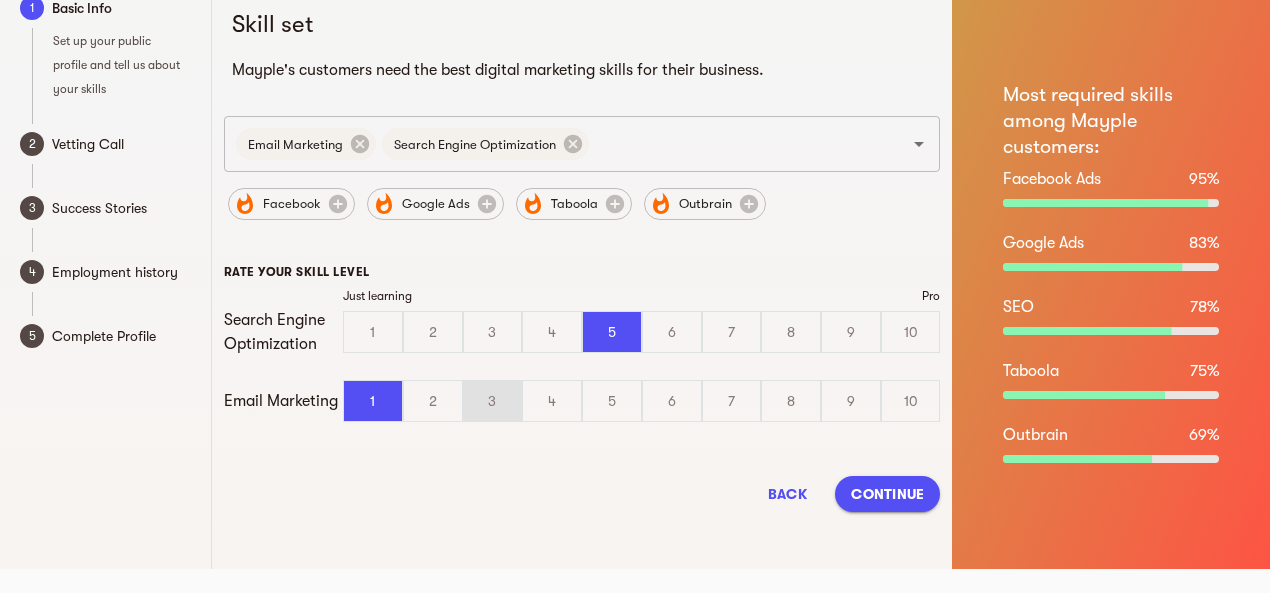 click on "3" at bounding box center [493, 401] 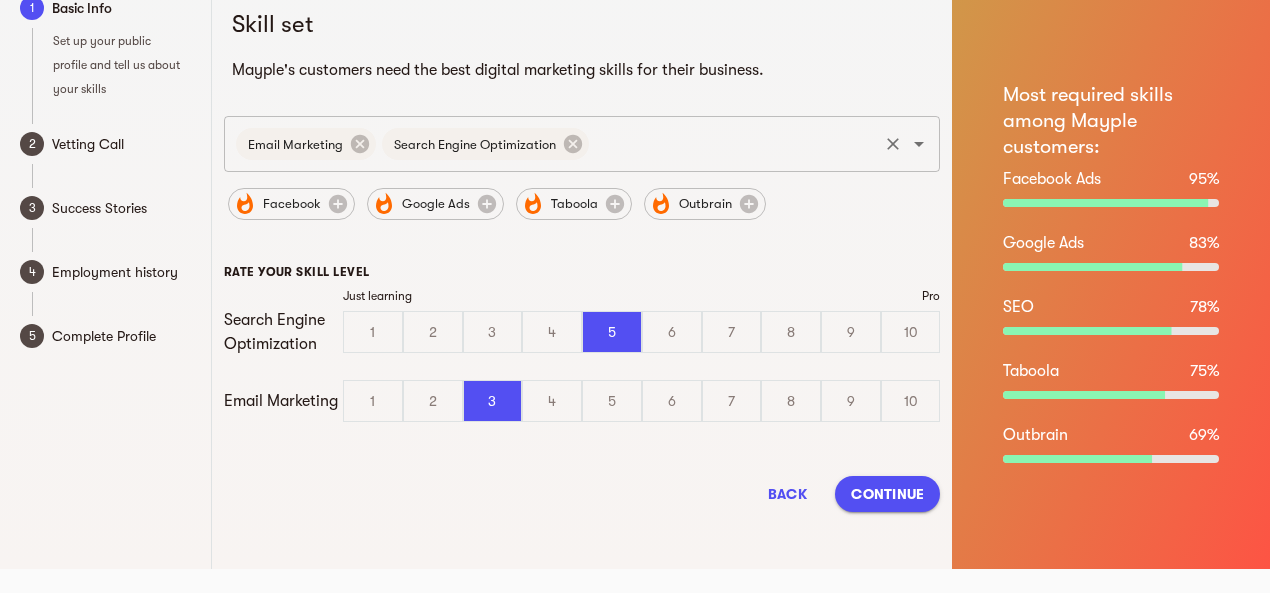 click at bounding box center (734, 144) 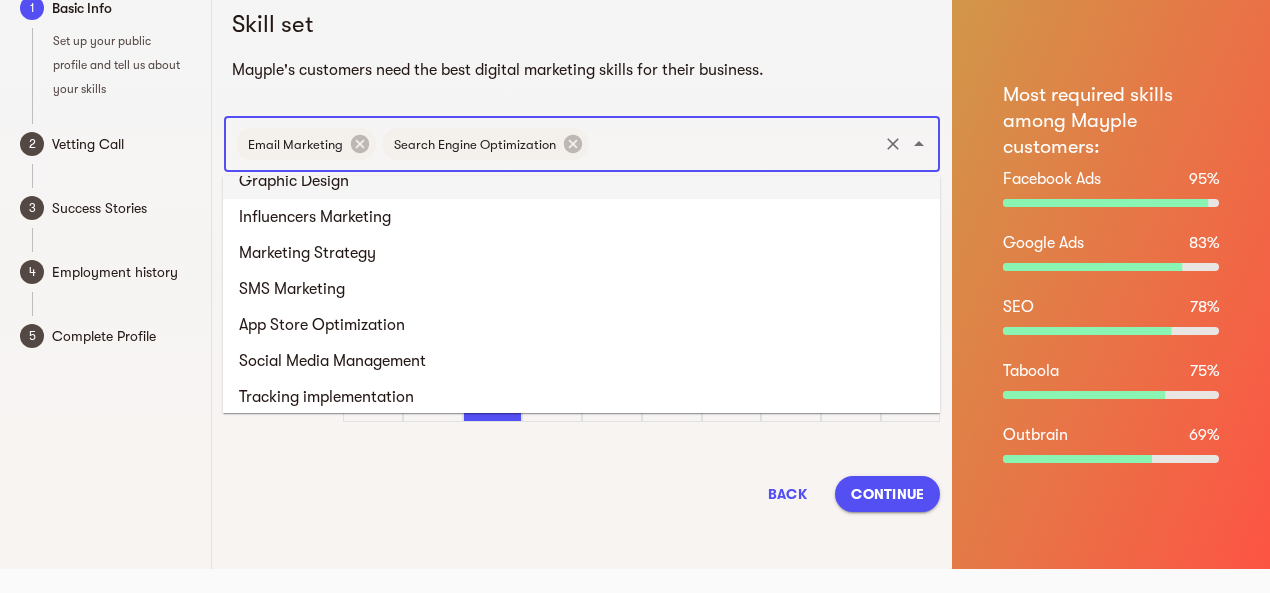 scroll, scrollTop: 1307, scrollLeft: 0, axis: vertical 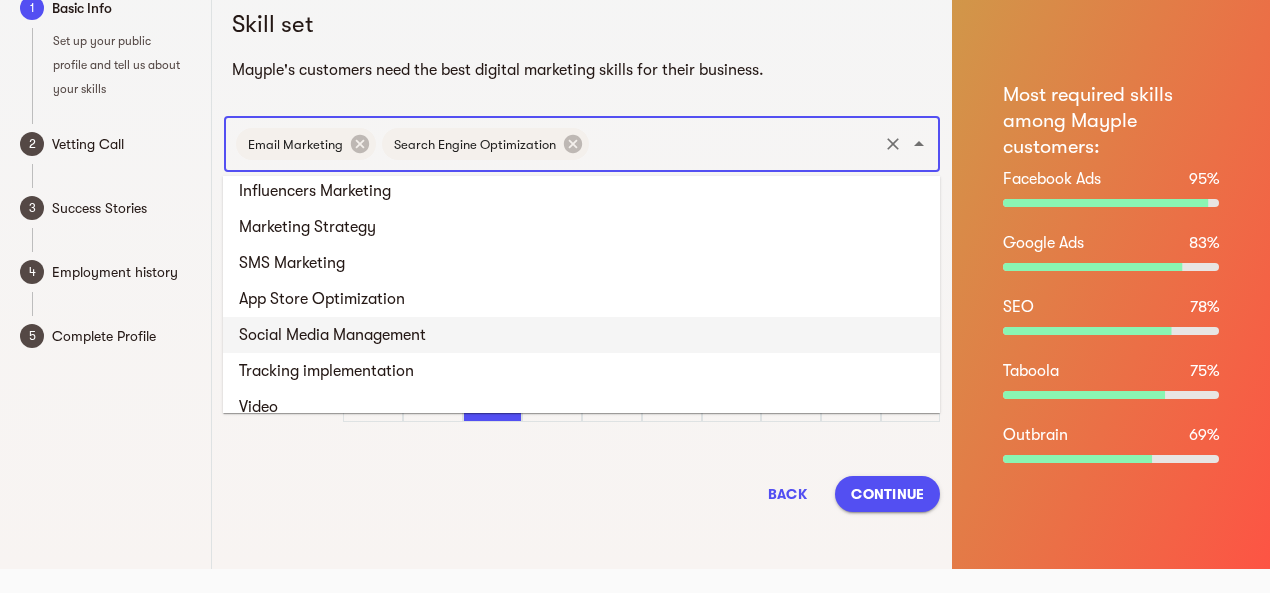 click on "Social Media Management" at bounding box center (581, 335) 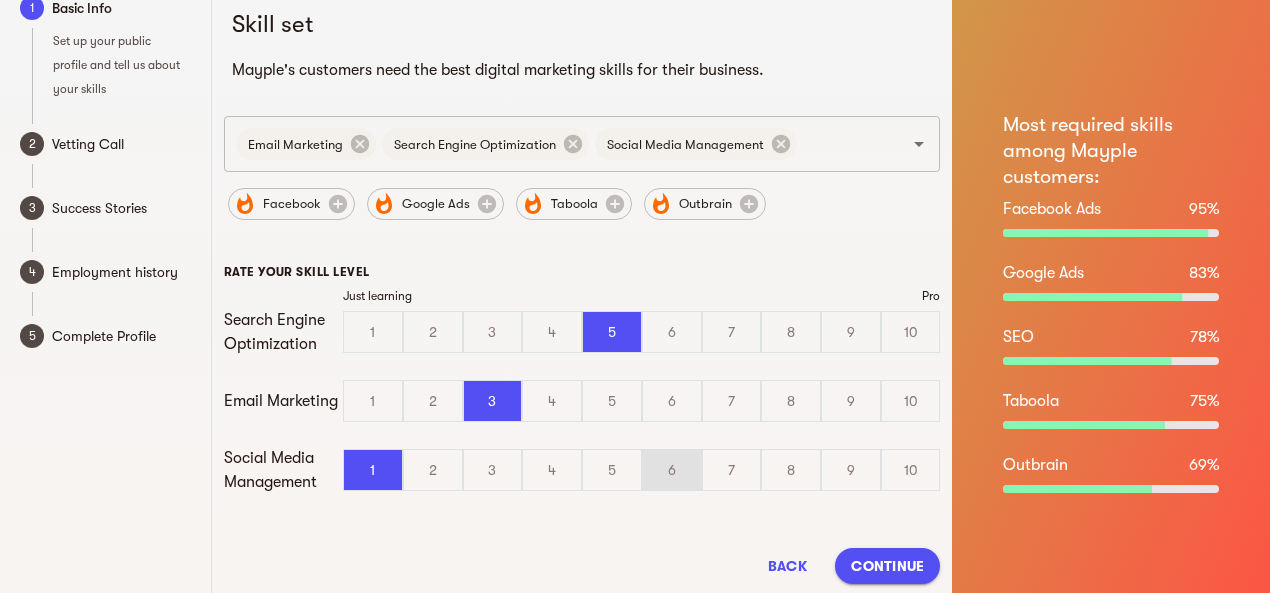 click on "6" at bounding box center (672, 470) 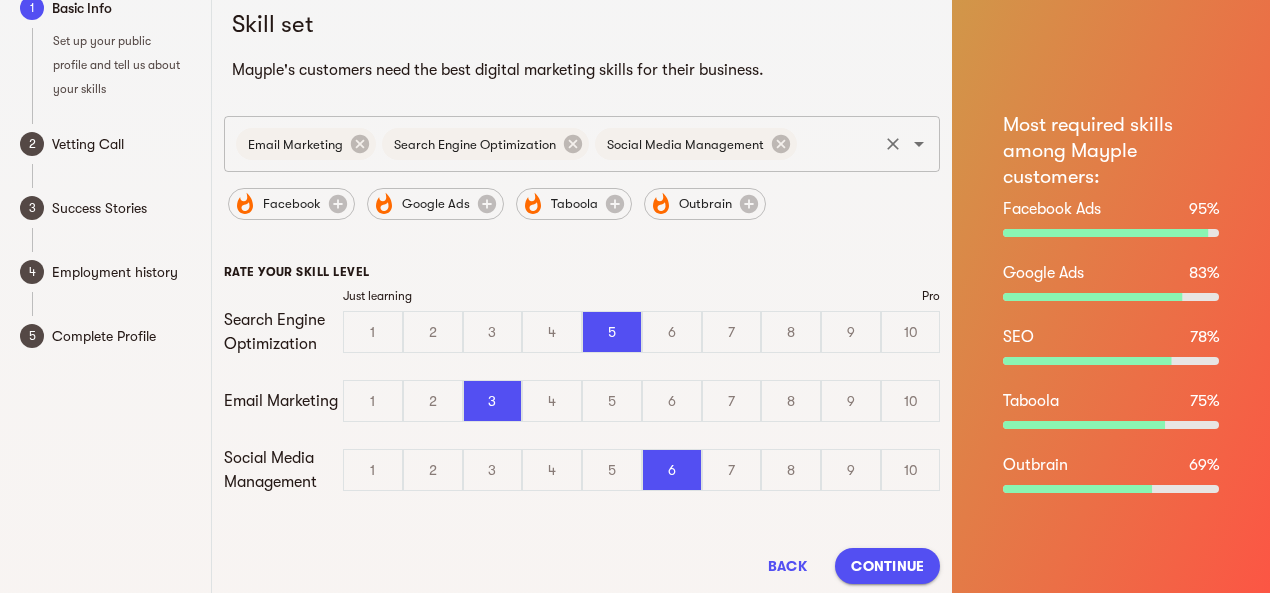click at bounding box center [838, 144] 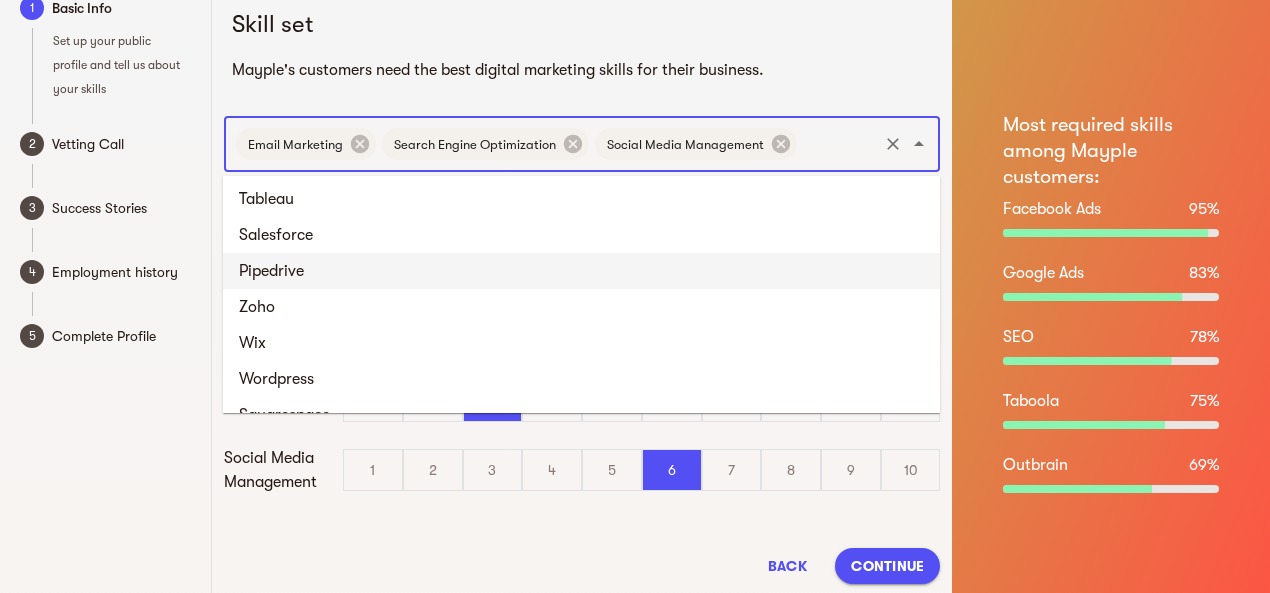 scroll, scrollTop: 2551, scrollLeft: 0, axis: vertical 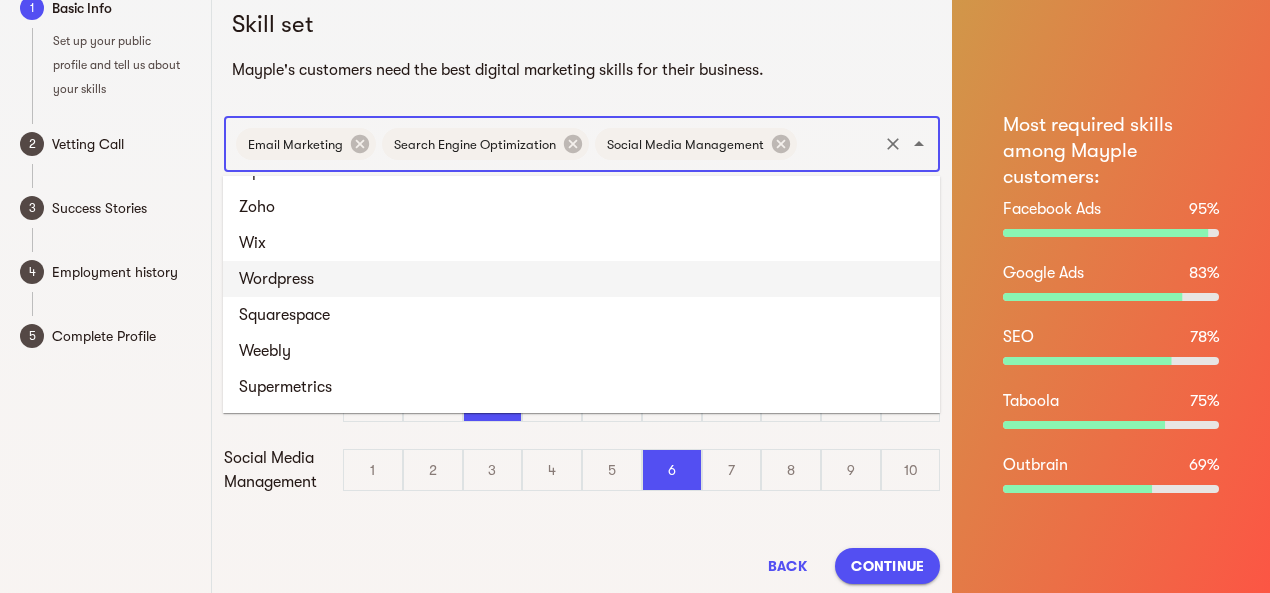 click on "Wordpress" at bounding box center (581, 279) 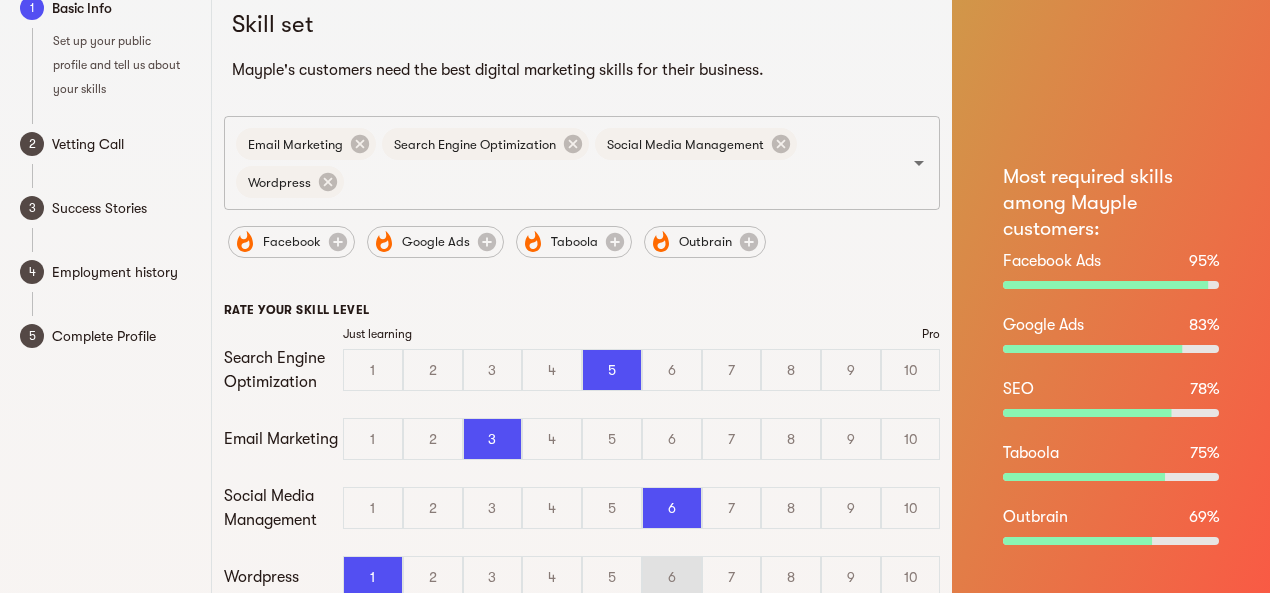 click on "6" at bounding box center [672, 577] 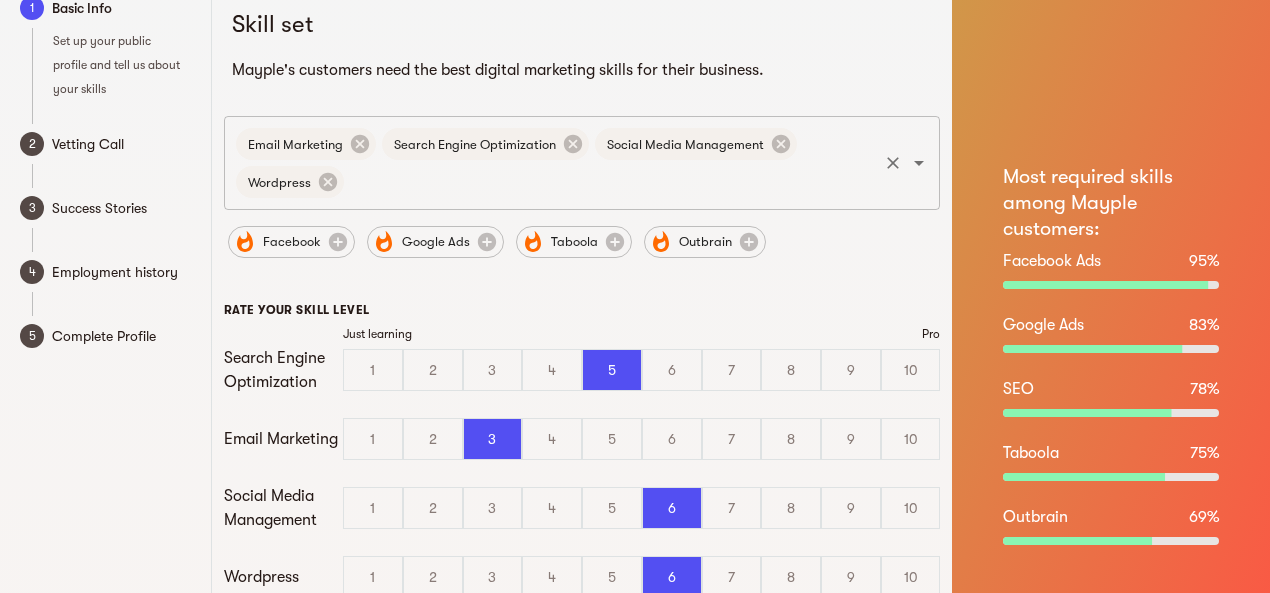 click at bounding box center [611, 182] 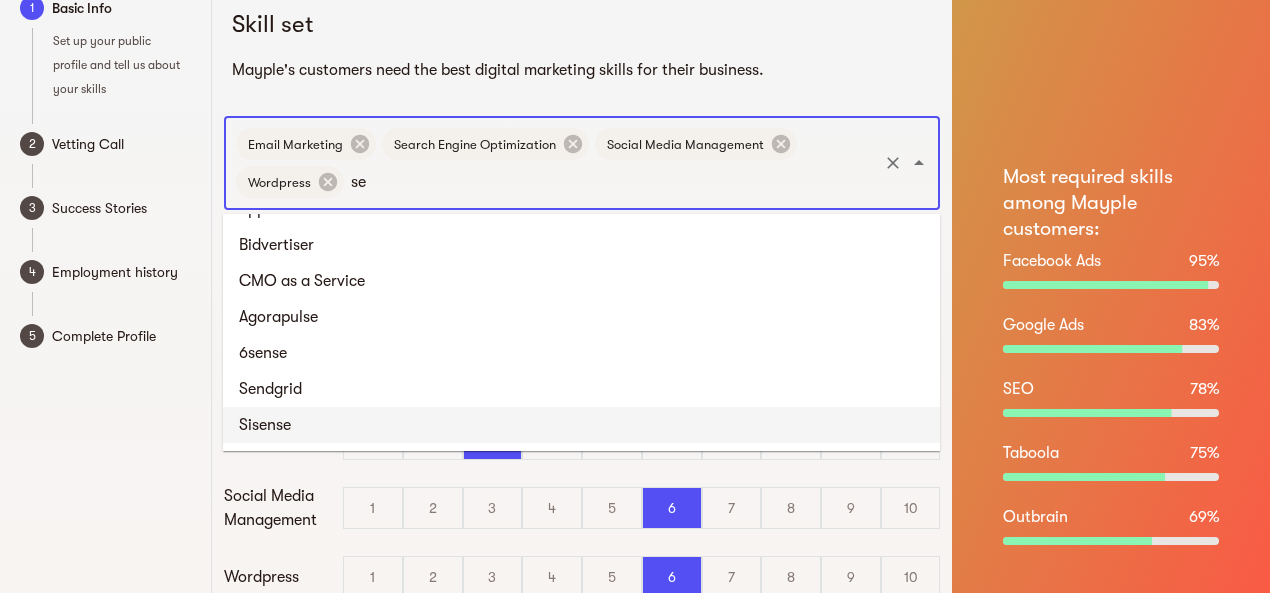 scroll, scrollTop: 30, scrollLeft: 0, axis: vertical 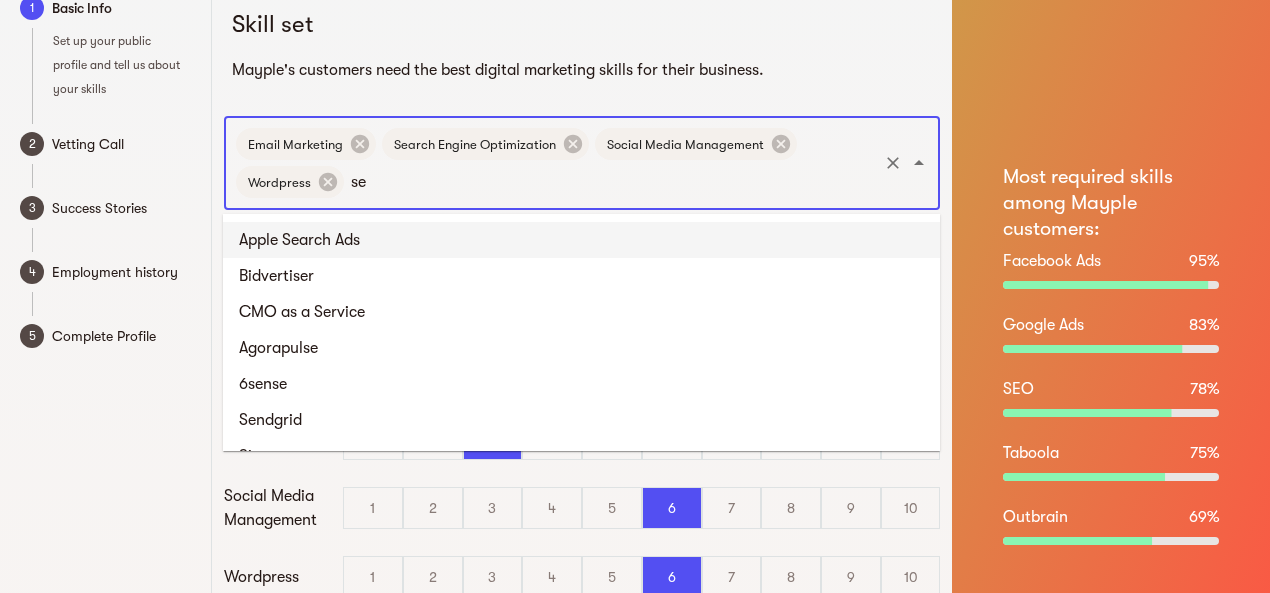type on "s" 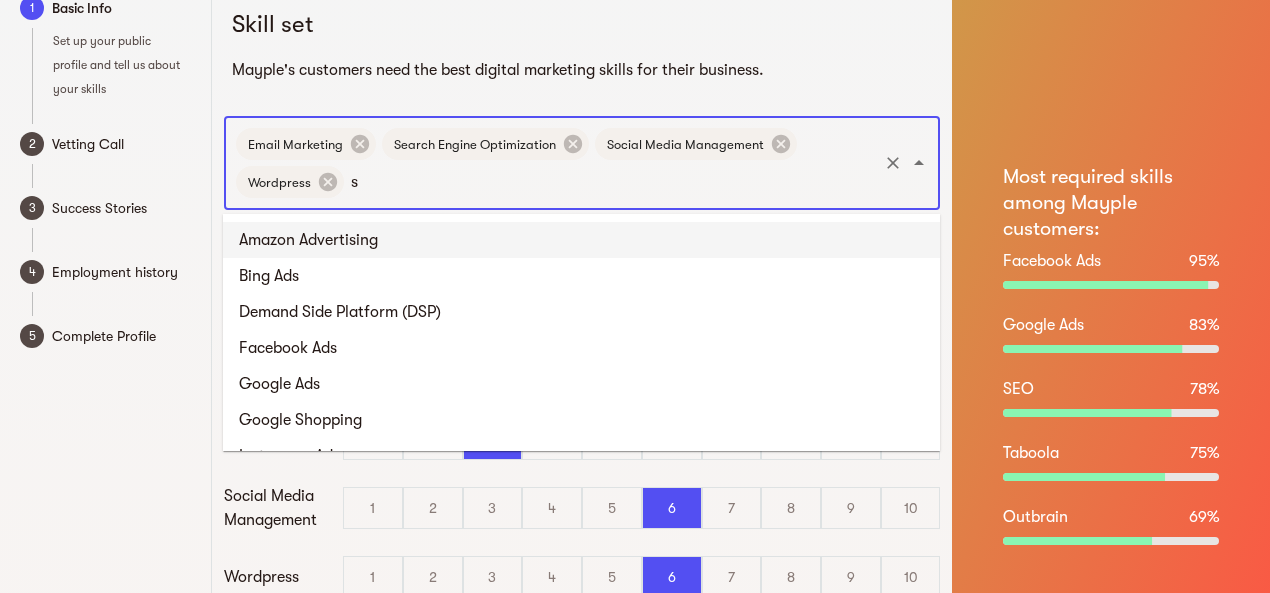 type 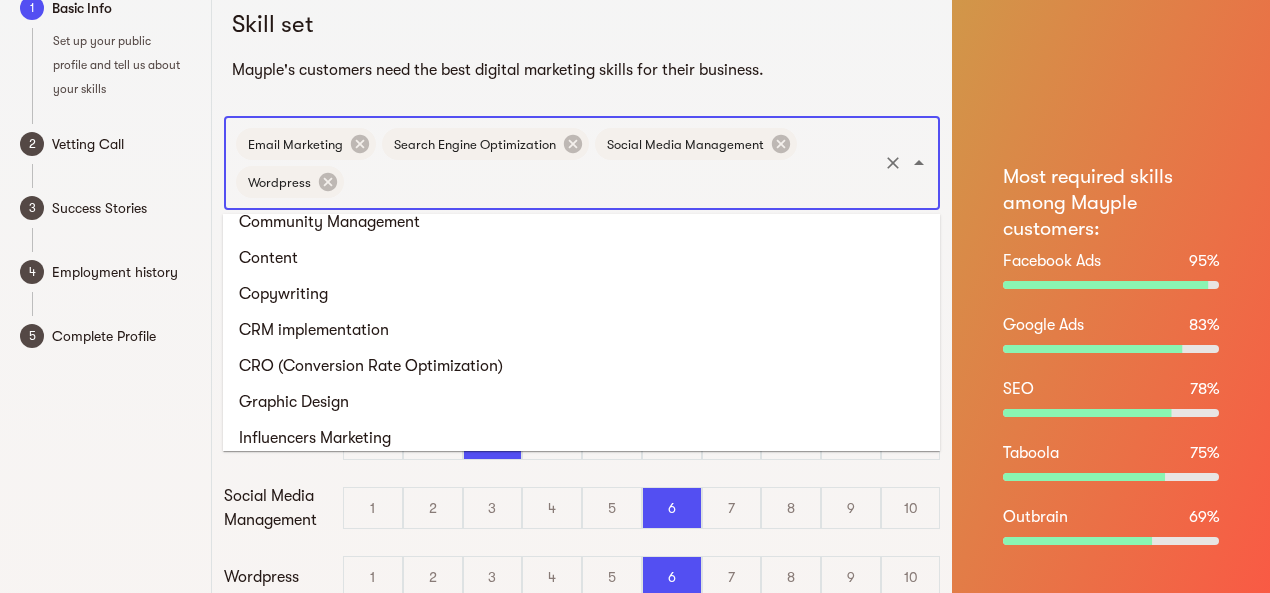 scroll, scrollTop: 1100, scrollLeft: 0, axis: vertical 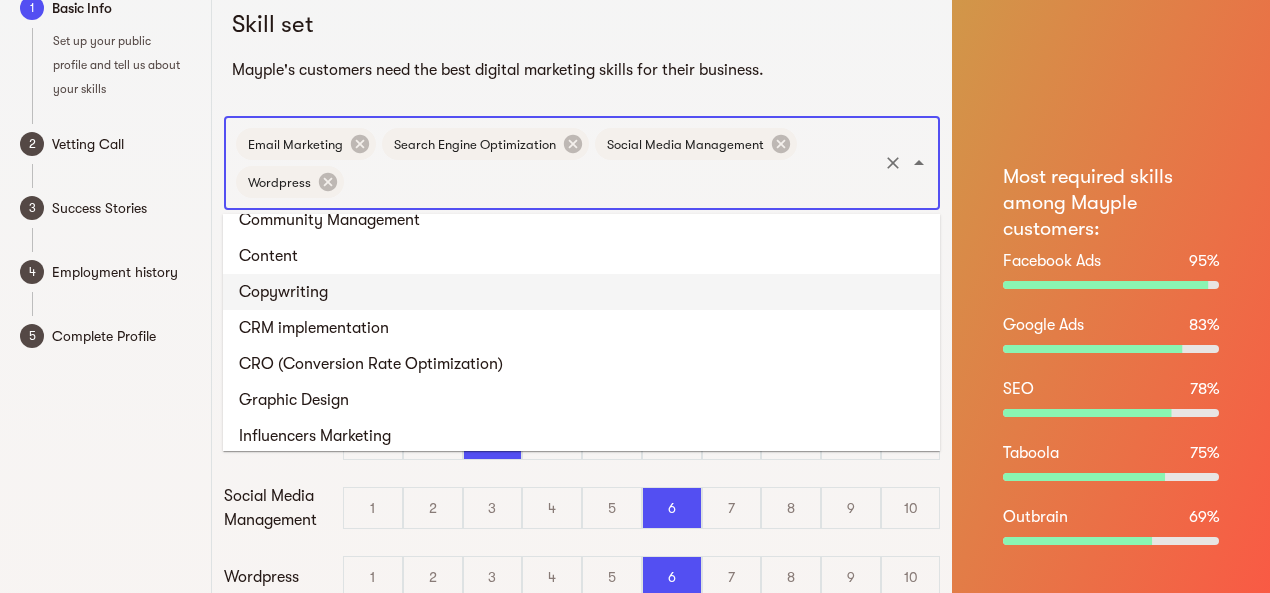 click on "Copywriting" at bounding box center (581, 292) 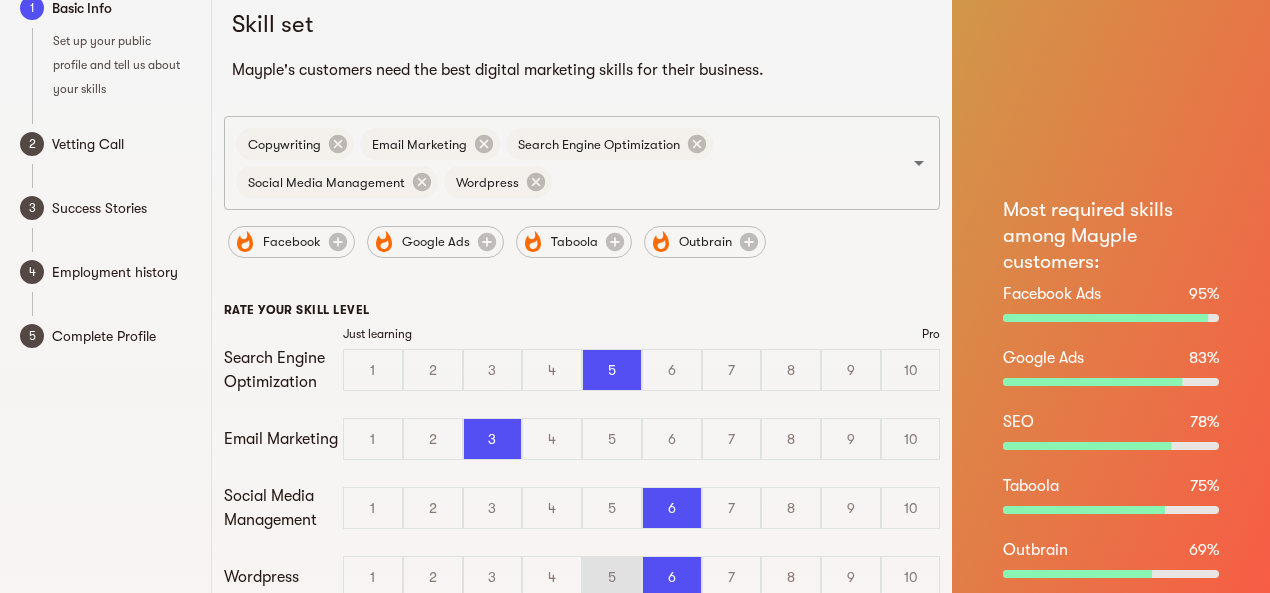 click on "5" at bounding box center (612, 577) 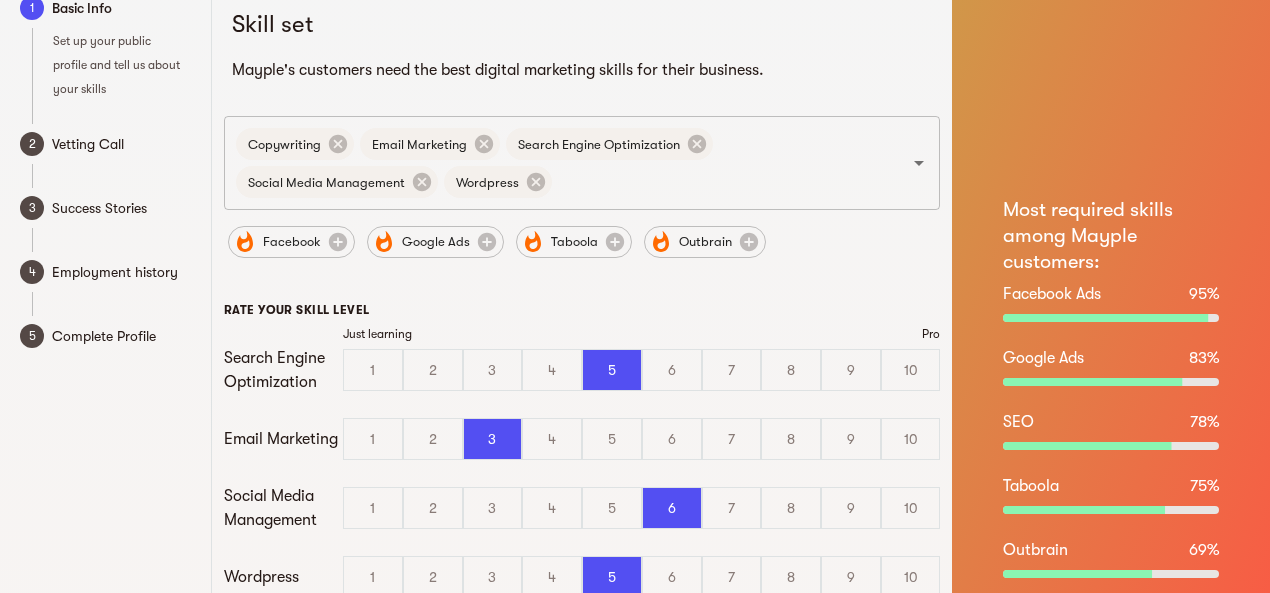 click on "5" at bounding box center [612, 577] 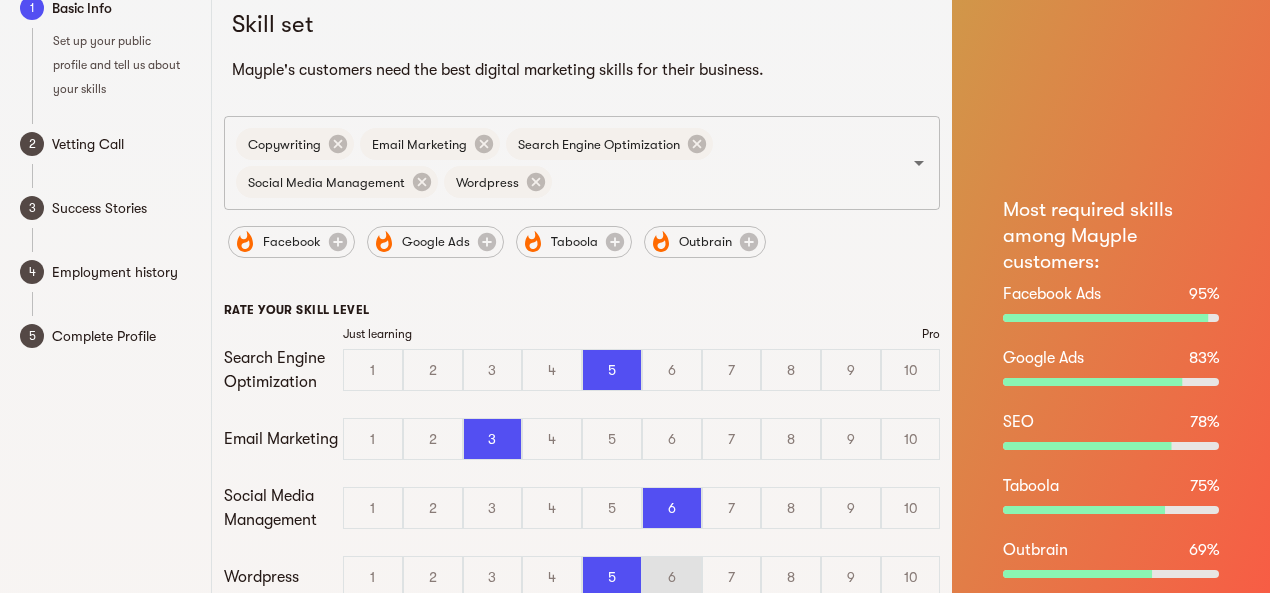click on "6" at bounding box center [672, 577] 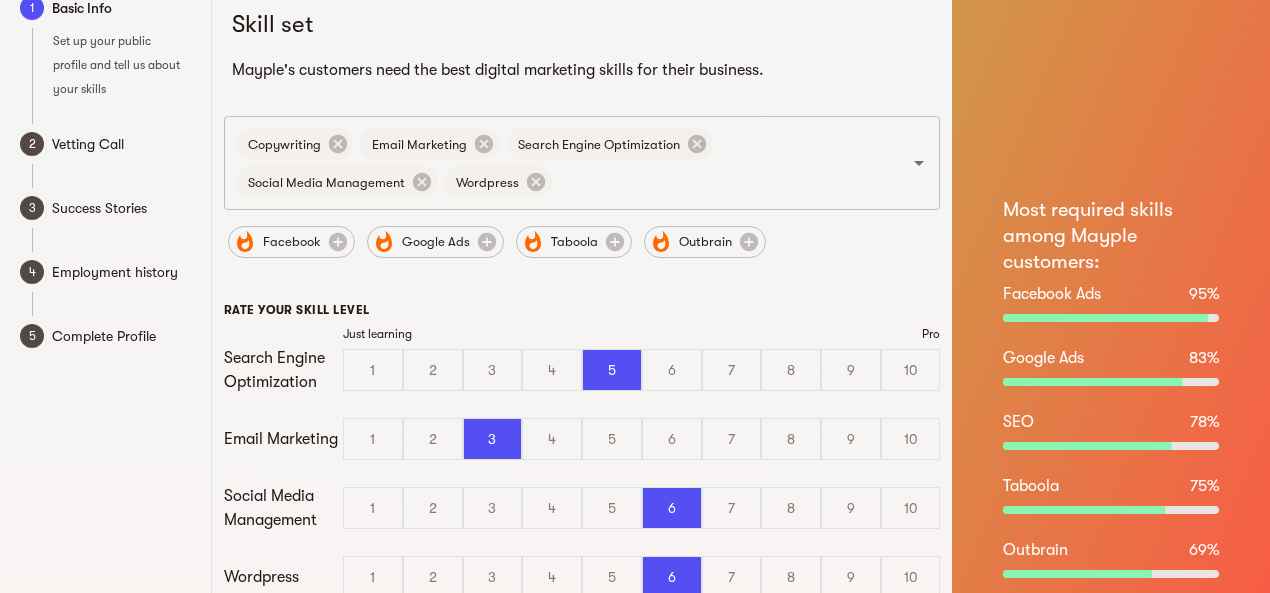 scroll, scrollTop: 124, scrollLeft: 0, axis: vertical 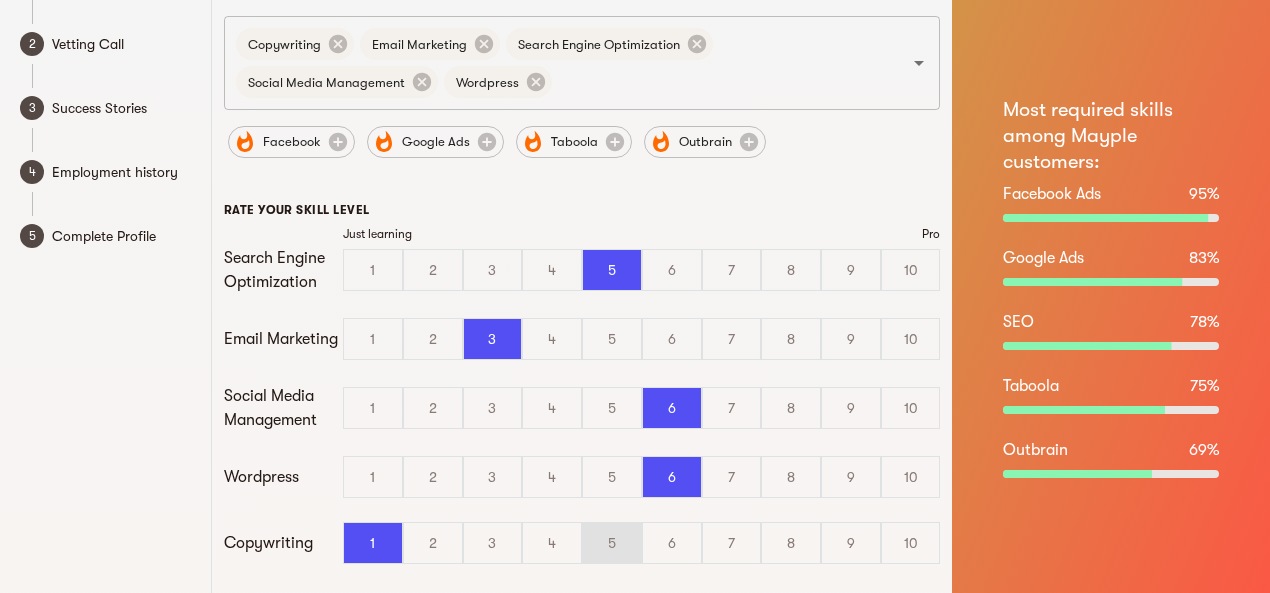 click on "5" at bounding box center [612, 543] 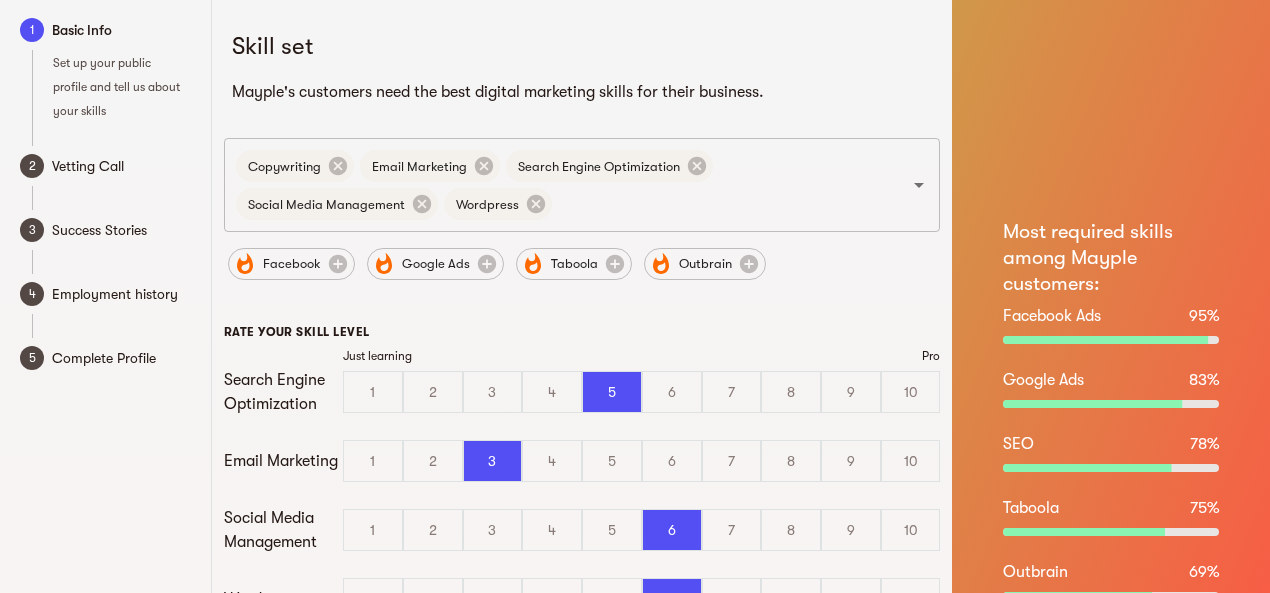 scroll, scrollTop: 0, scrollLeft: 0, axis: both 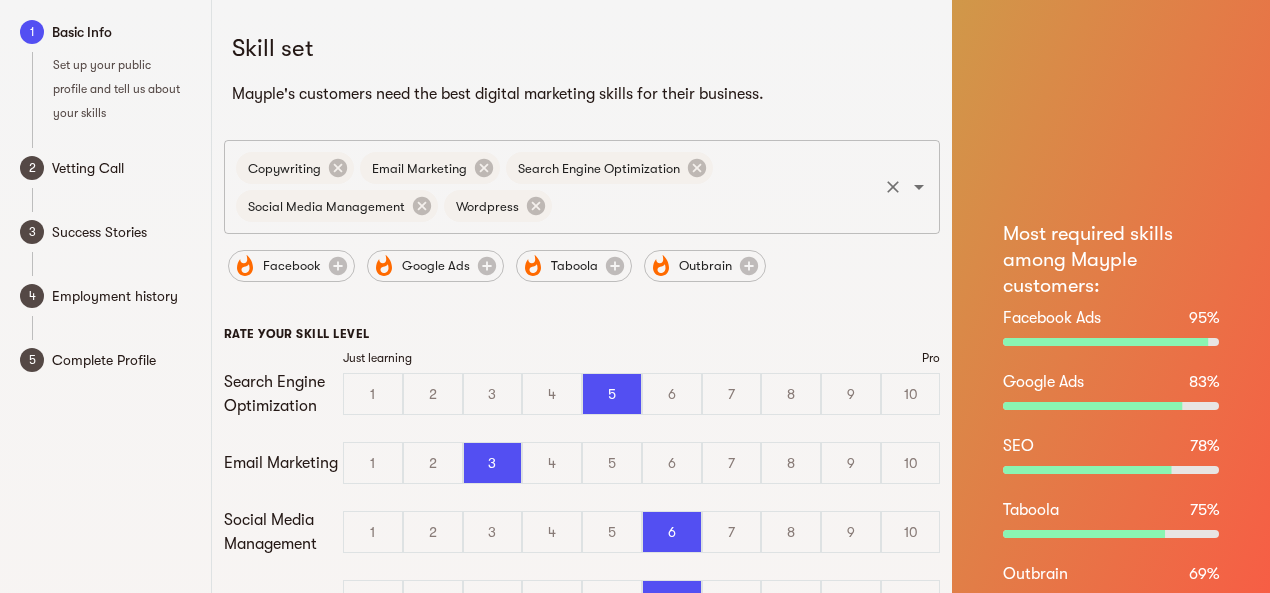 click at bounding box center (715, 206) 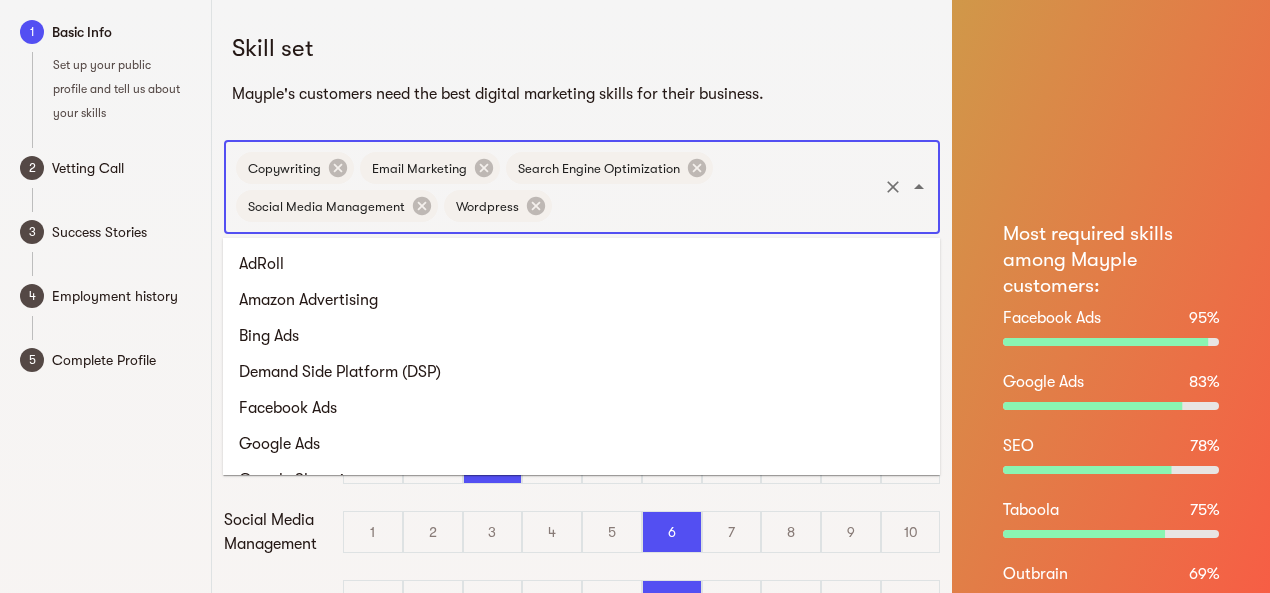 scroll, scrollTop: 963, scrollLeft: 0, axis: vertical 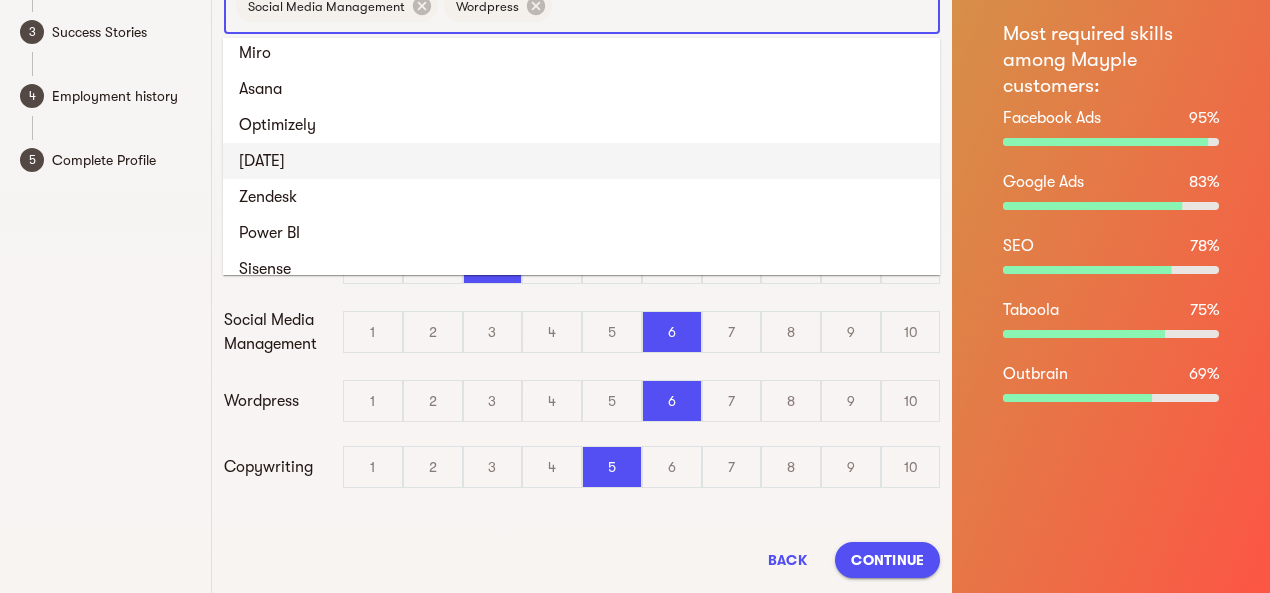 click on "Monday" at bounding box center [581, 161] 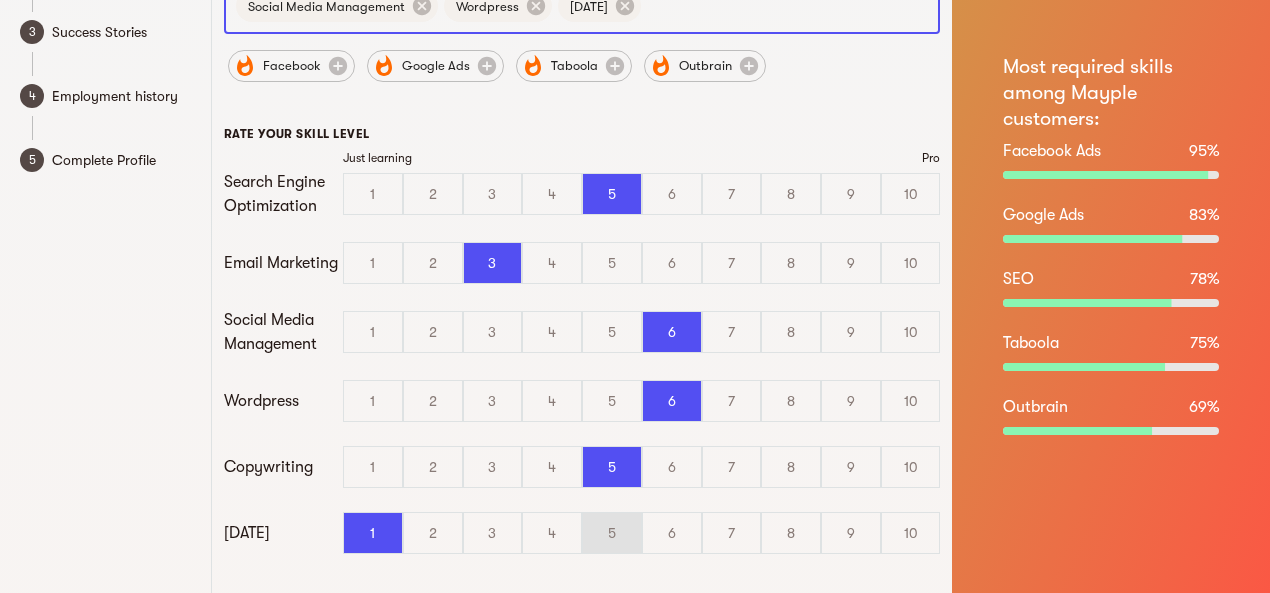 click on "5" at bounding box center [612, 533] 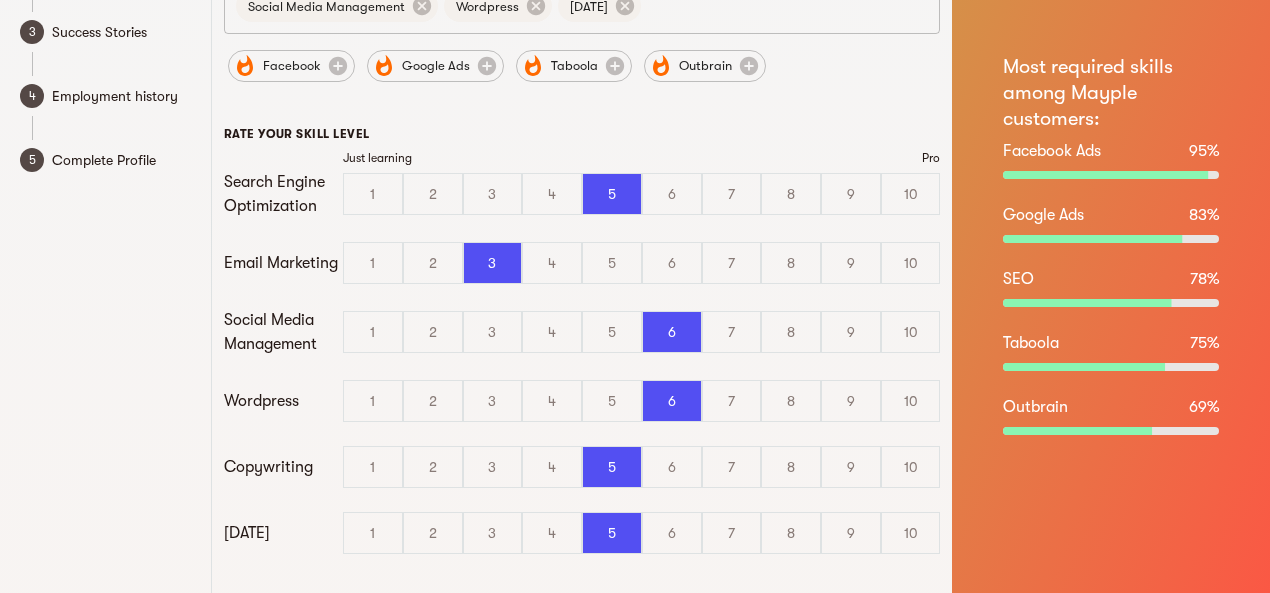 click at bounding box center (760, 6) 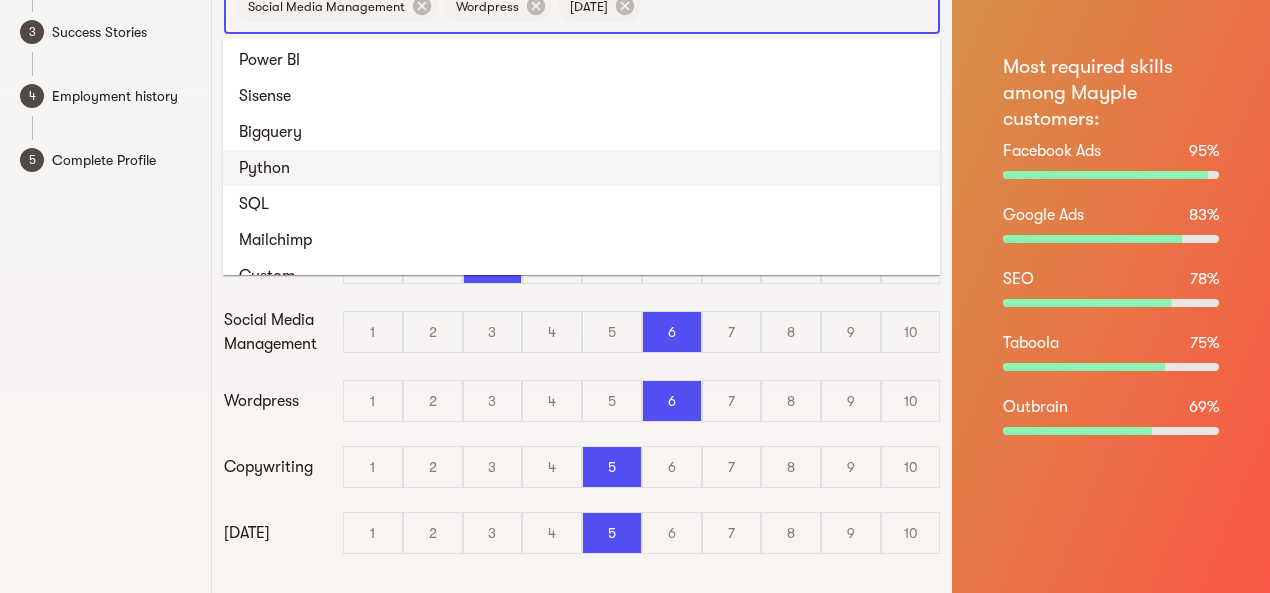 scroll, scrollTop: 3126, scrollLeft: 0, axis: vertical 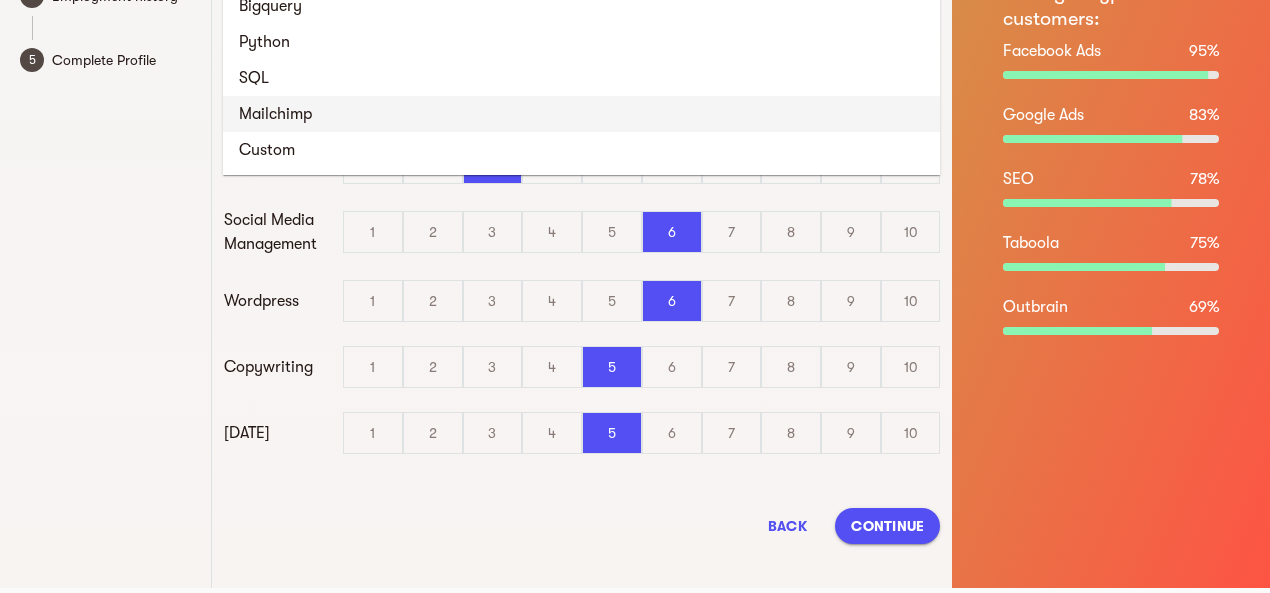 click on "Mailchimp" at bounding box center (581, 114) 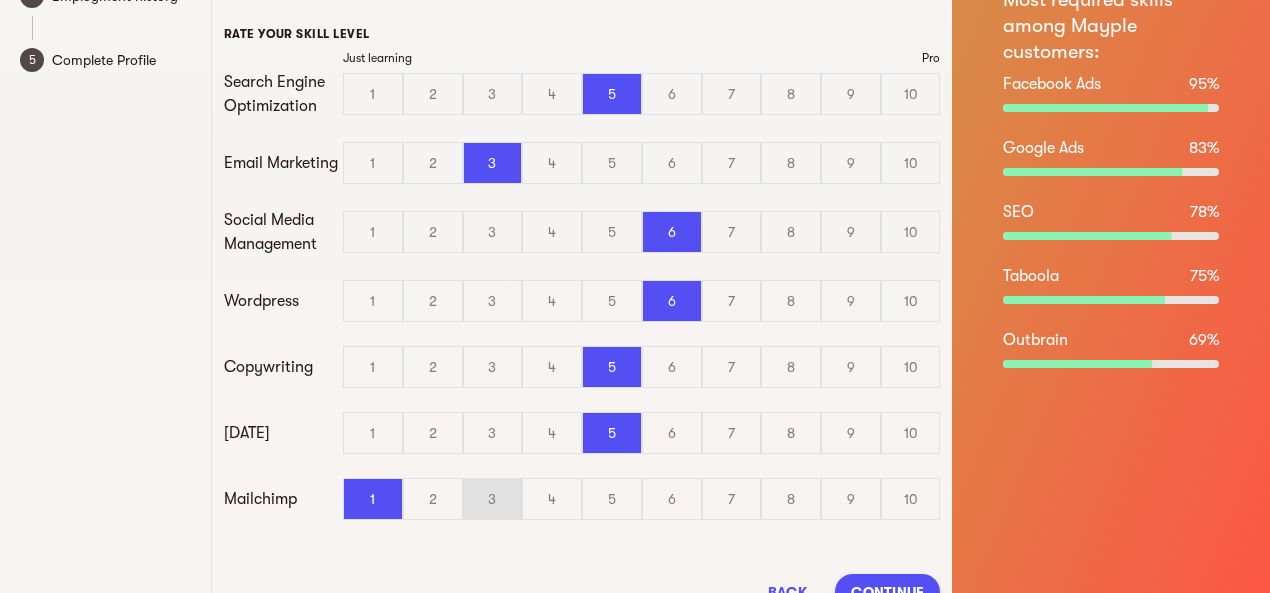 click on "3" at bounding box center [493, 499] 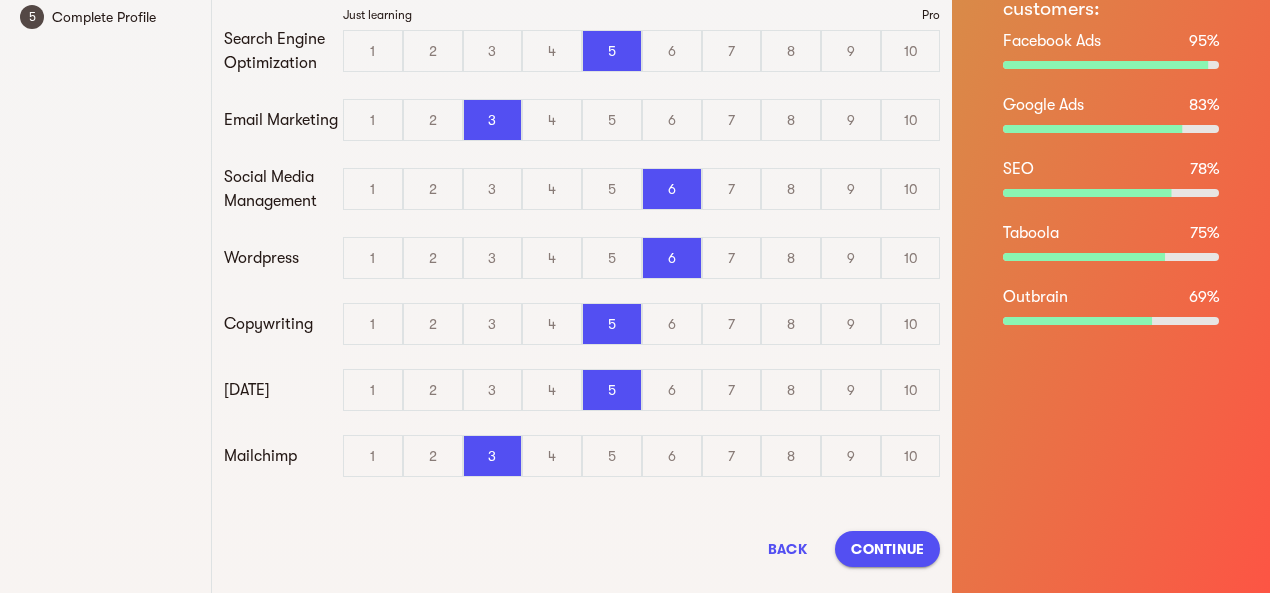 scroll, scrollTop: 381, scrollLeft: 0, axis: vertical 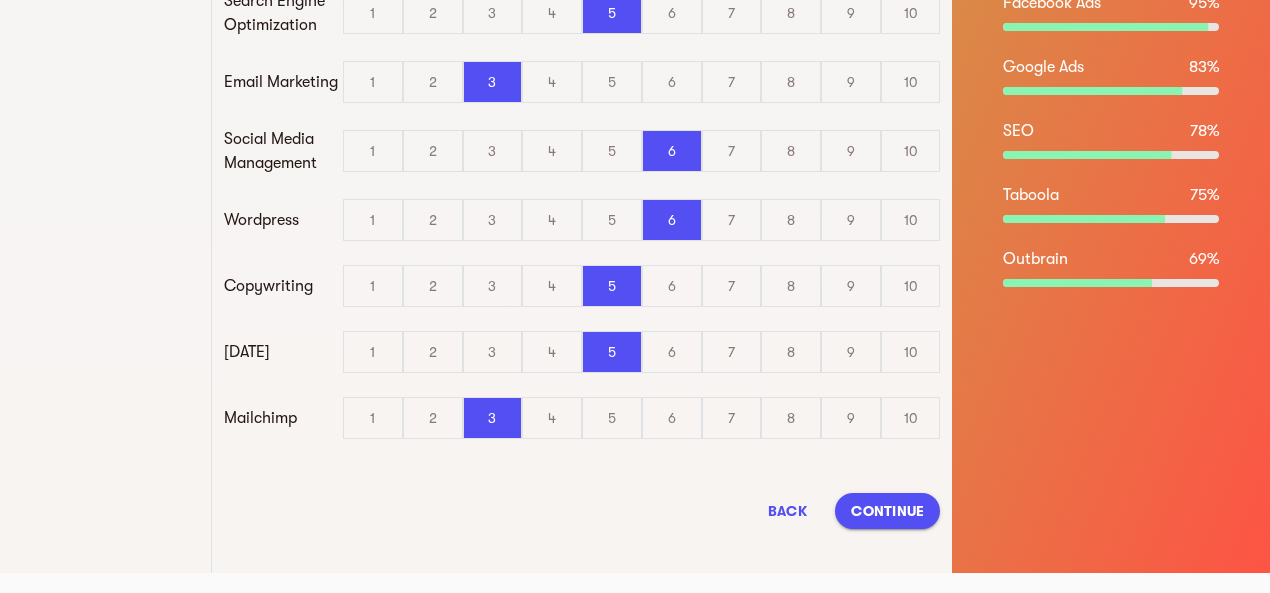 click on "Continue" at bounding box center (887, 511) 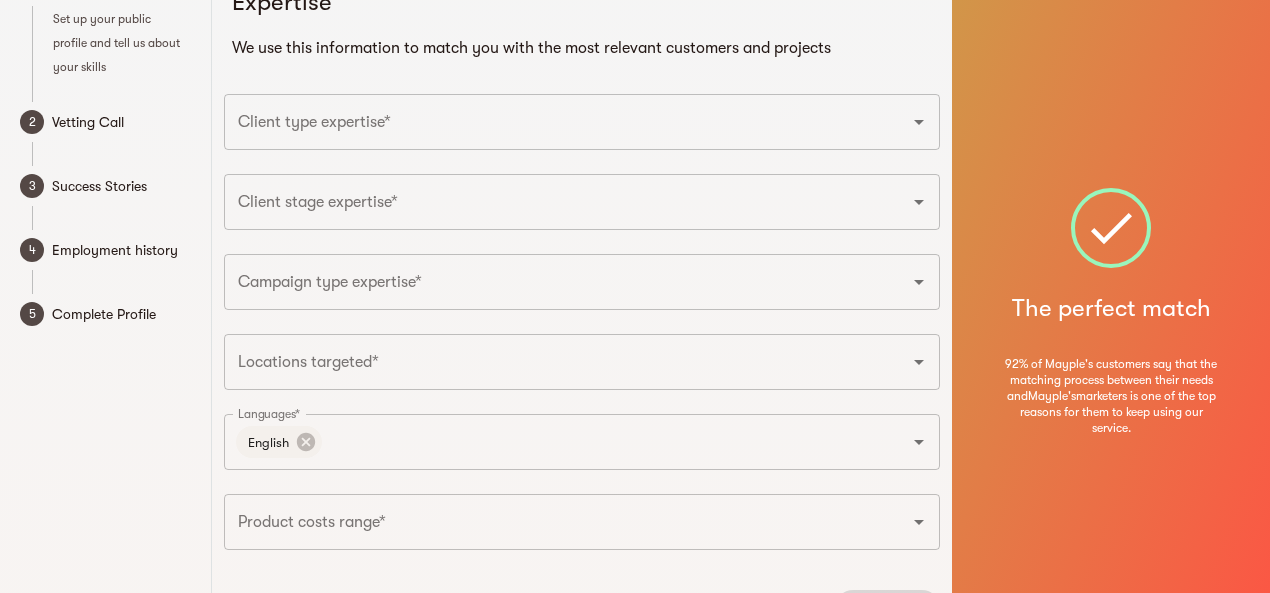 scroll, scrollTop: 0, scrollLeft: 0, axis: both 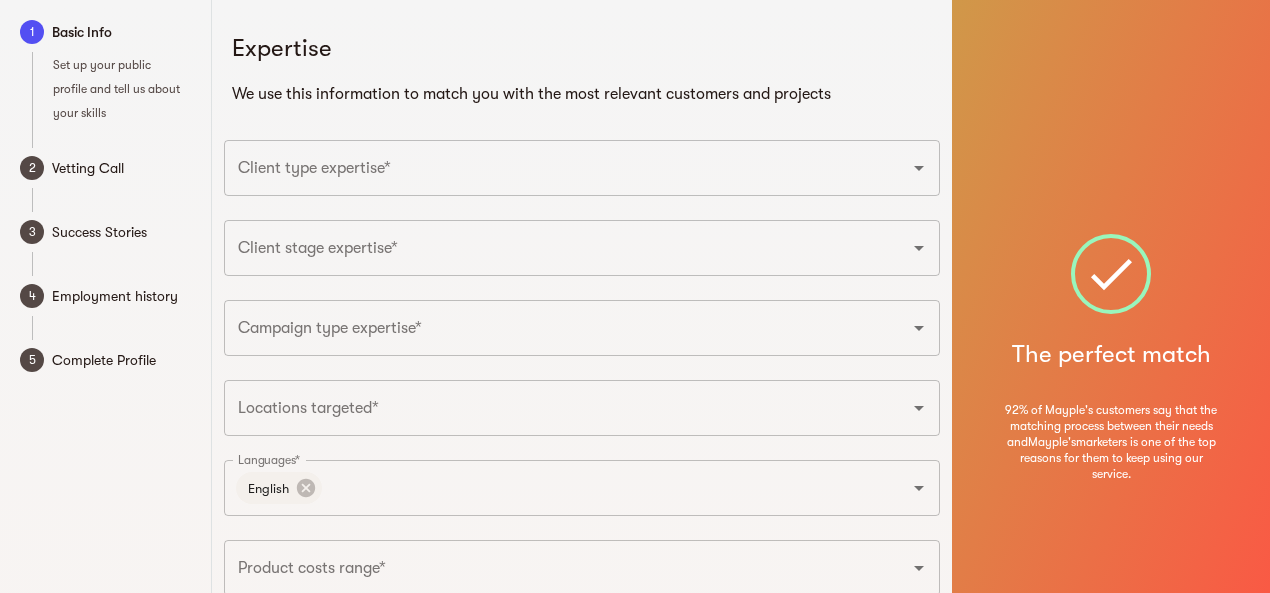click on "Client type expertise*" at bounding box center [554, 168] 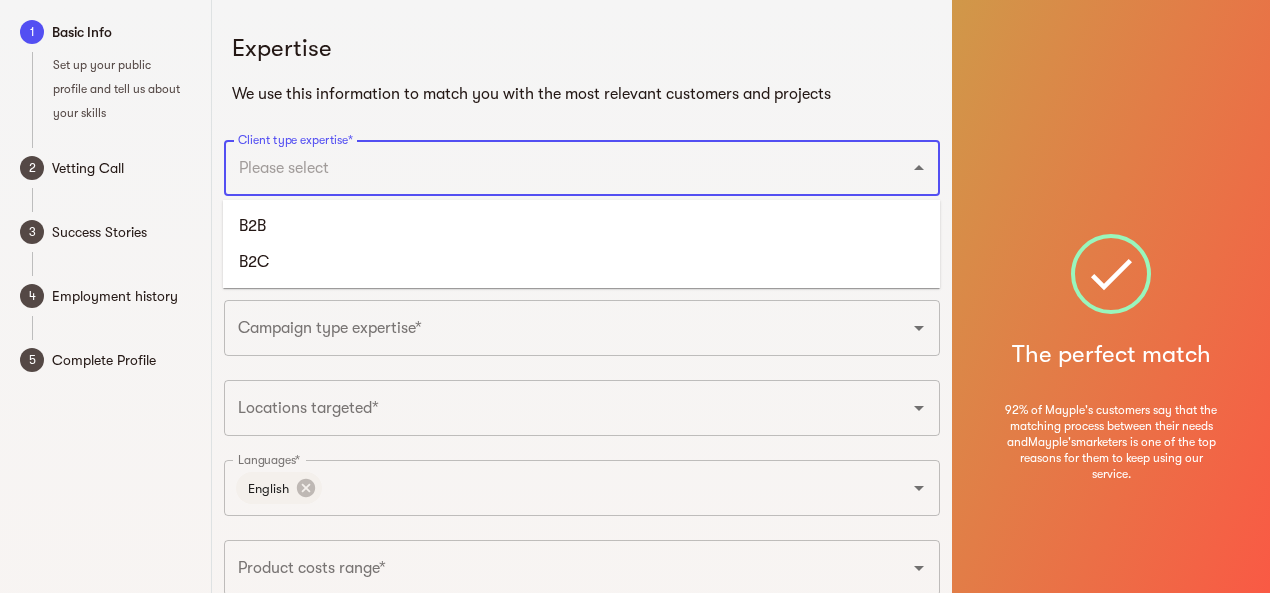 click on "Client type expertise*" at bounding box center (554, 168) 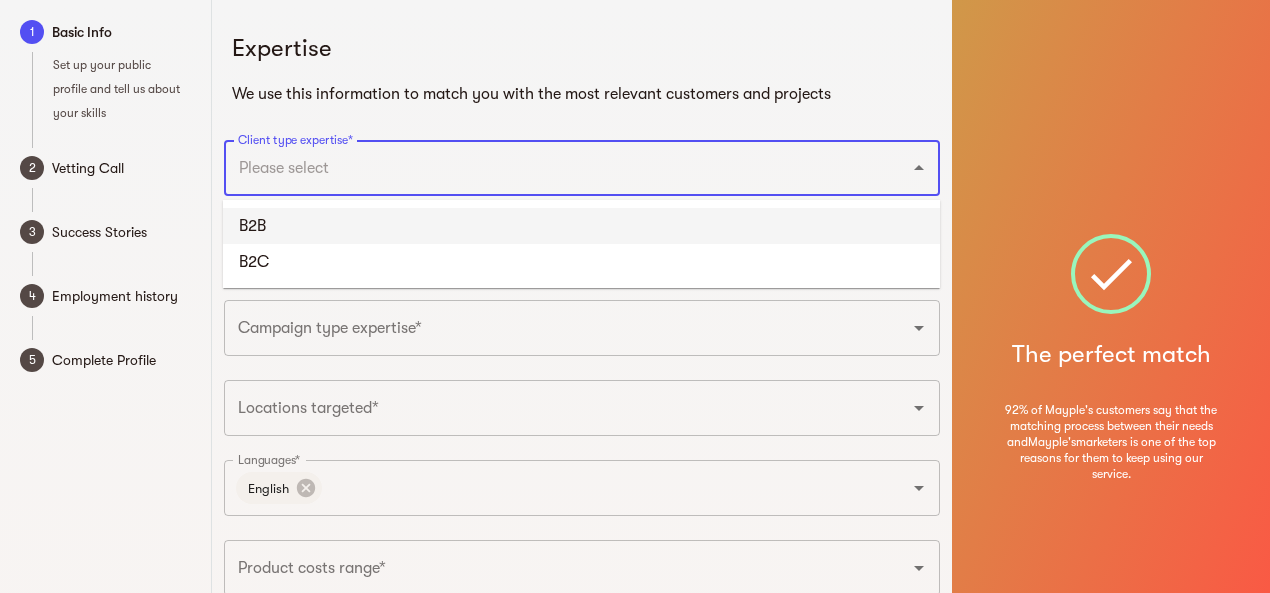 click on "B2B" at bounding box center (581, 226) 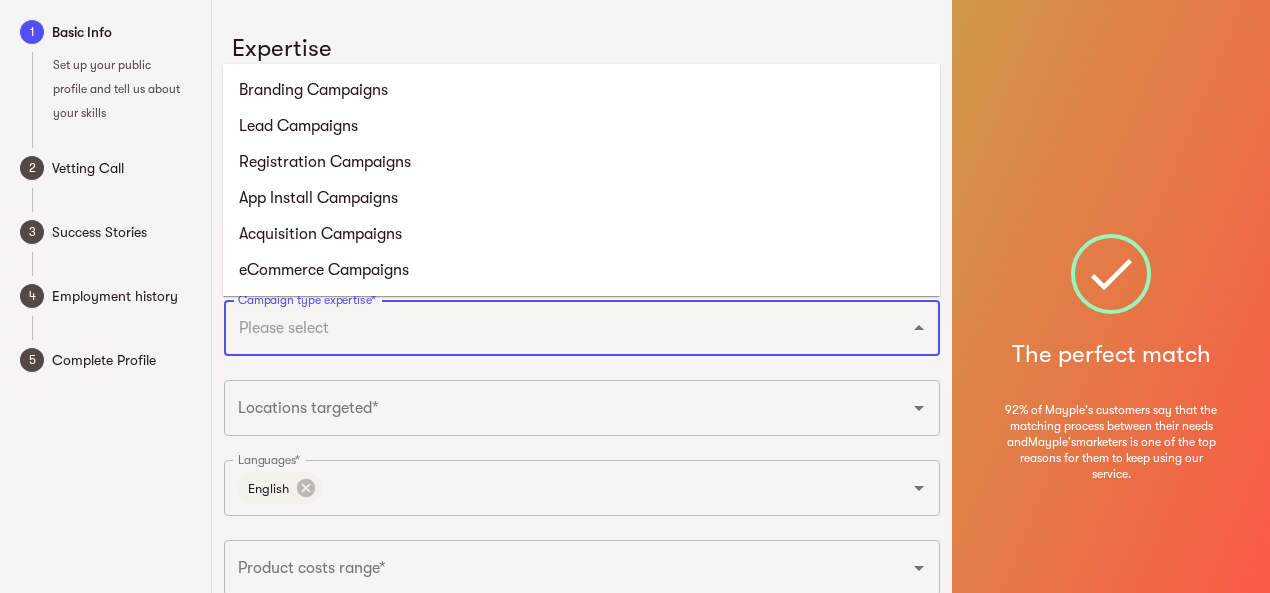 click on "Campaign type expertise*" at bounding box center (554, 328) 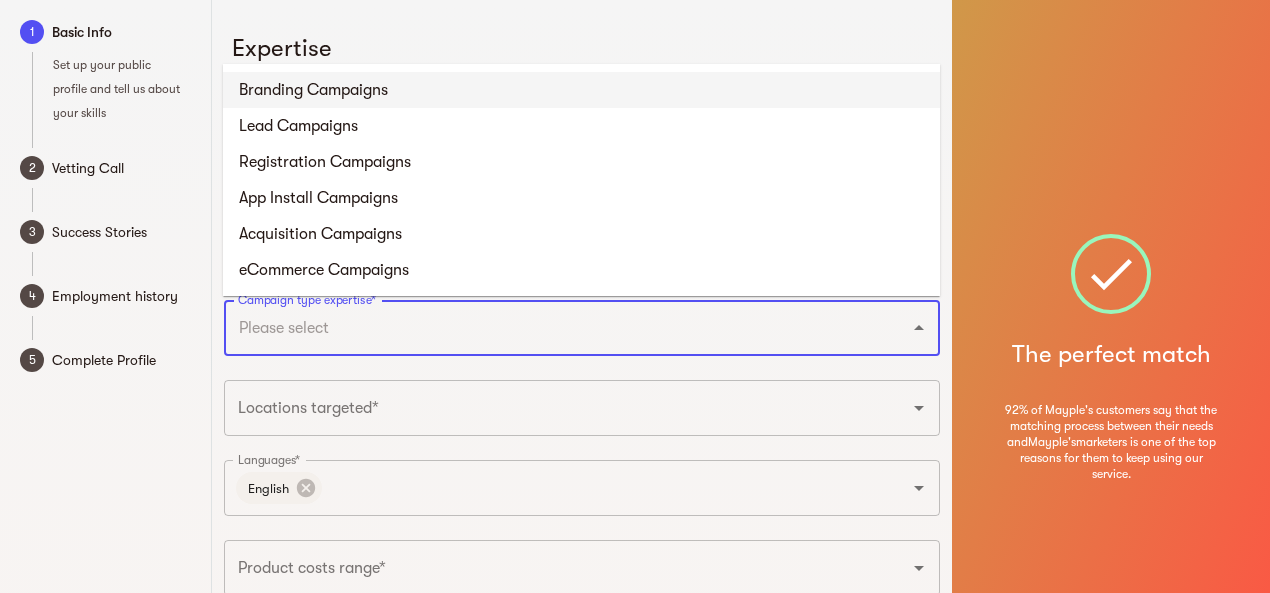 click on "Branding Campaigns" at bounding box center (581, 90) 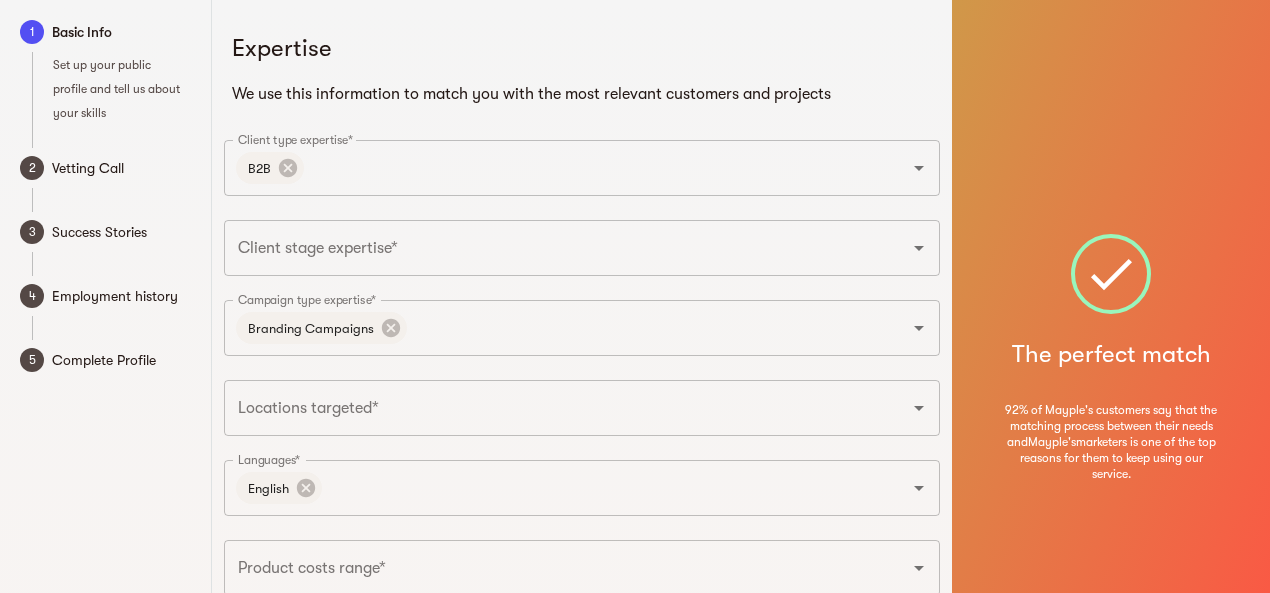 click on "Expertise We use this information to match you with the most relevant customers and projects Client type expertise* B2B Client type expertise* Client stage expertise* Client stage expertise* Campaign type expertise* Branding Campaigns Campaign type expertise* Locations targeted* Locations targeted* Languages* English Languages* Product costs range* Product costs range* Back Continue" at bounding box center (582, 344) 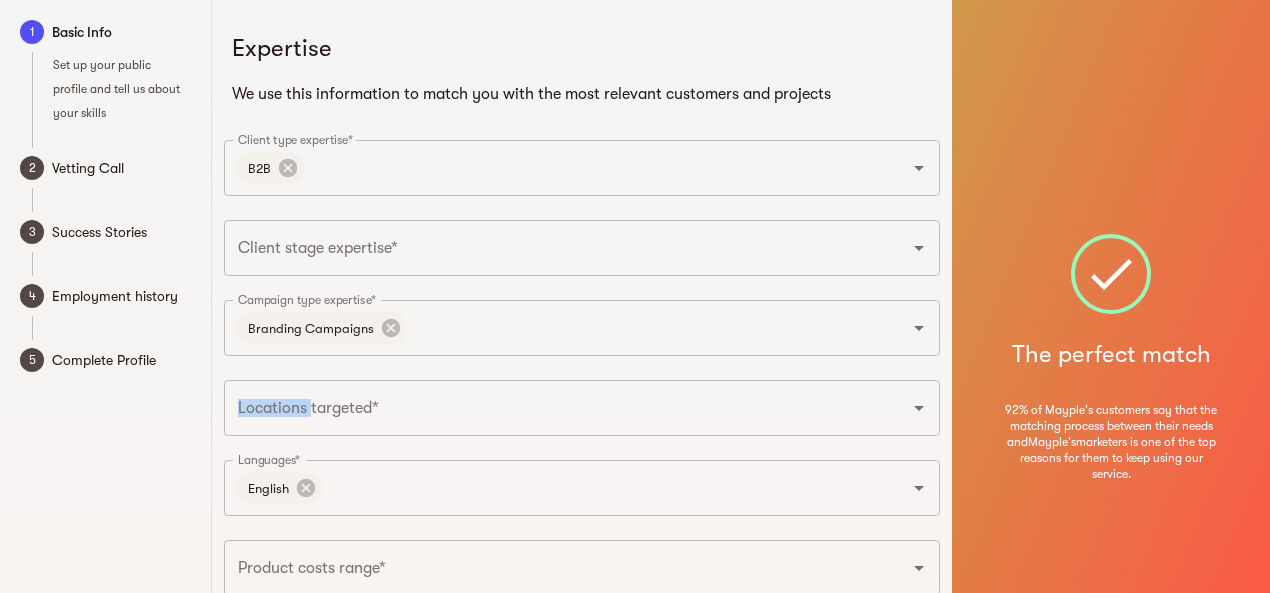 click on "Expertise We use this information to match you with the most relevant customers and projects Client type expertise* B2B Client type expertise* Client stage expertise* Client stage expertise* Campaign type expertise* Branding Campaigns Campaign type expertise* Locations targeted* Locations targeted* Languages* English Languages* Product costs range* Product costs range* Back Continue" at bounding box center [582, 344] 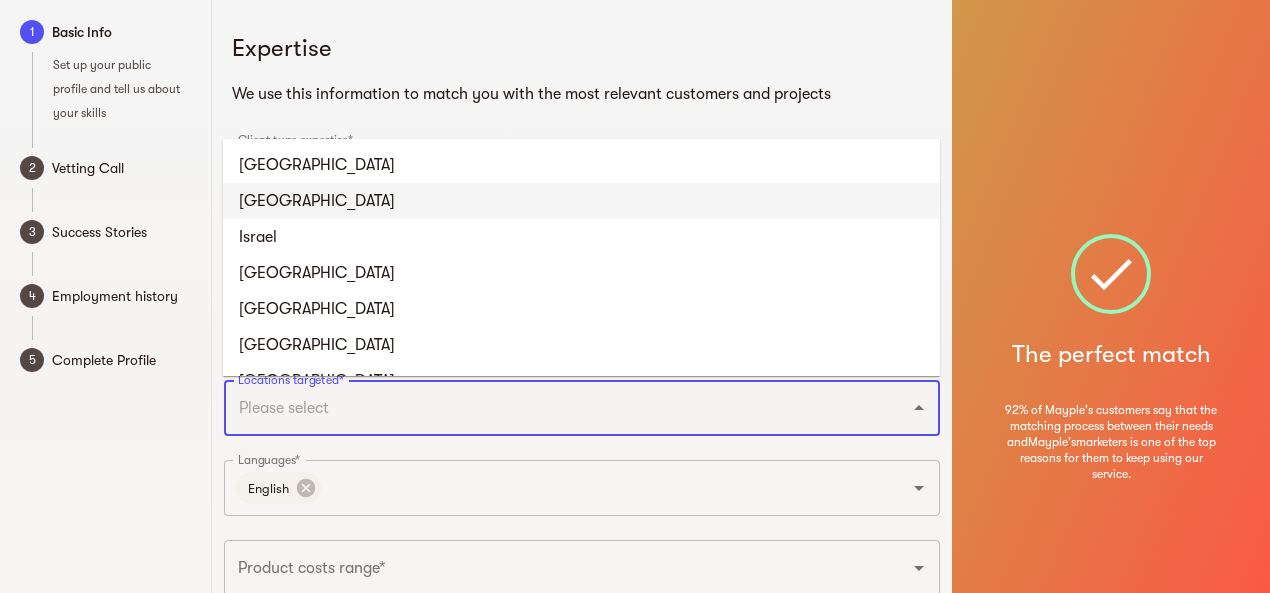 click on "United Kingdom" at bounding box center (581, 201) 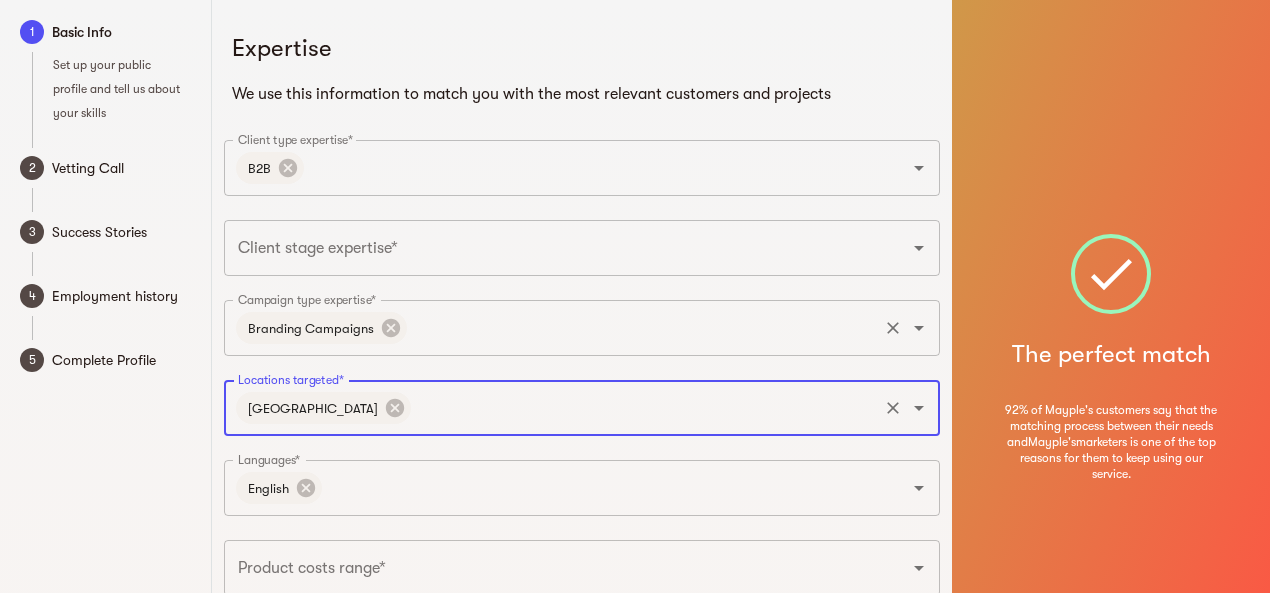 scroll, scrollTop: 100, scrollLeft: 0, axis: vertical 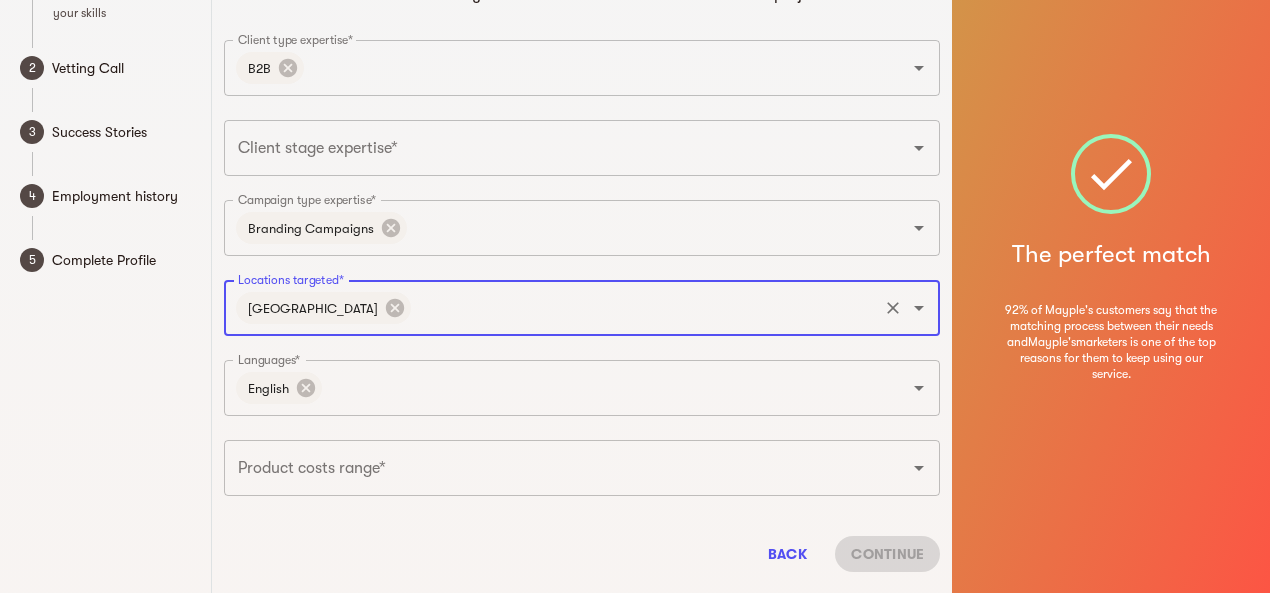 click on "Product costs range*" at bounding box center (554, 468) 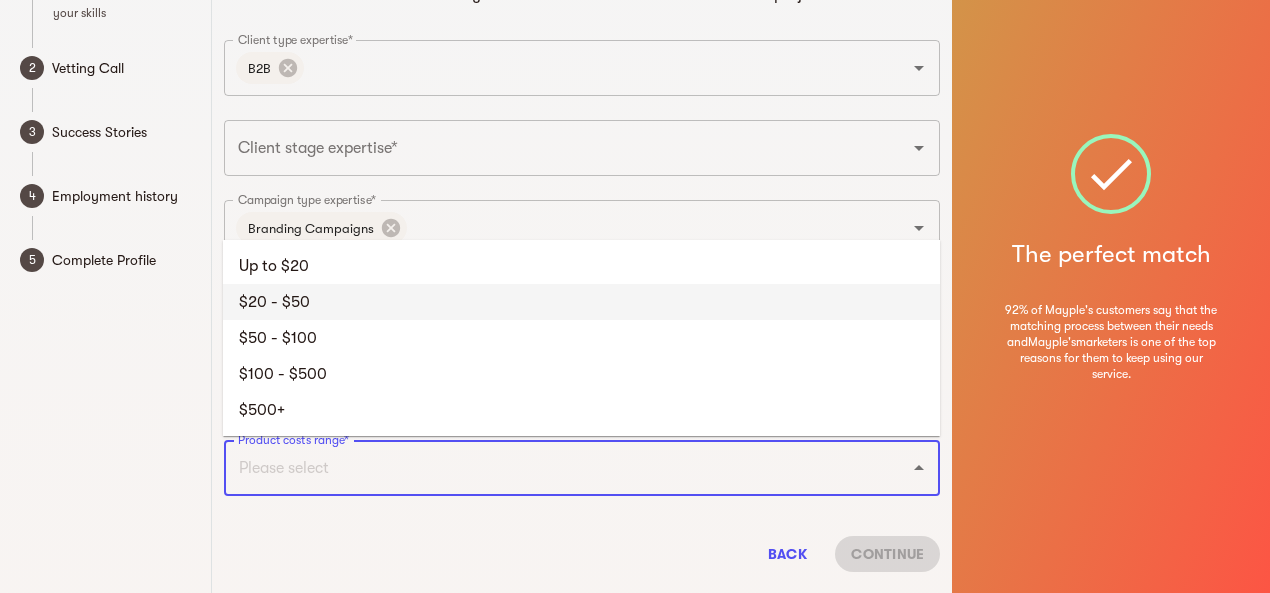 click on "$20 - $50" at bounding box center (581, 302) 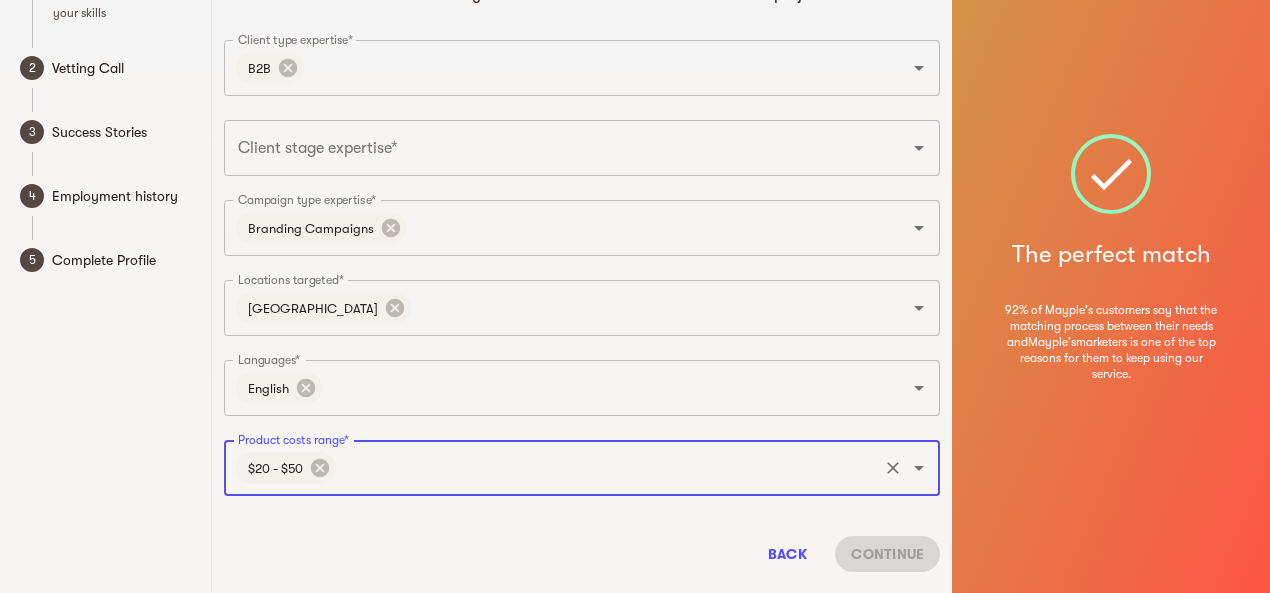 click on "United Kingdom" at bounding box center [313, 308] 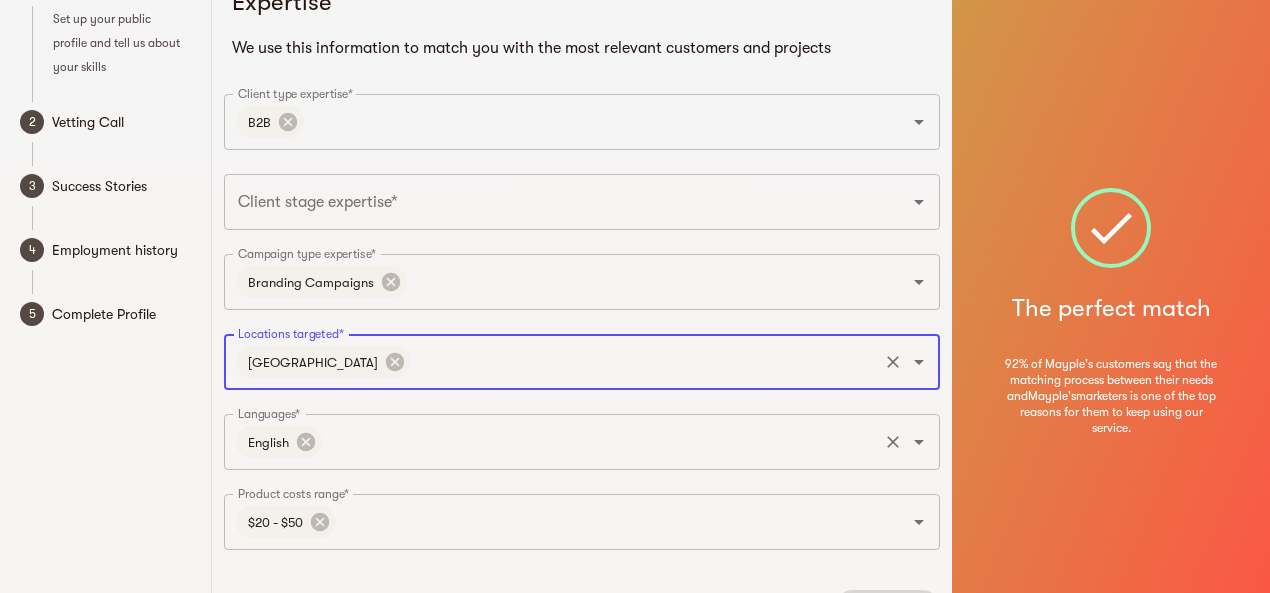 scroll, scrollTop: 0, scrollLeft: 0, axis: both 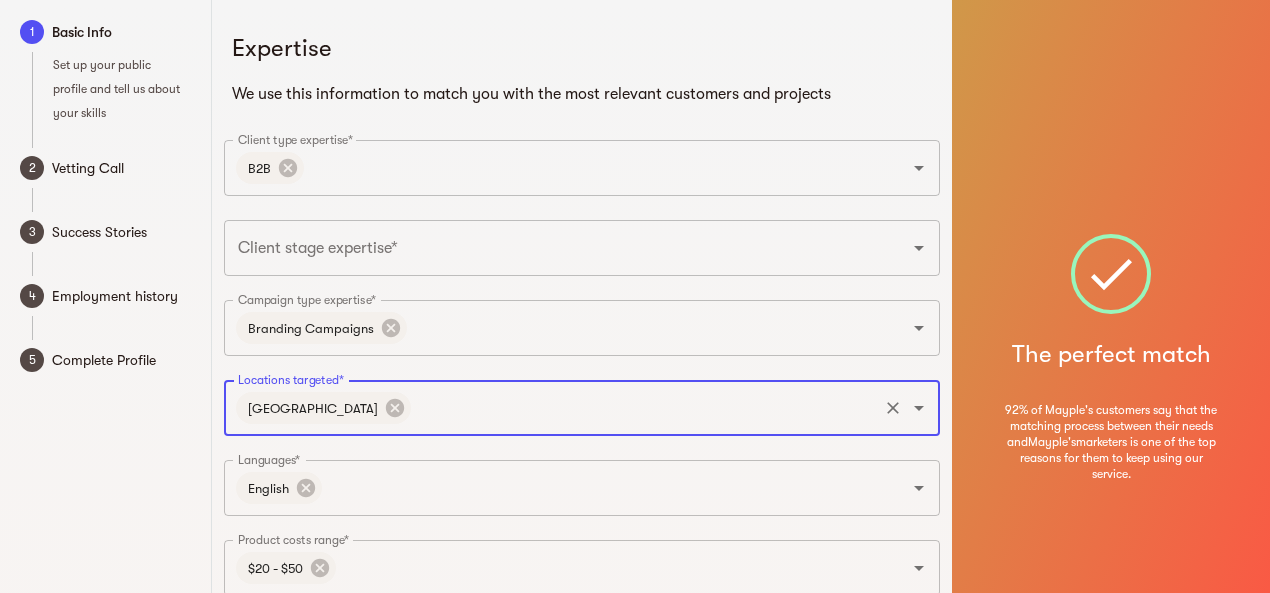 click on "Client stage expertise*" at bounding box center (554, 248) 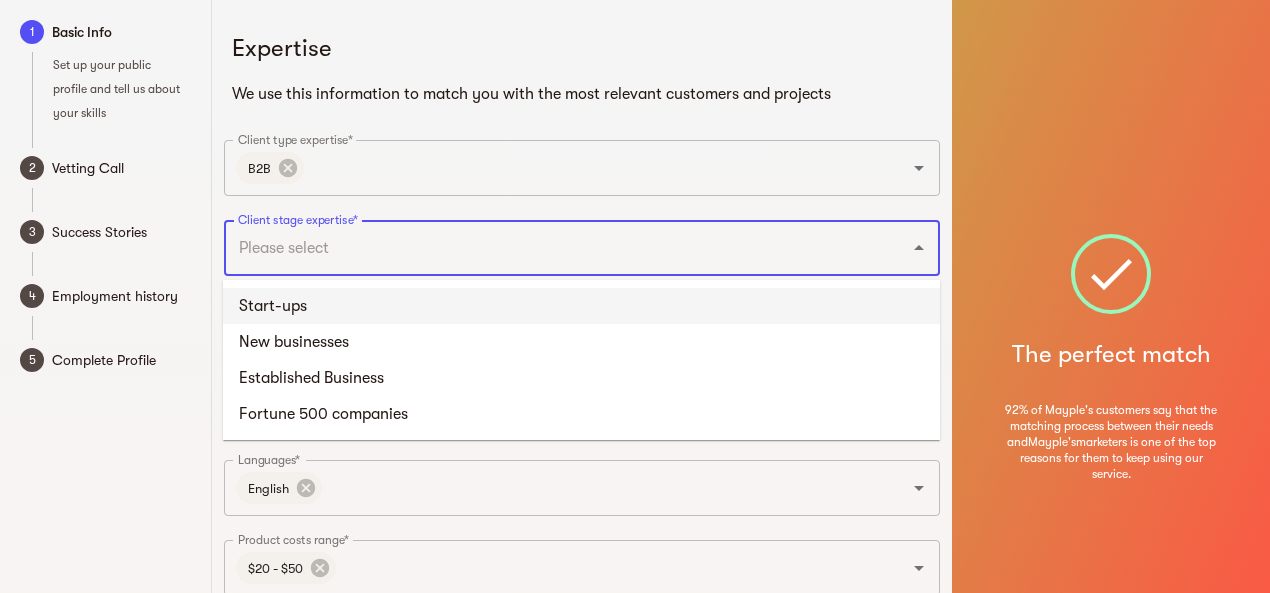 click on "Start-ups" at bounding box center (581, 306) 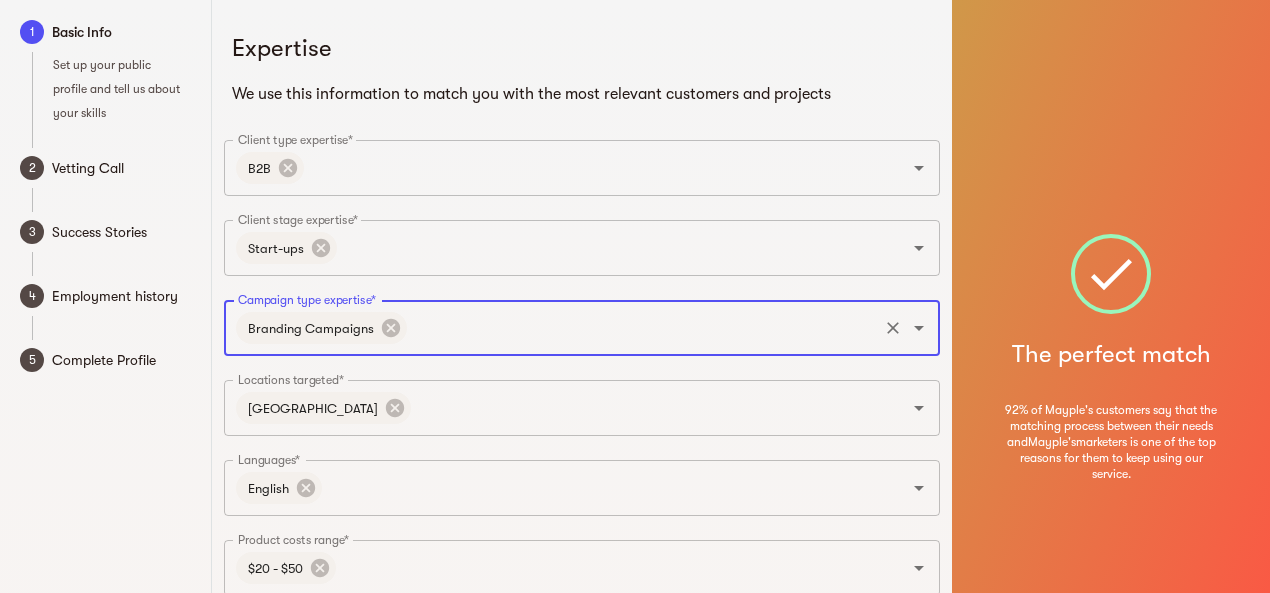 click on "Campaign type expertise*" at bounding box center [643, 328] 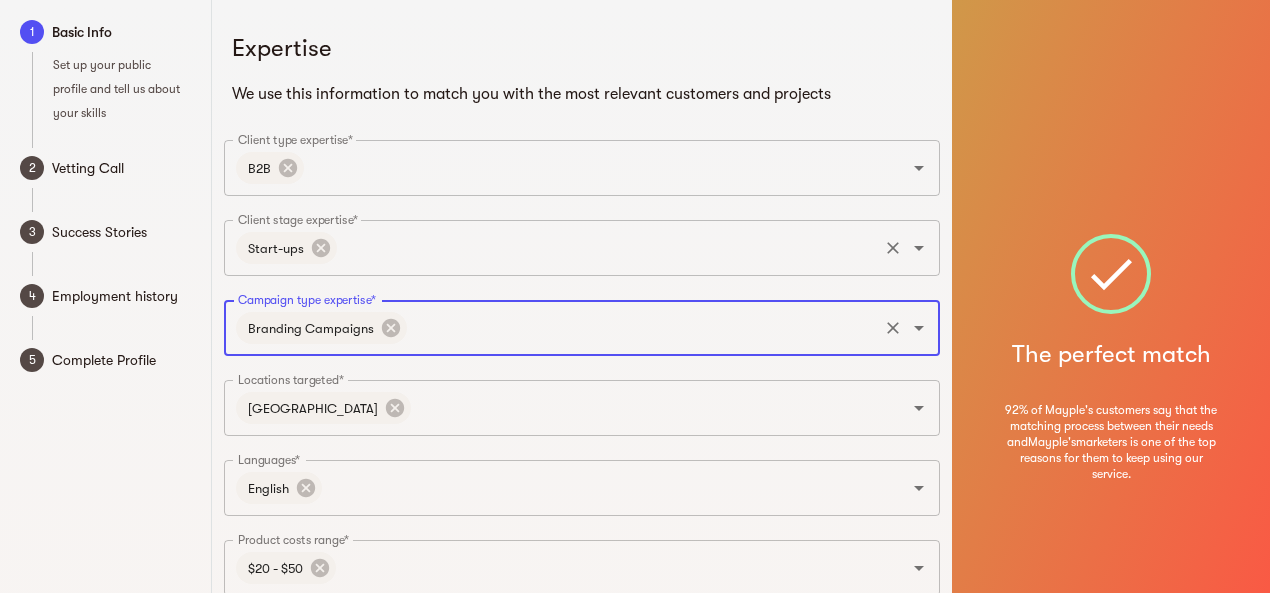 click on "Client stage expertise*" at bounding box center (608, 248) 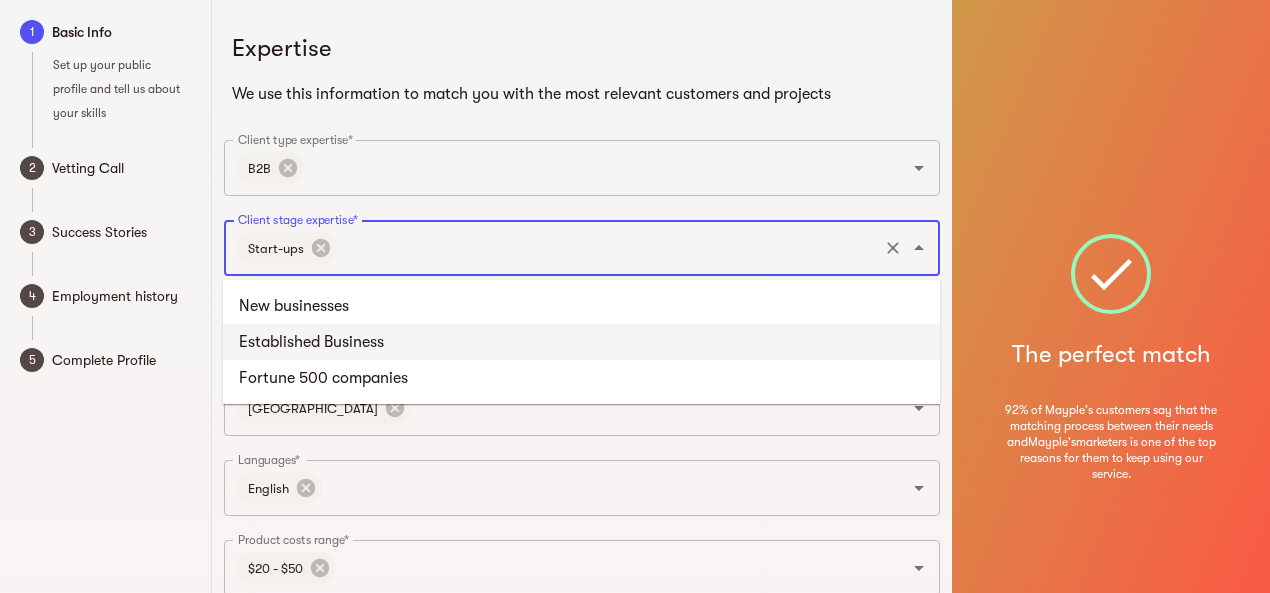 click on "Established Business" at bounding box center (581, 342) 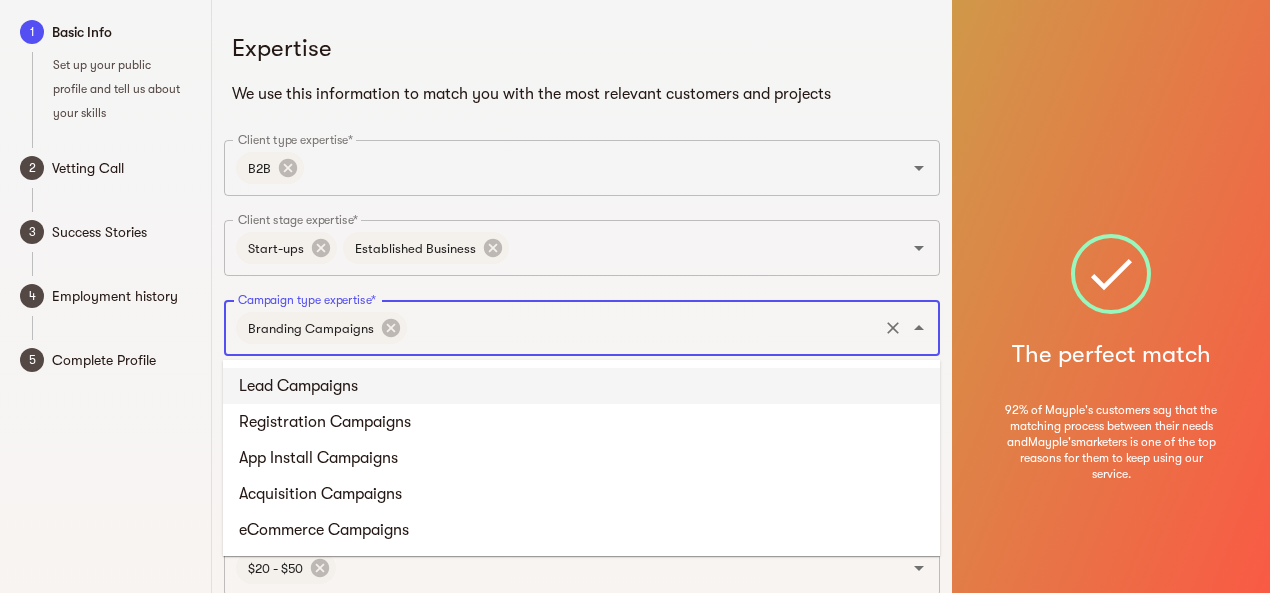 click on "Lead Campaigns" at bounding box center [581, 386] 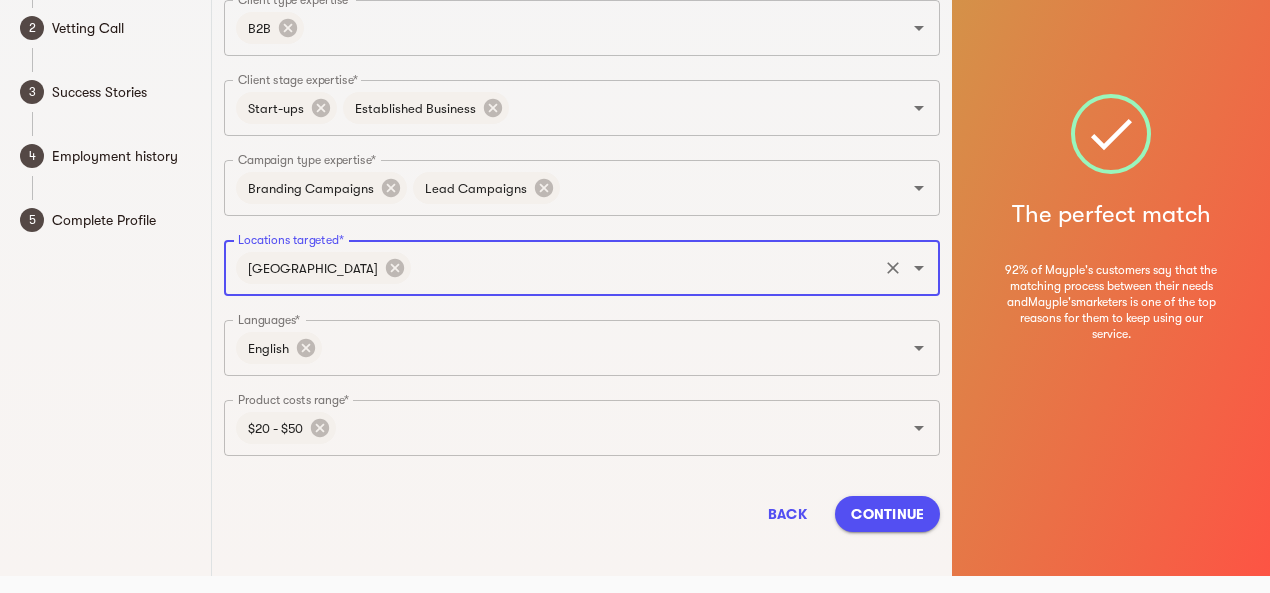 scroll, scrollTop: 146, scrollLeft: 0, axis: vertical 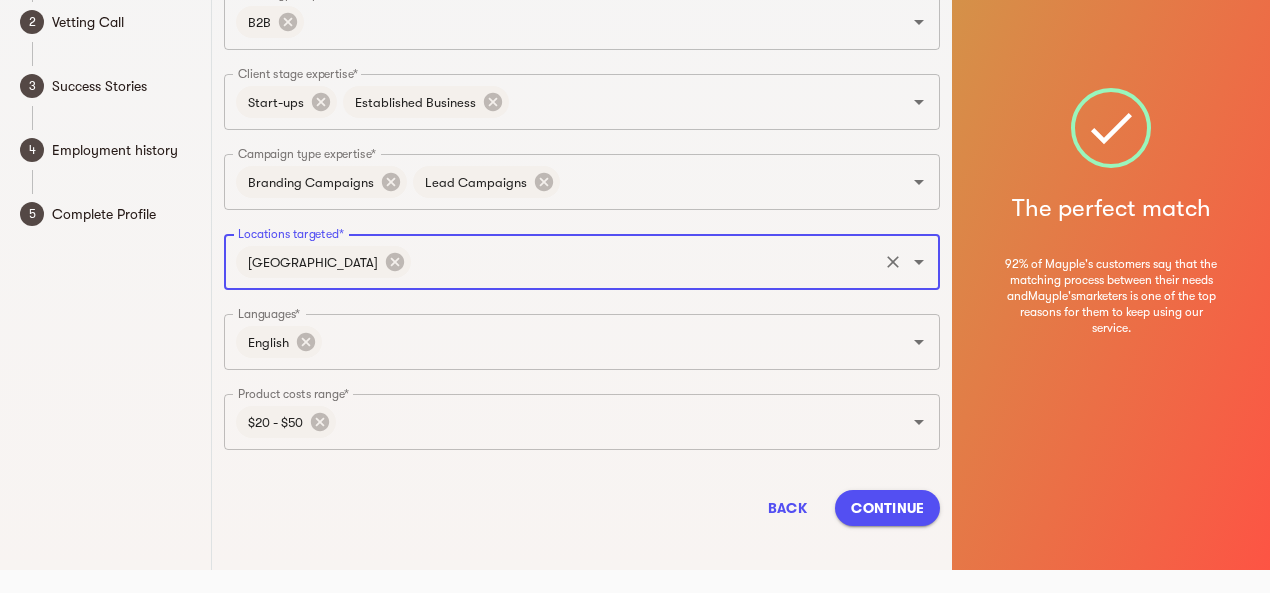 click on "Continue" at bounding box center [887, 508] 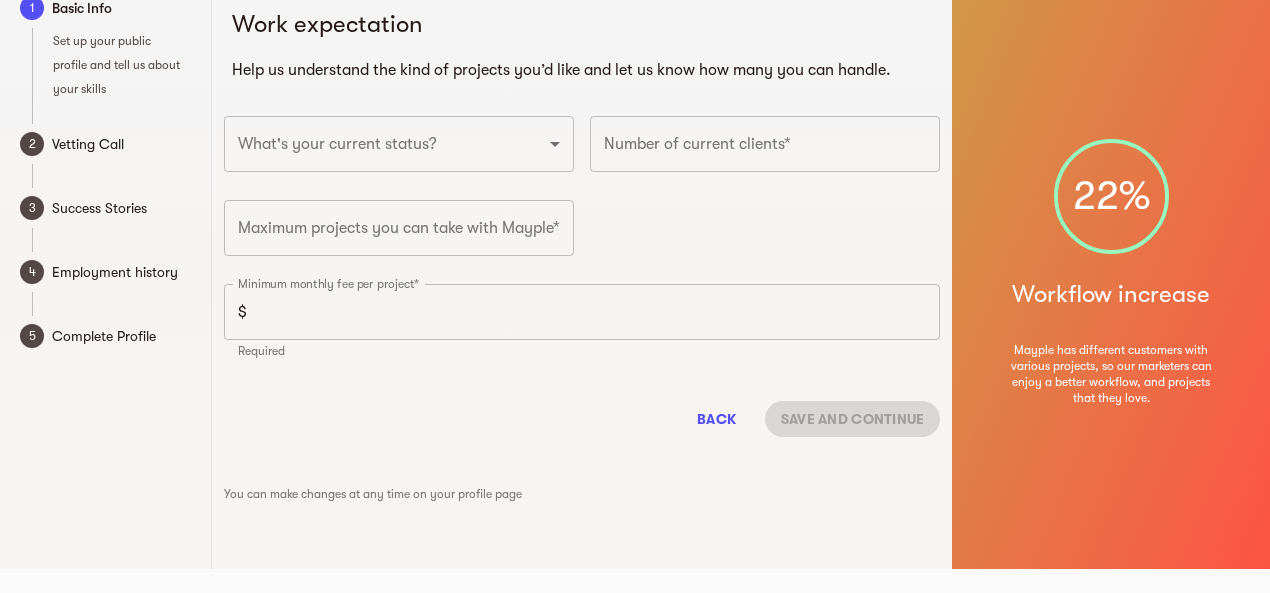 scroll, scrollTop: 24, scrollLeft: 0, axis: vertical 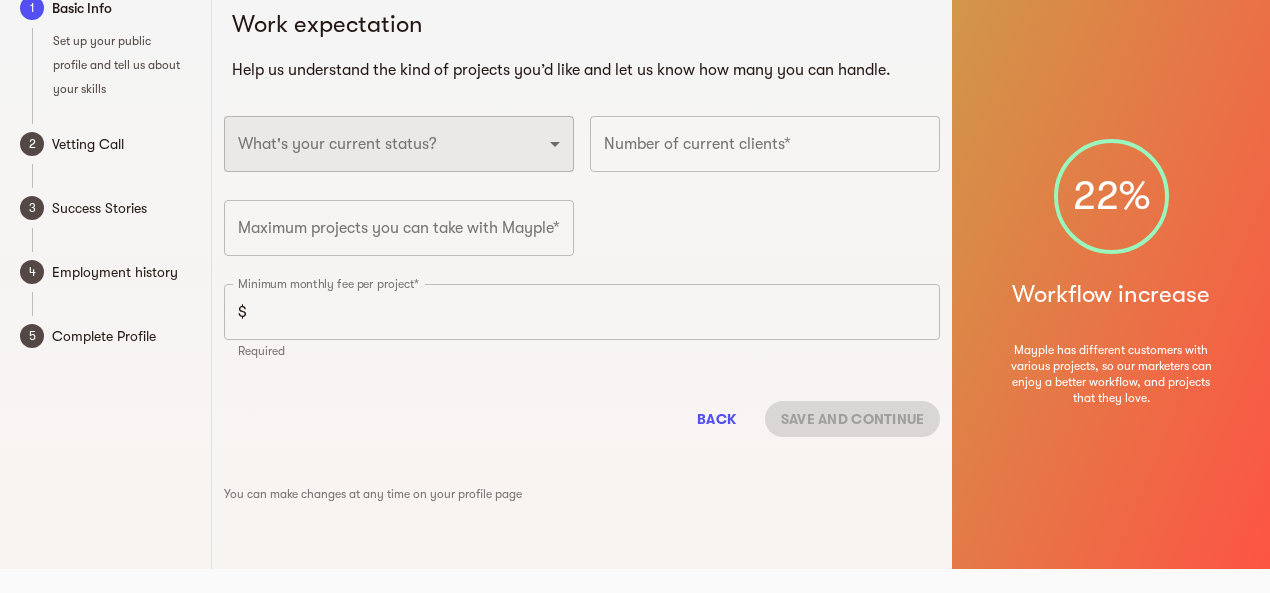 click on "Full-time freelancer Full-time job New-freelancing Part-time-freelance Searching for a full-time job" at bounding box center (399, 144) 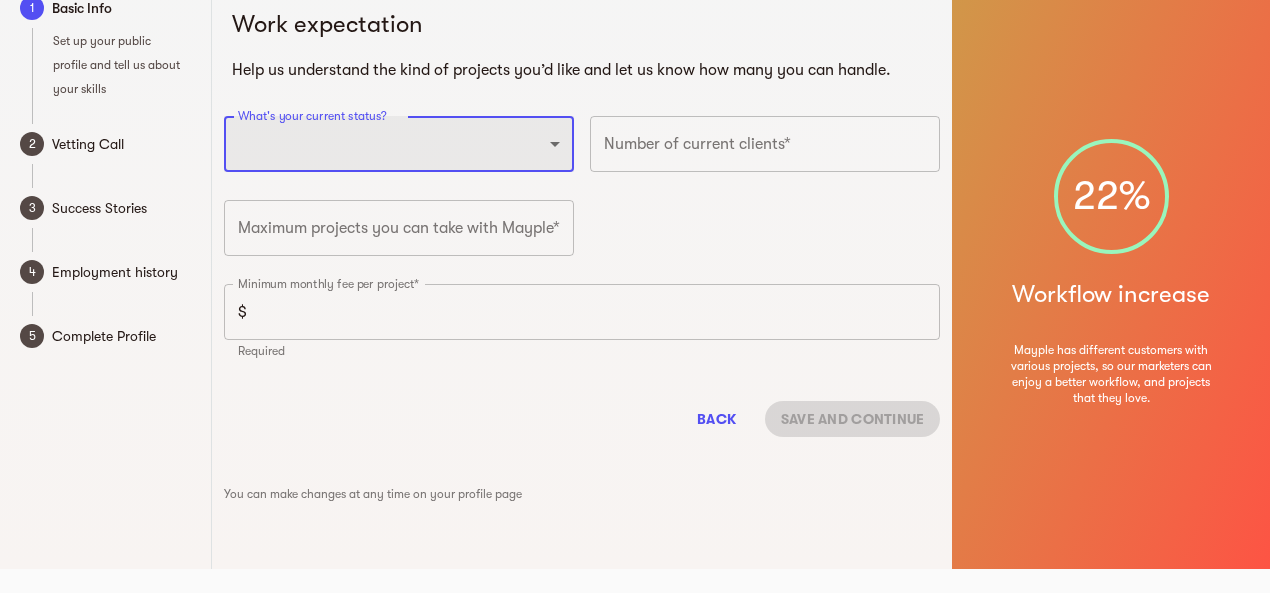 click on "Full-time freelancer Full-time job New-freelancing Part-time-freelance Searching for a full-time job" at bounding box center (399, 144) 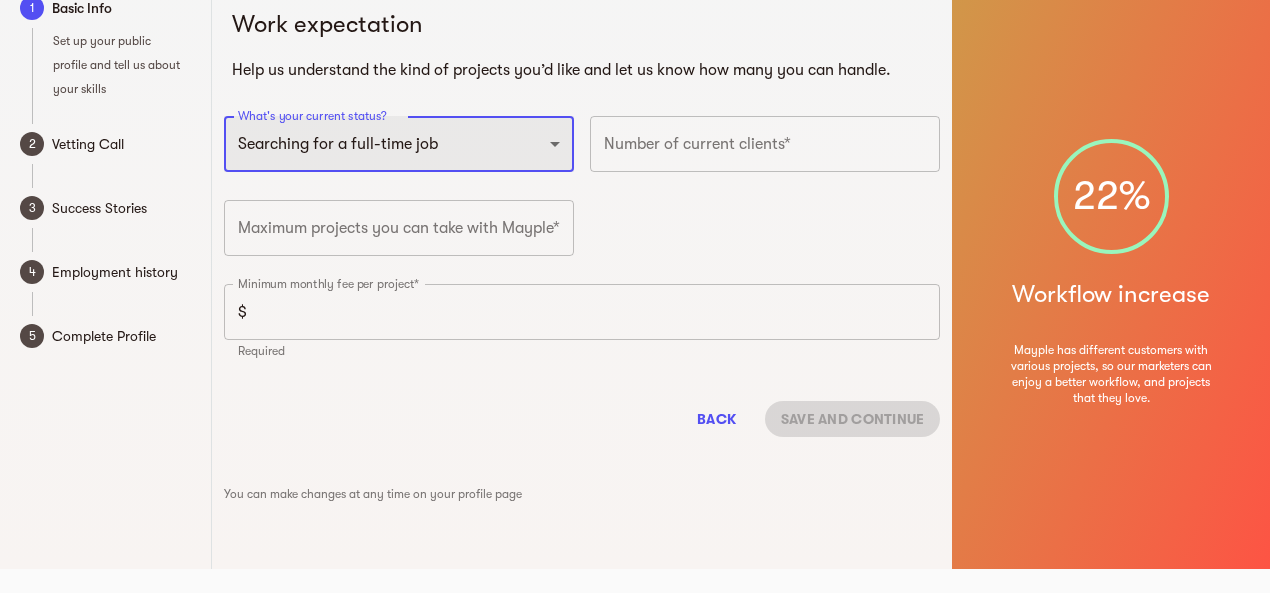 click on "Full-time freelancer Full-time job New-freelancing Part-time-freelance Searching for a full-time job" at bounding box center [399, 144] 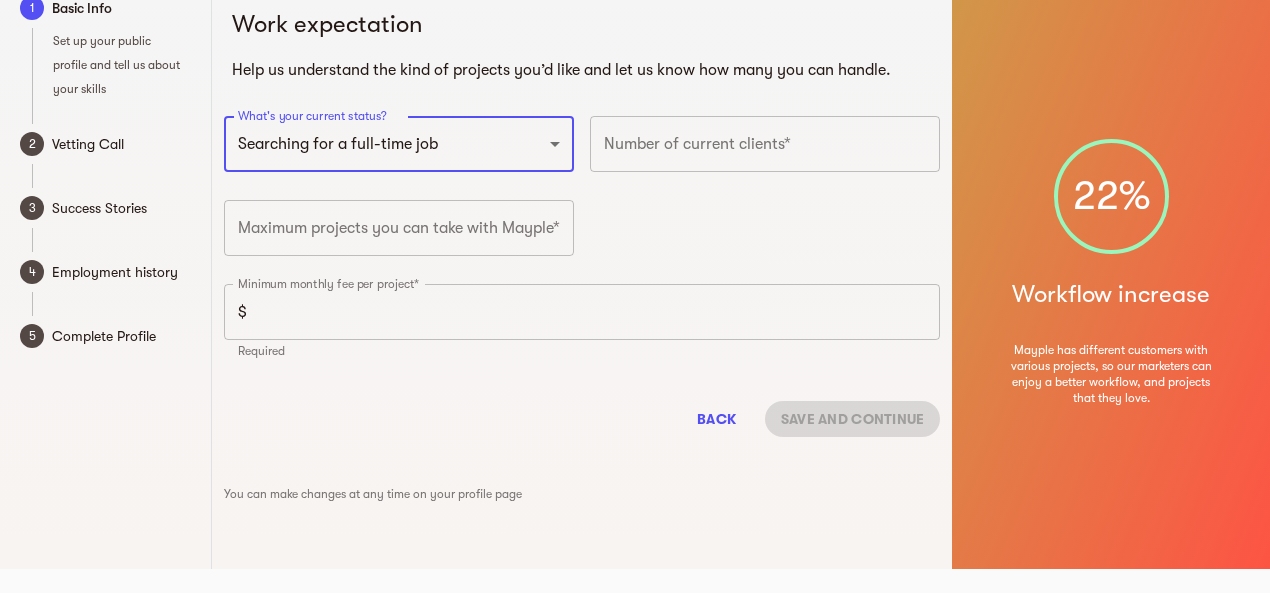 click at bounding box center [765, 144] 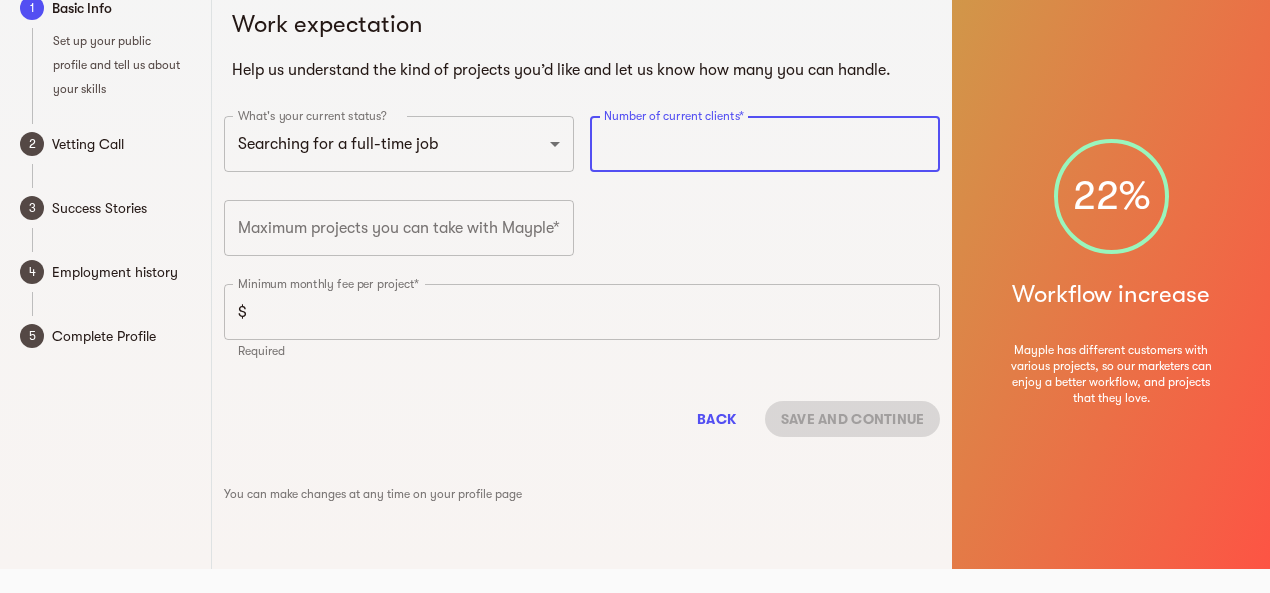 click at bounding box center (765, 144) 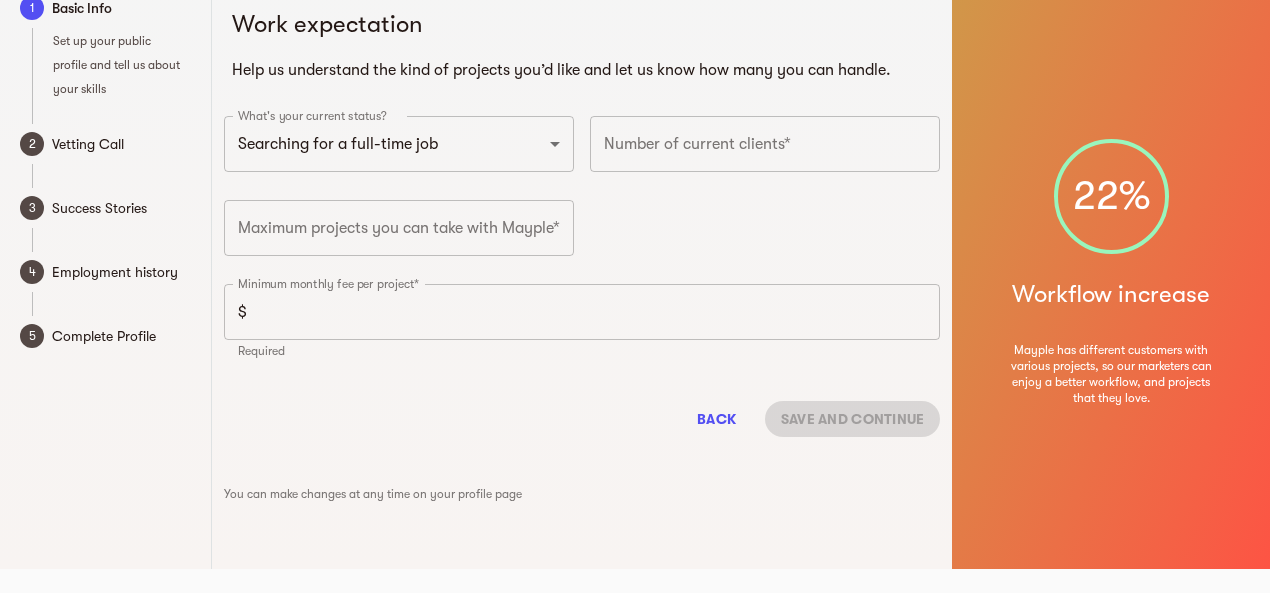 click at bounding box center (765, 144) 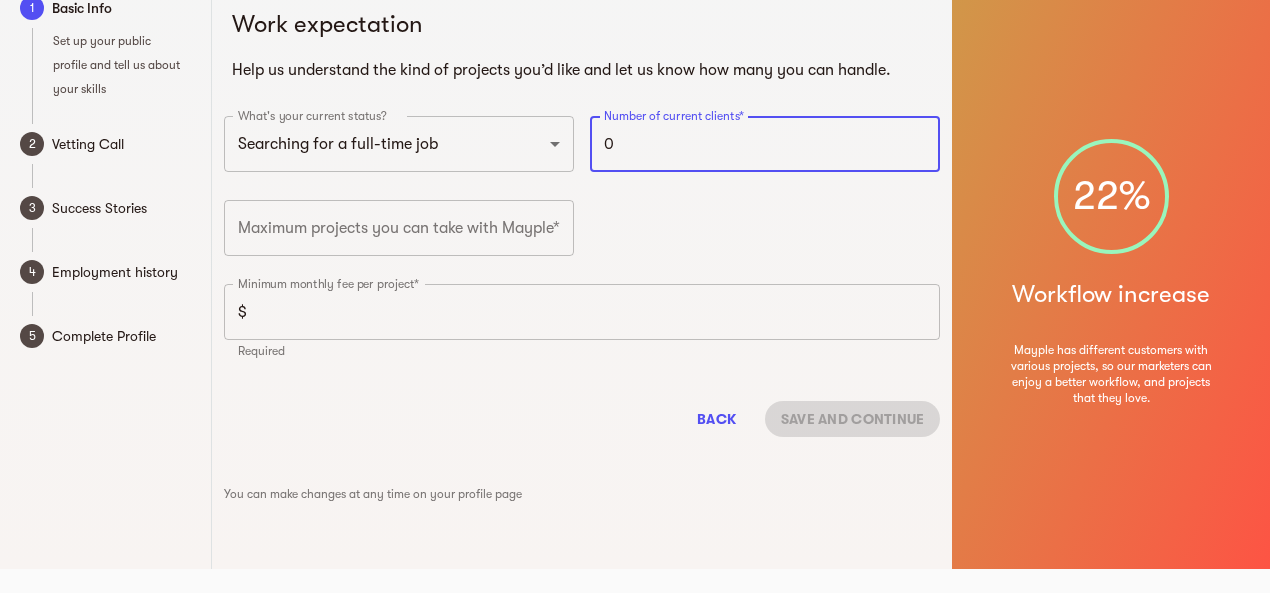 type on "0" 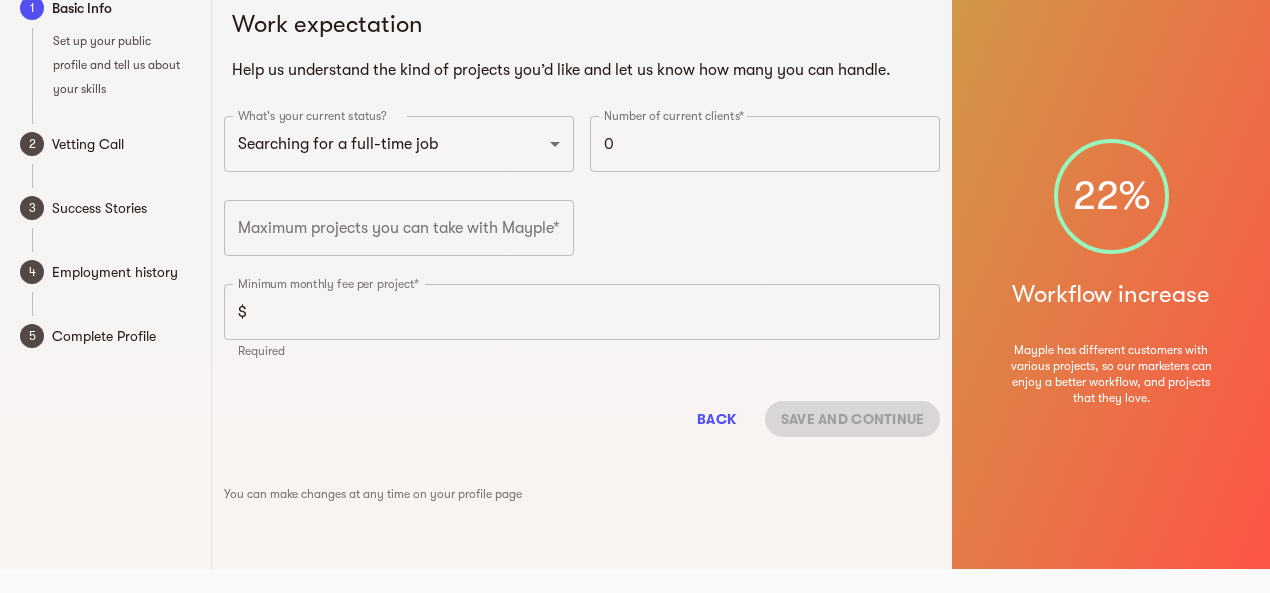 click at bounding box center (399, 228) 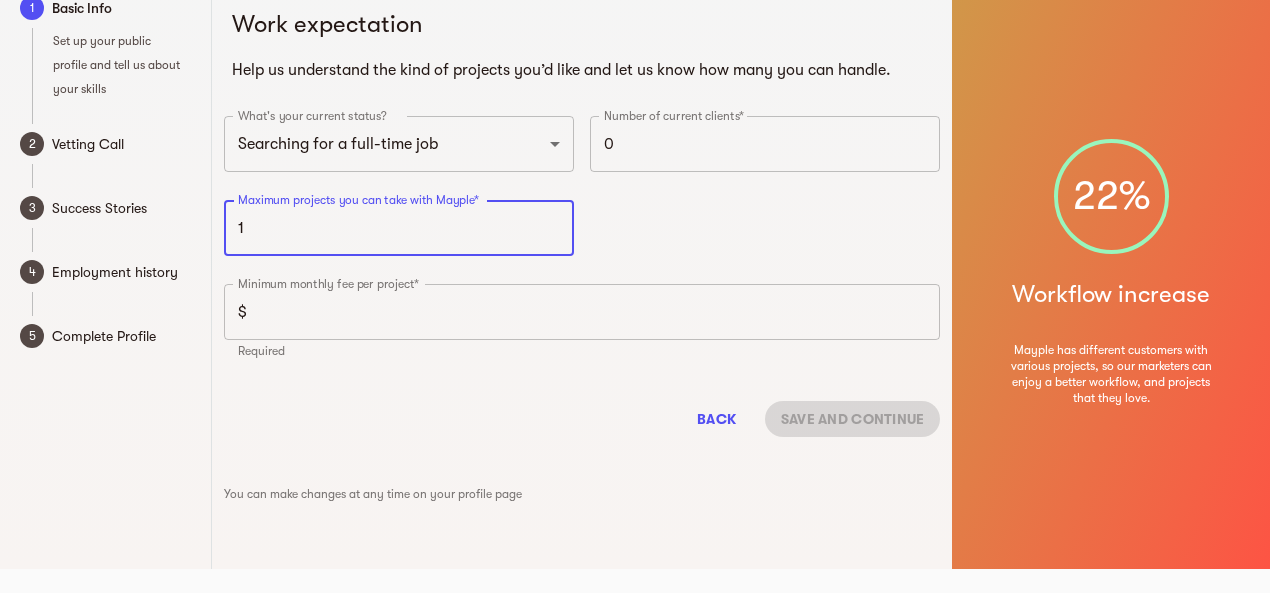 click on "1" at bounding box center [399, 228] 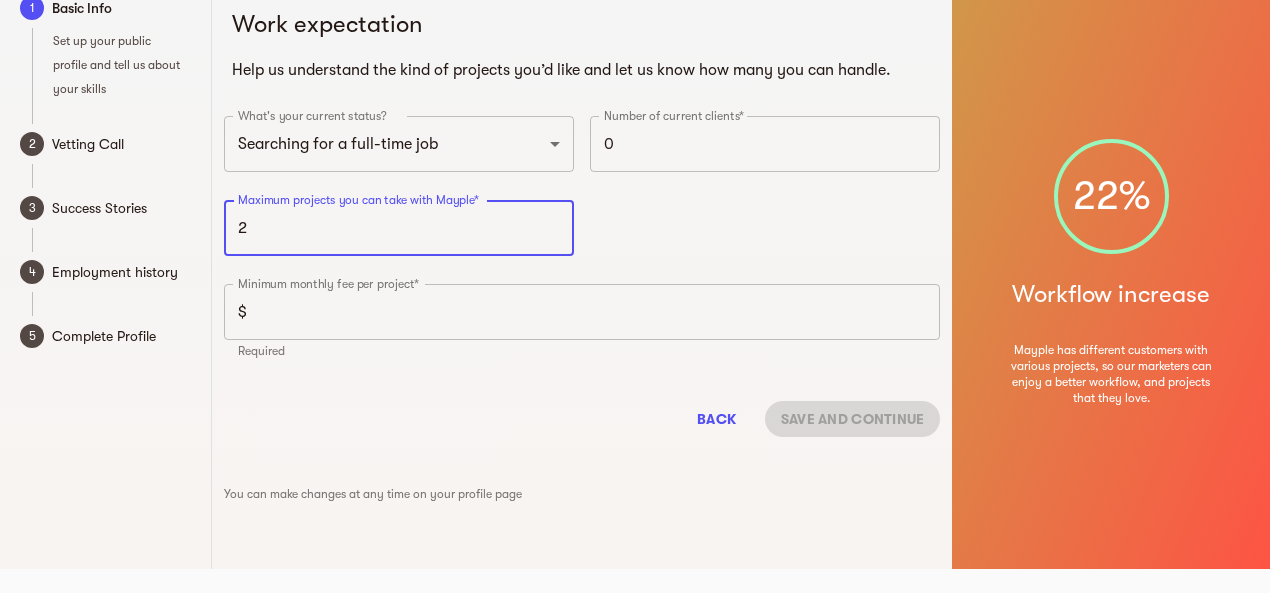 click on "2" at bounding box center [399, 228] 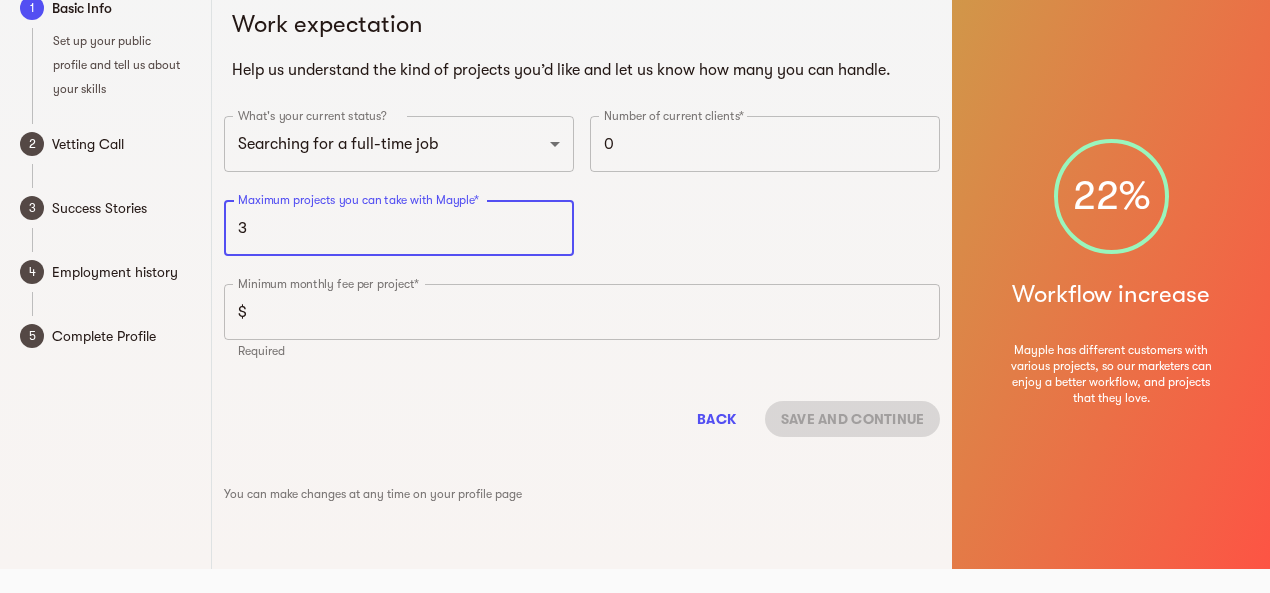 click on "3" at bounding box center [399, 228] 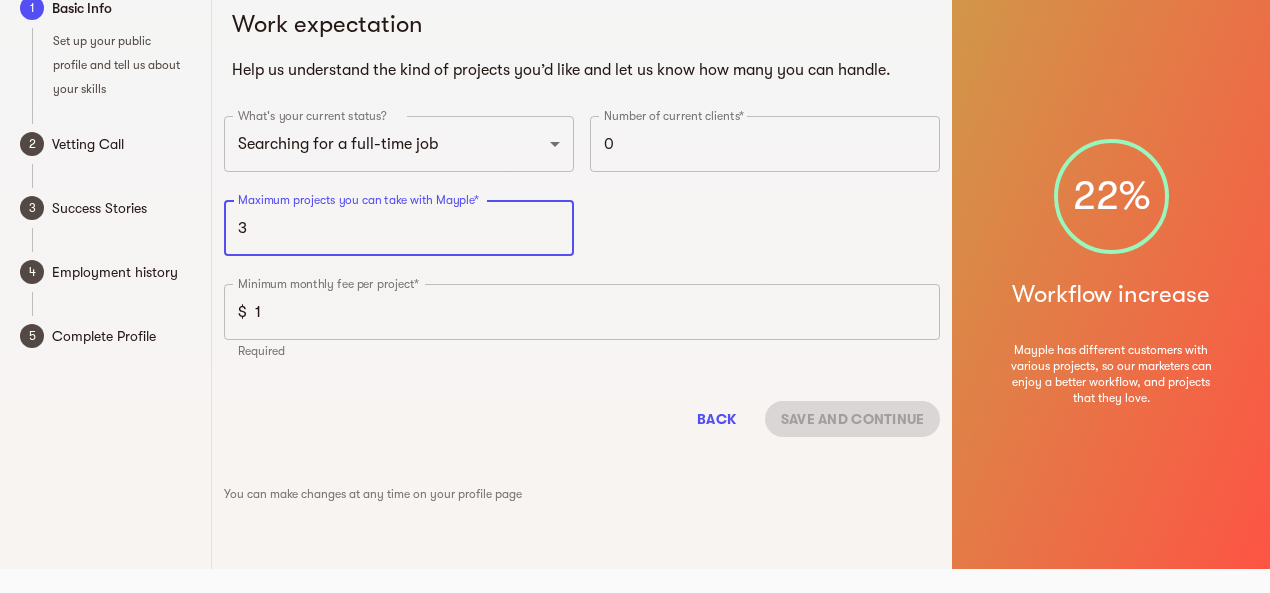 click on "1" at bounding box center (598, 312) 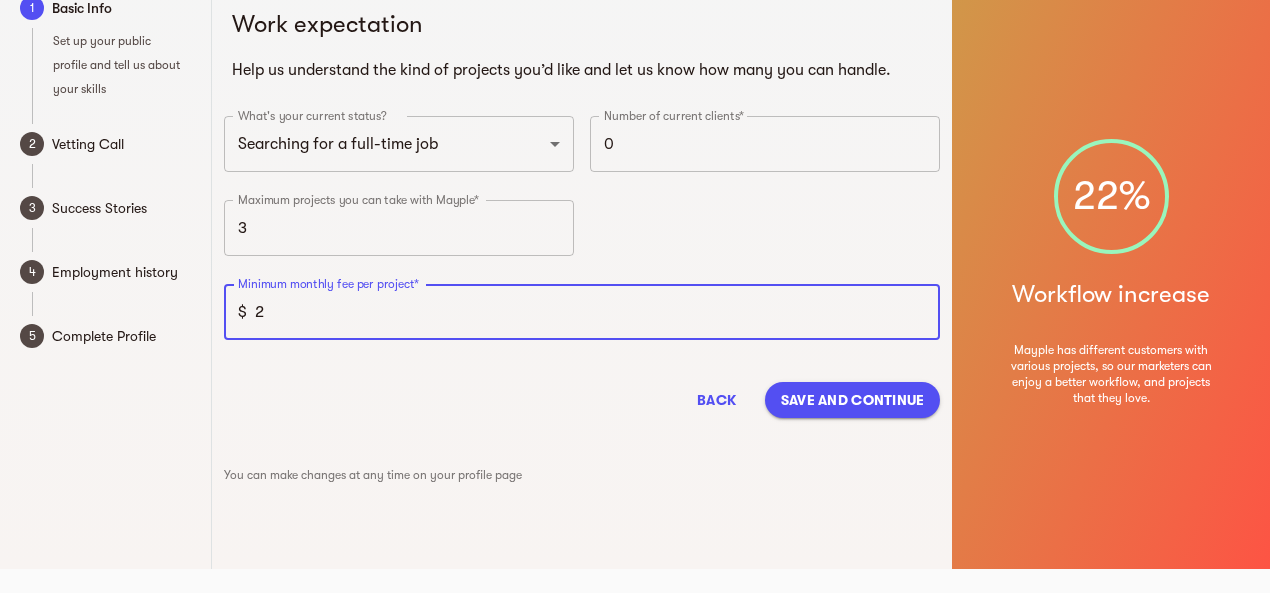 click on "2" at bounding box center [598, 312] 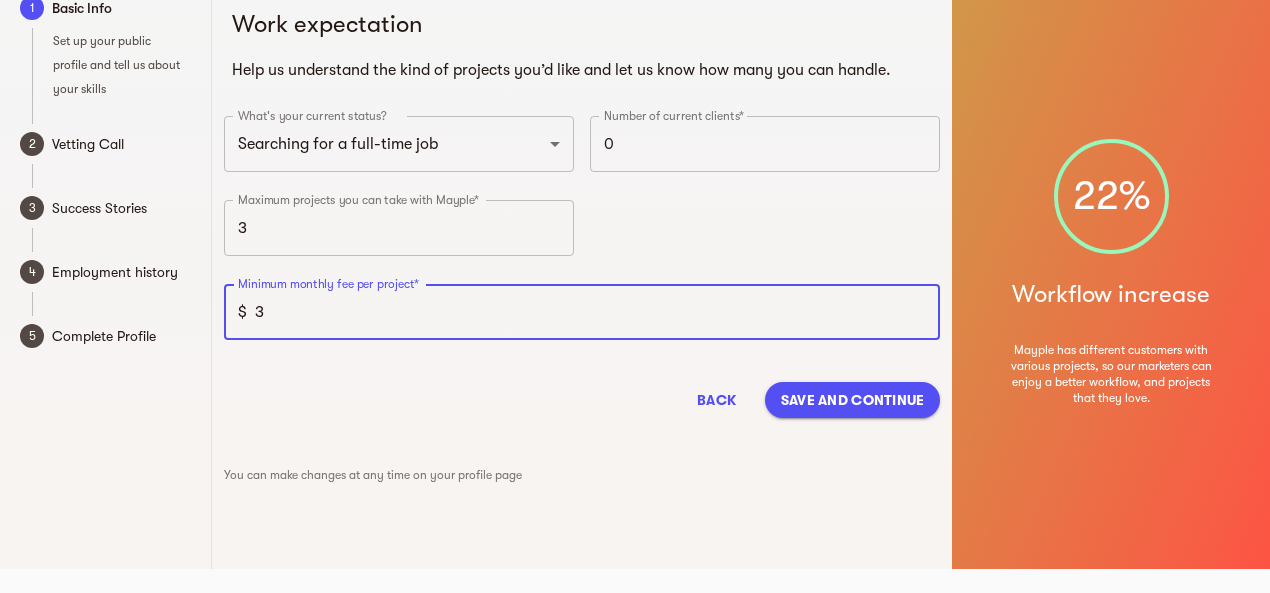 click on "3" at bounding box center (598, 312) 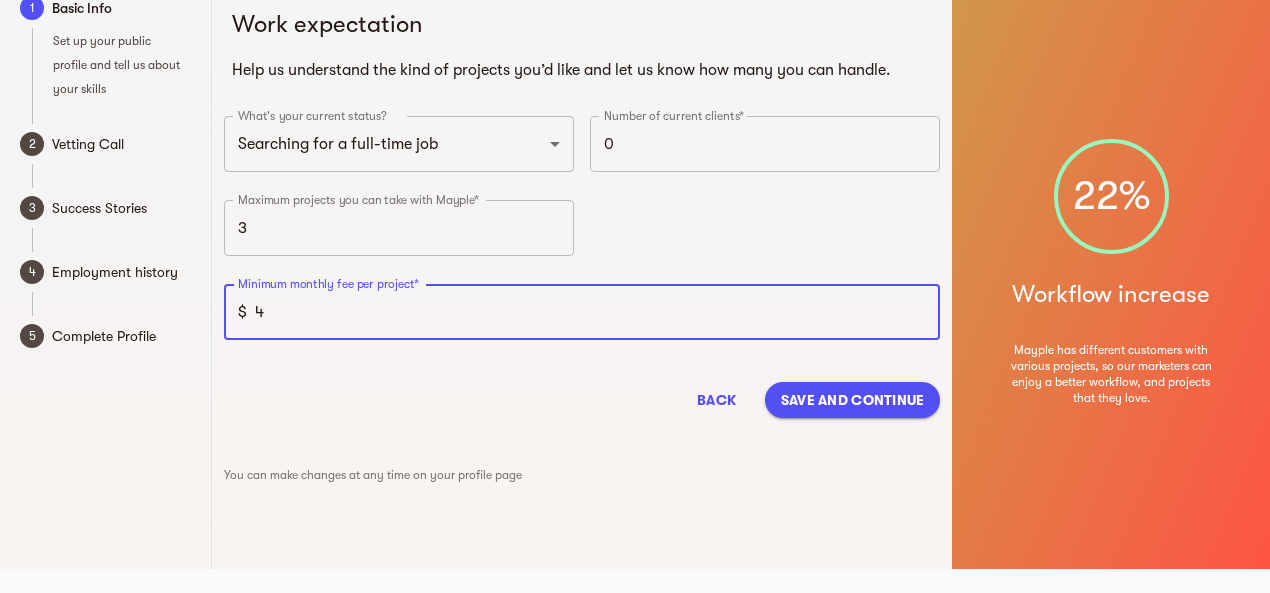 click on "4" at bounding box center (598, 312) 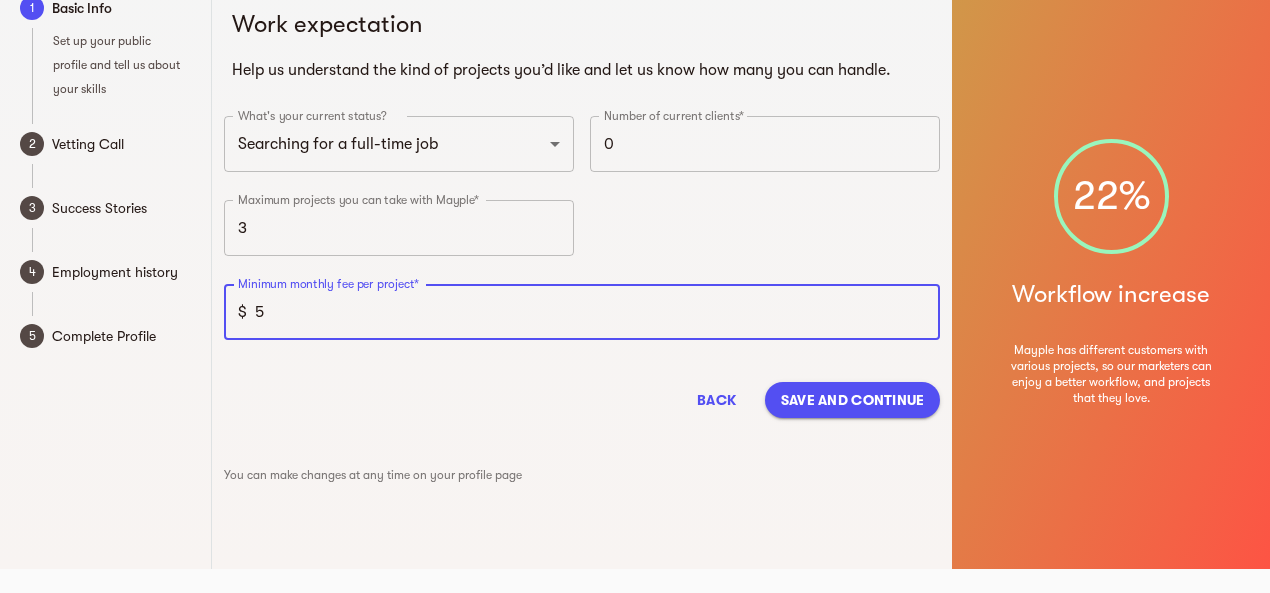 click on "5" at bounding box center (598, 312) 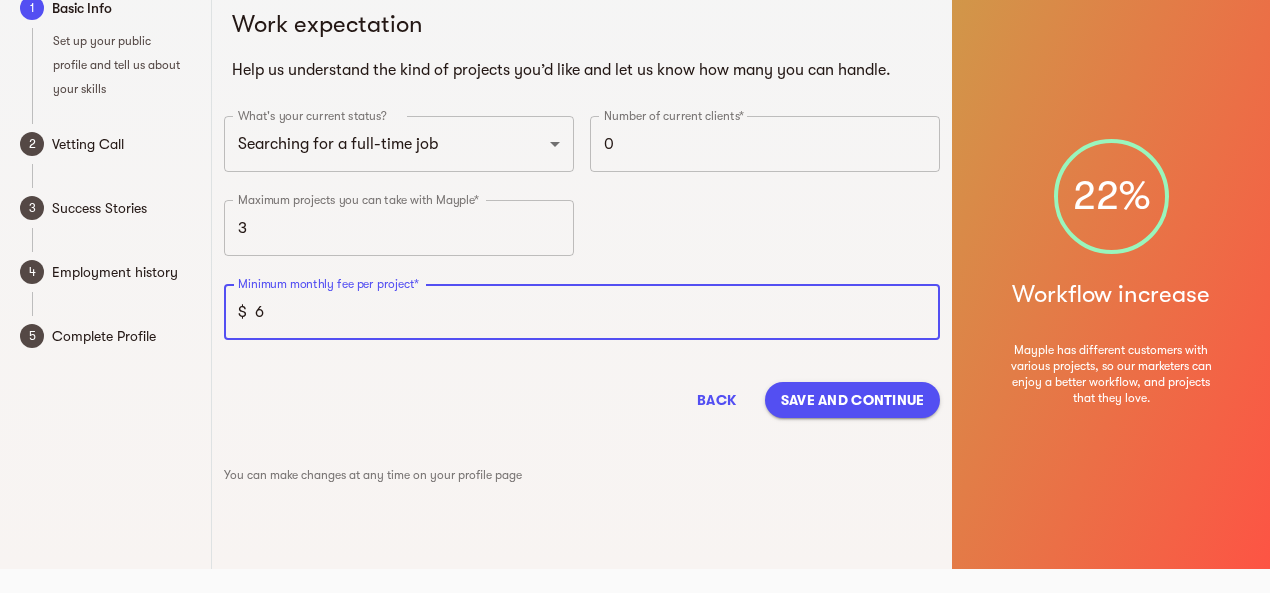 click on "6" at bounding box center [598, 312] 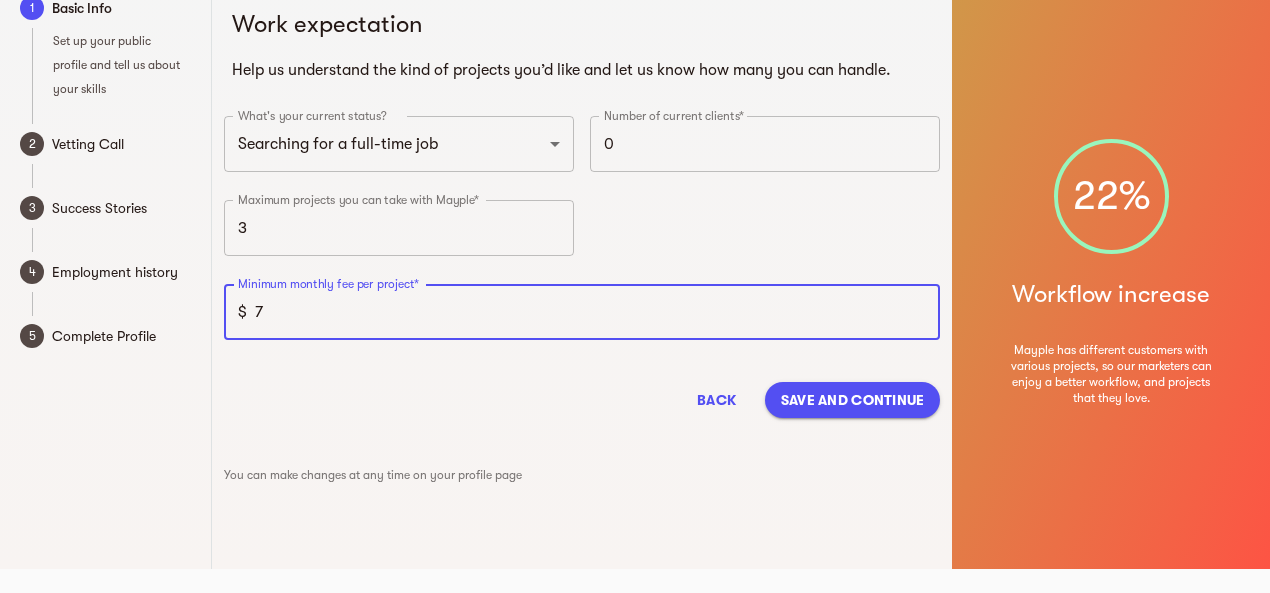 click on "7" at bounding box center (598, 312) 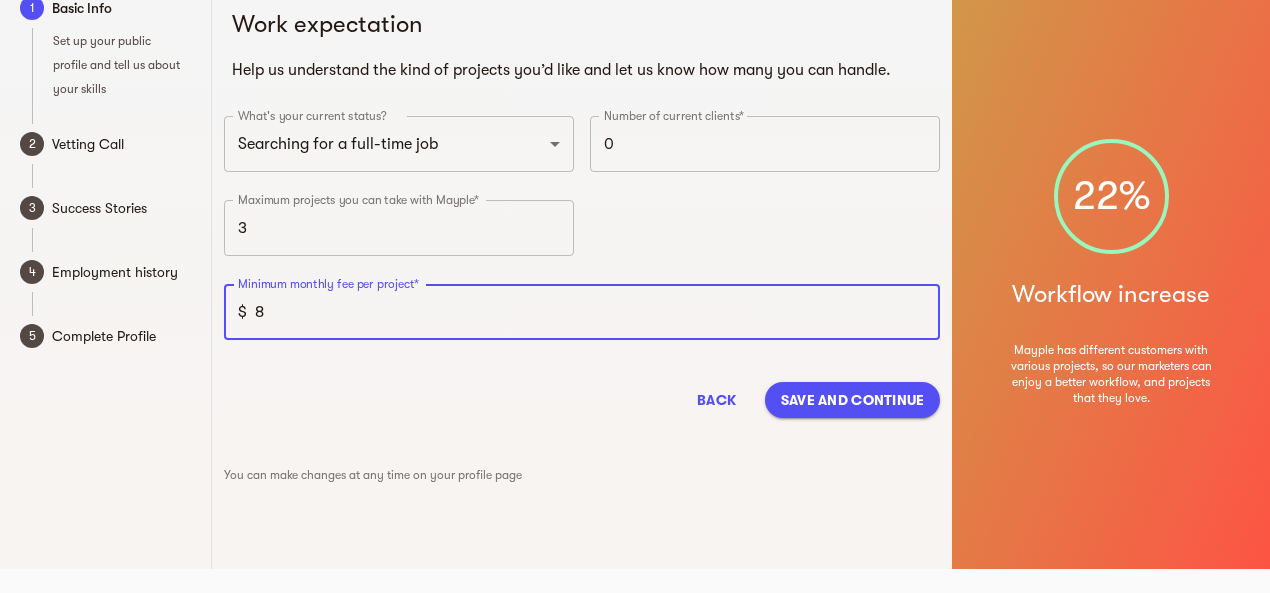 click on "8" at bounding box center (598, 312) 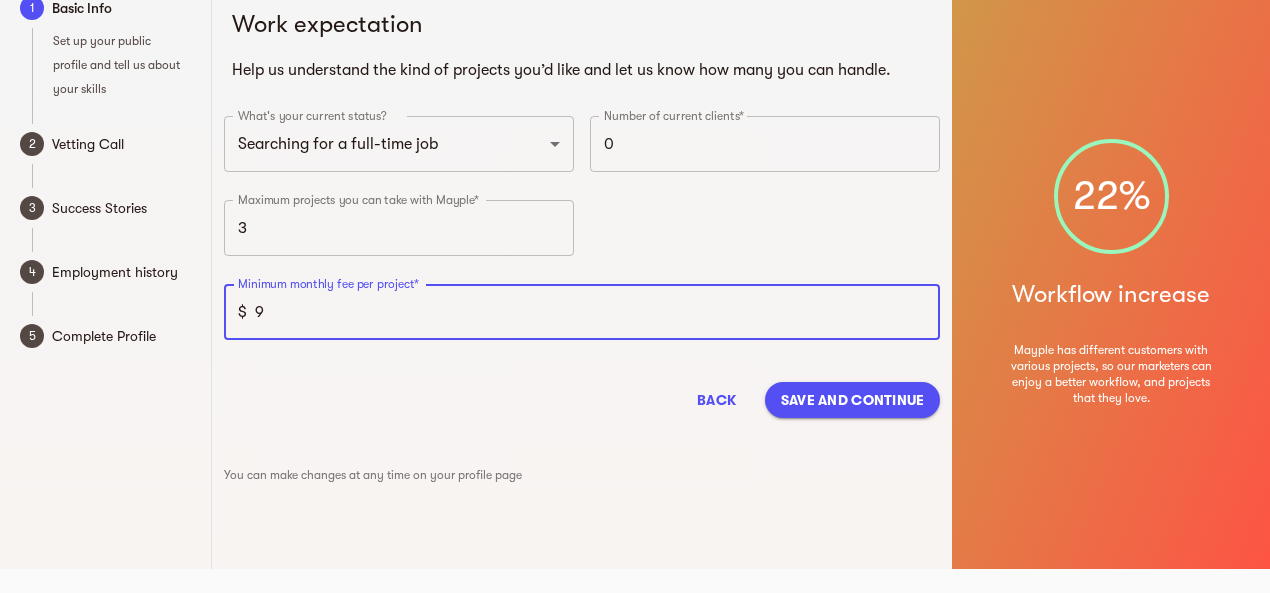 click on "9" at bounding box center [598, 312] 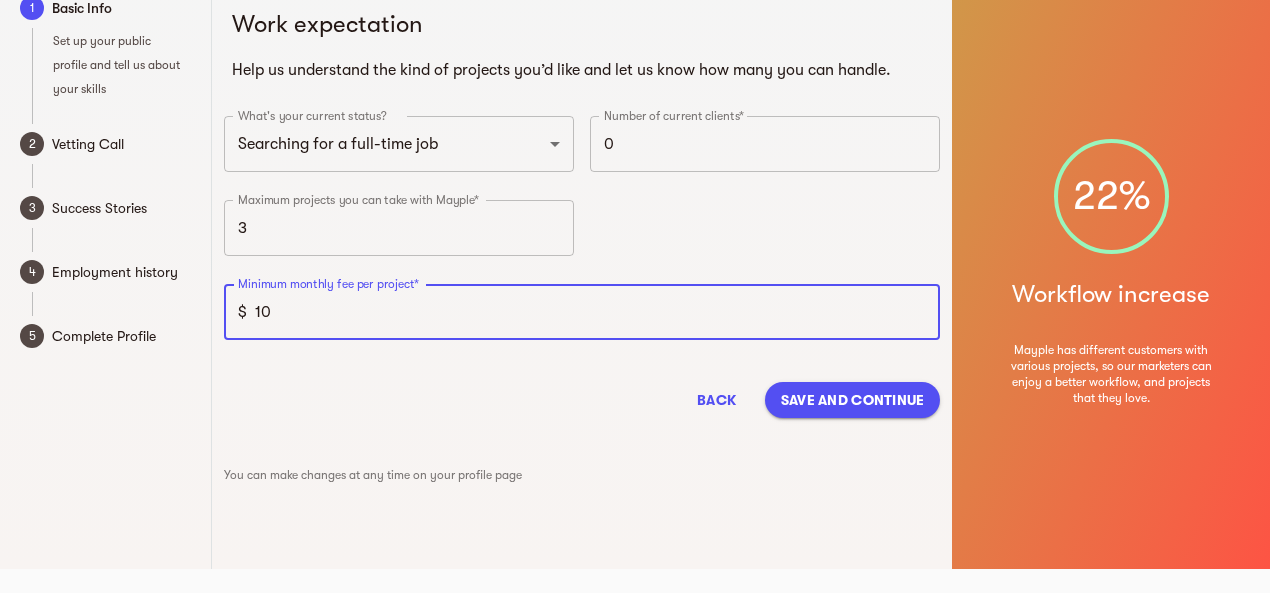 click on "10" at bounding box center (598, 312) 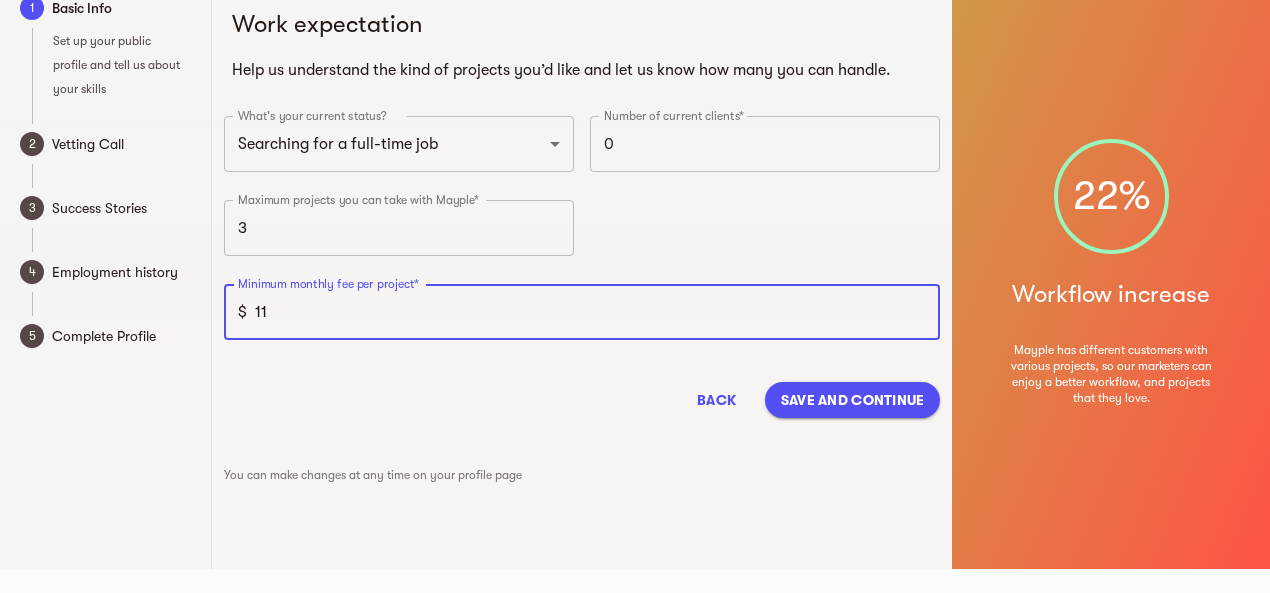 click on "11" at bounding box center (598, 312) 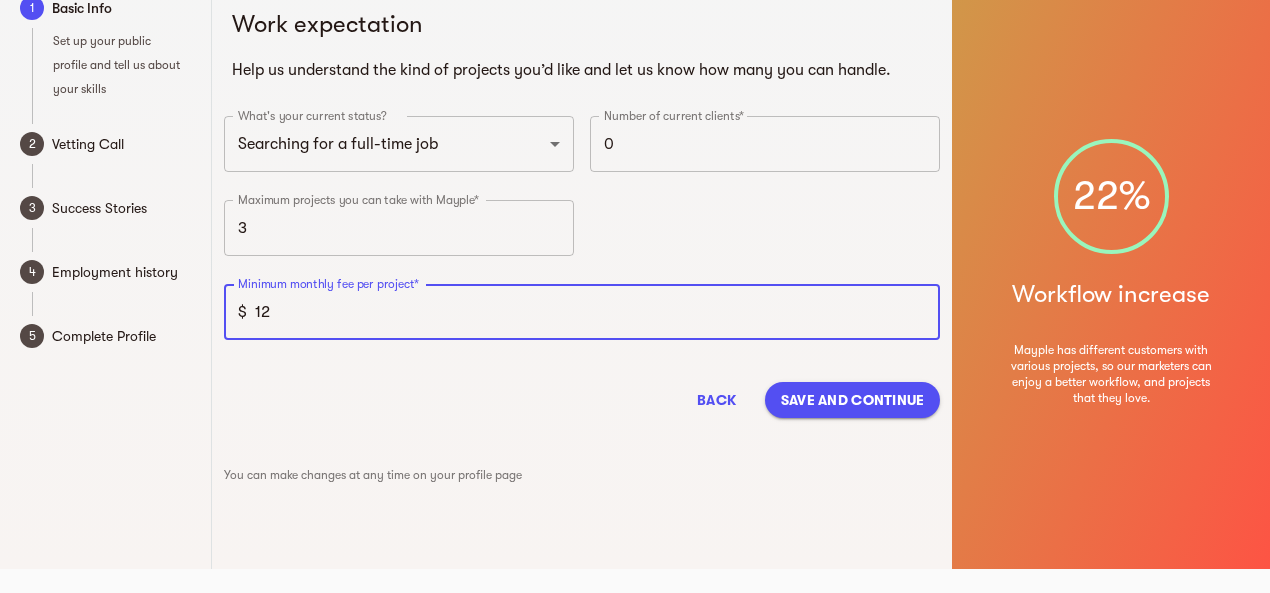 click on "12" at bounding box center (598, 312) 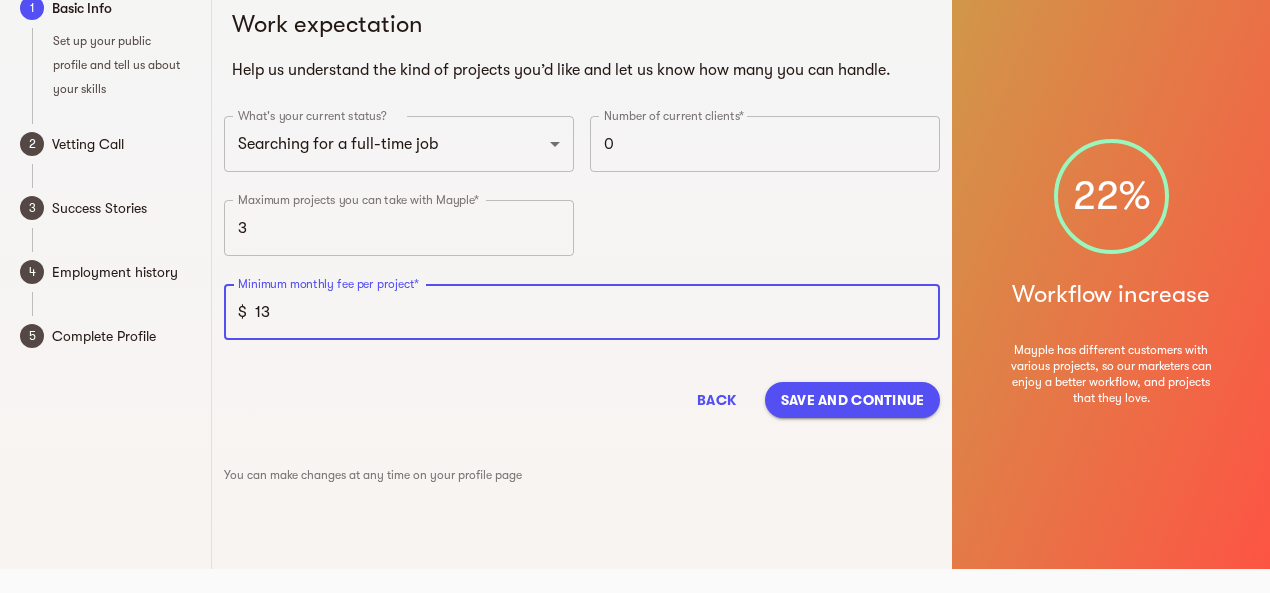 click on "13" at bounding box center (598, 312) 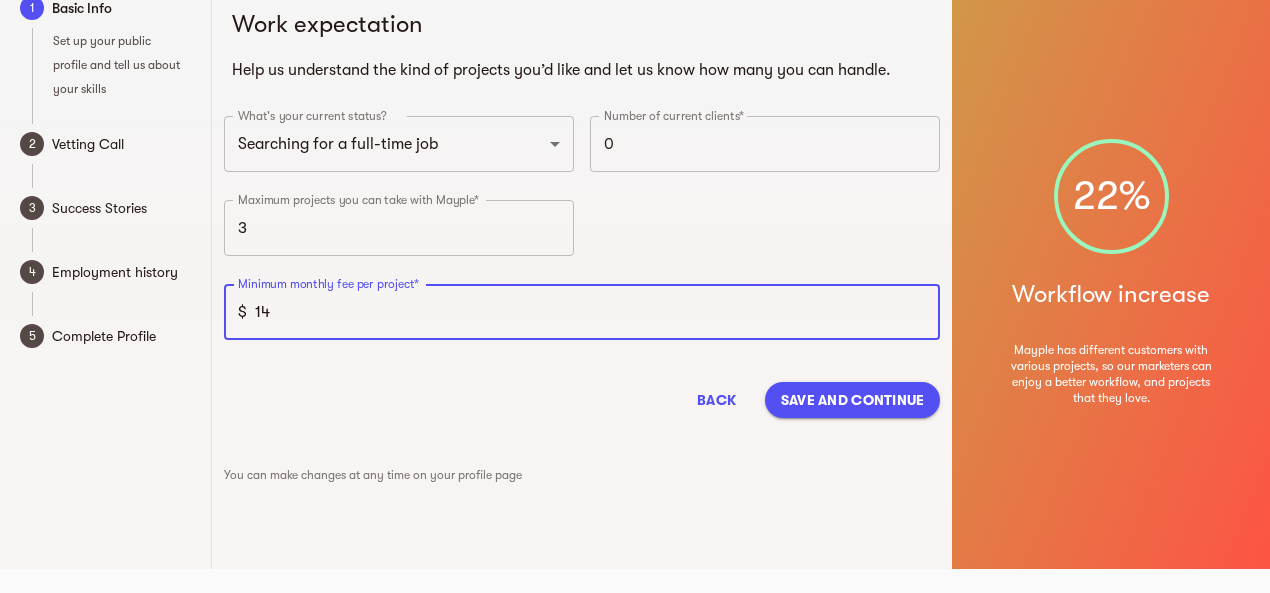 click on "14" at bounding box center [598, 312] 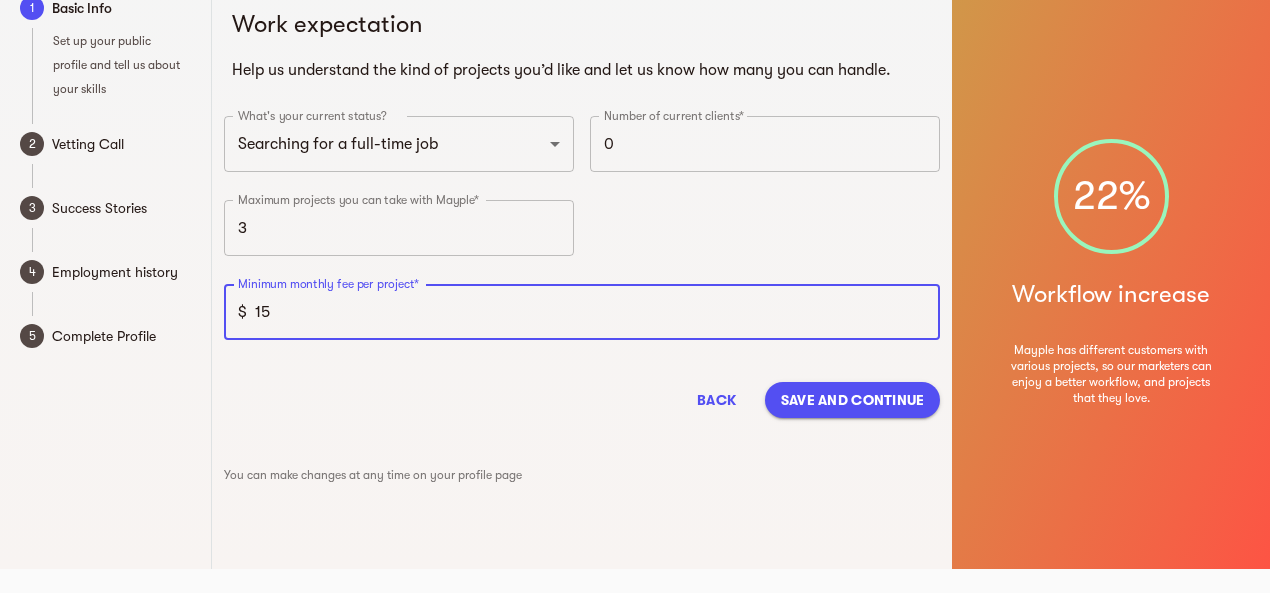 click on "15" at bounding box center (598, 312) 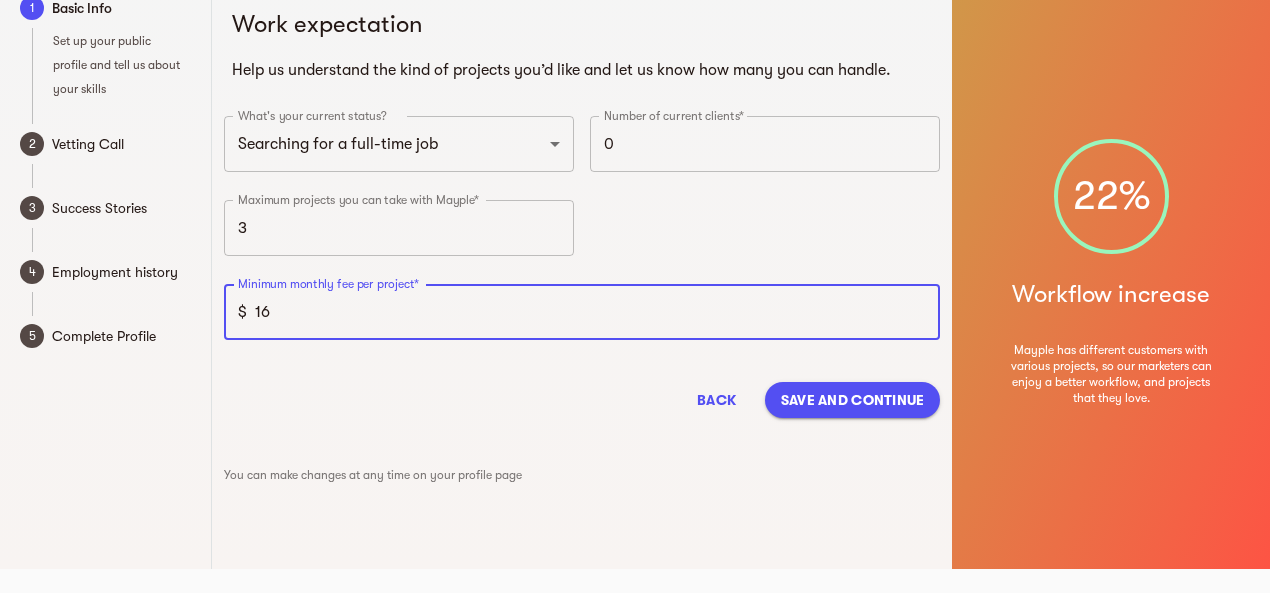 click on "16" at bounding box center [598, 312] 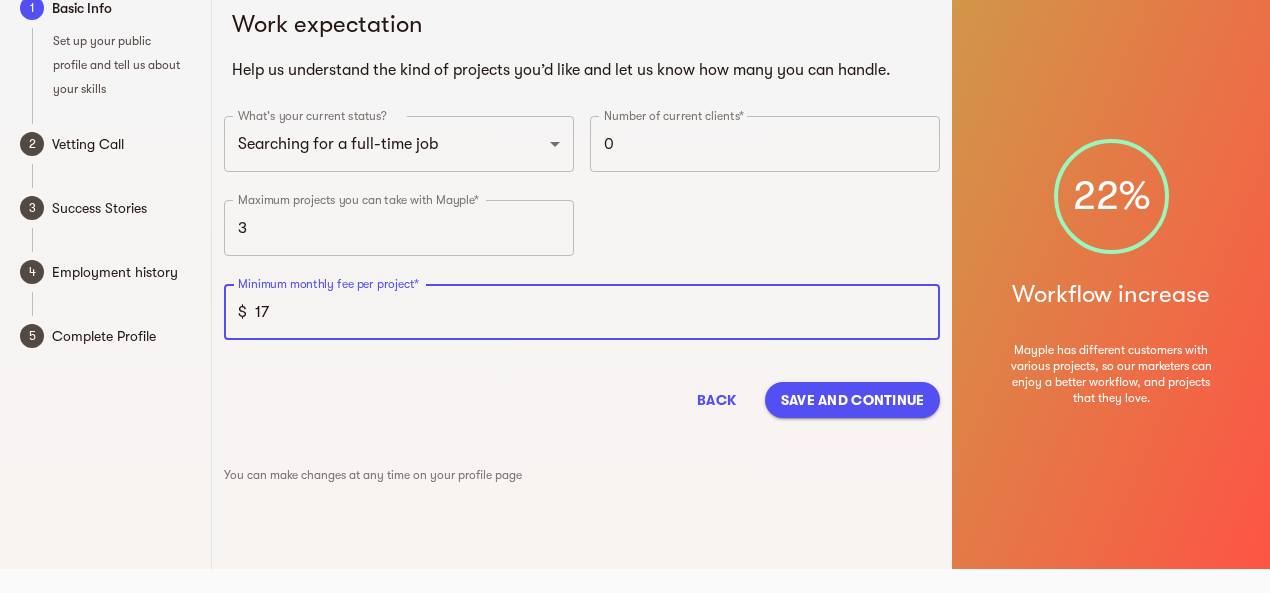 click on "17" at bounding box center [598, 312] 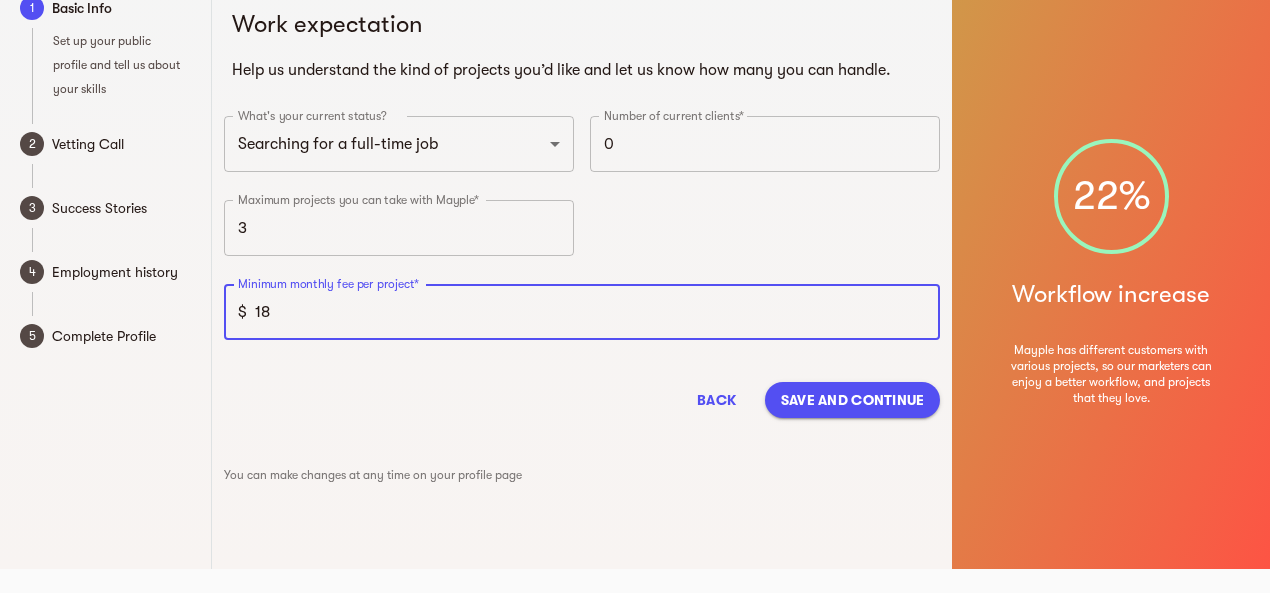 click on "18" at bounding box center [598, 312] 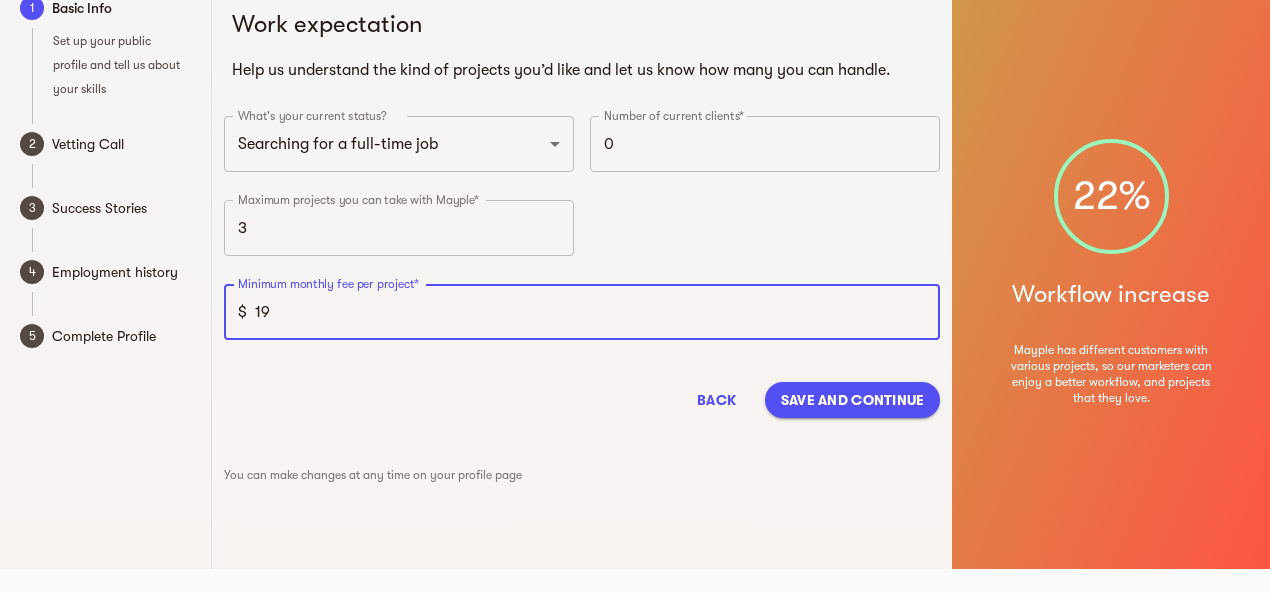click on "19" at bounding box center (598, 312) 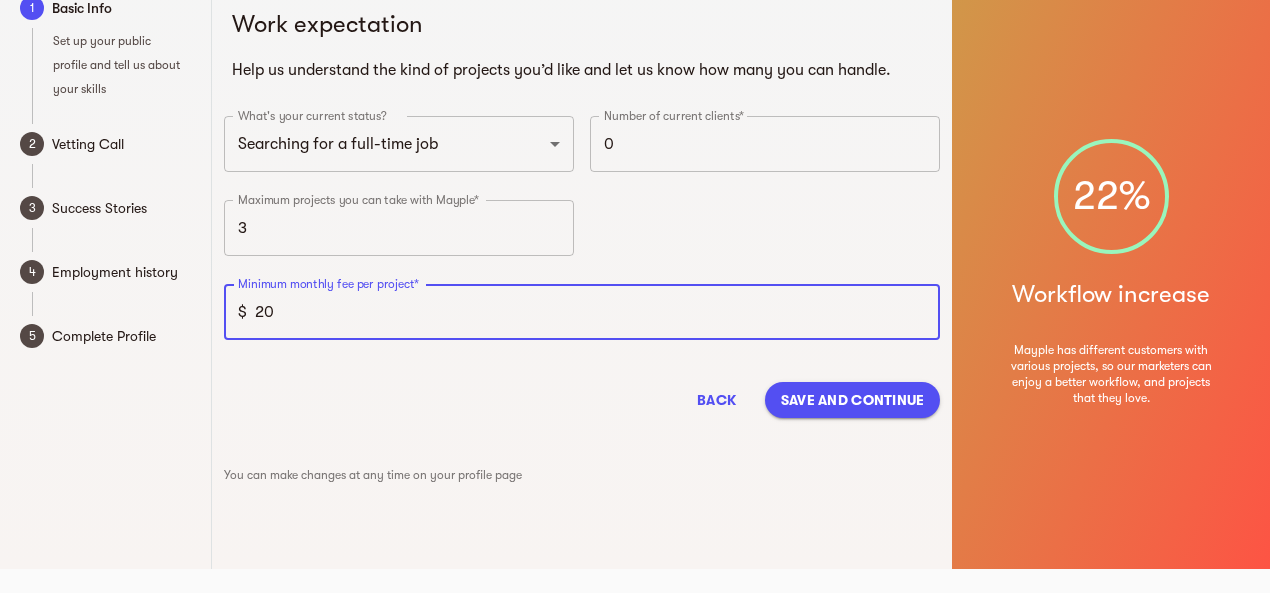 type on "20" 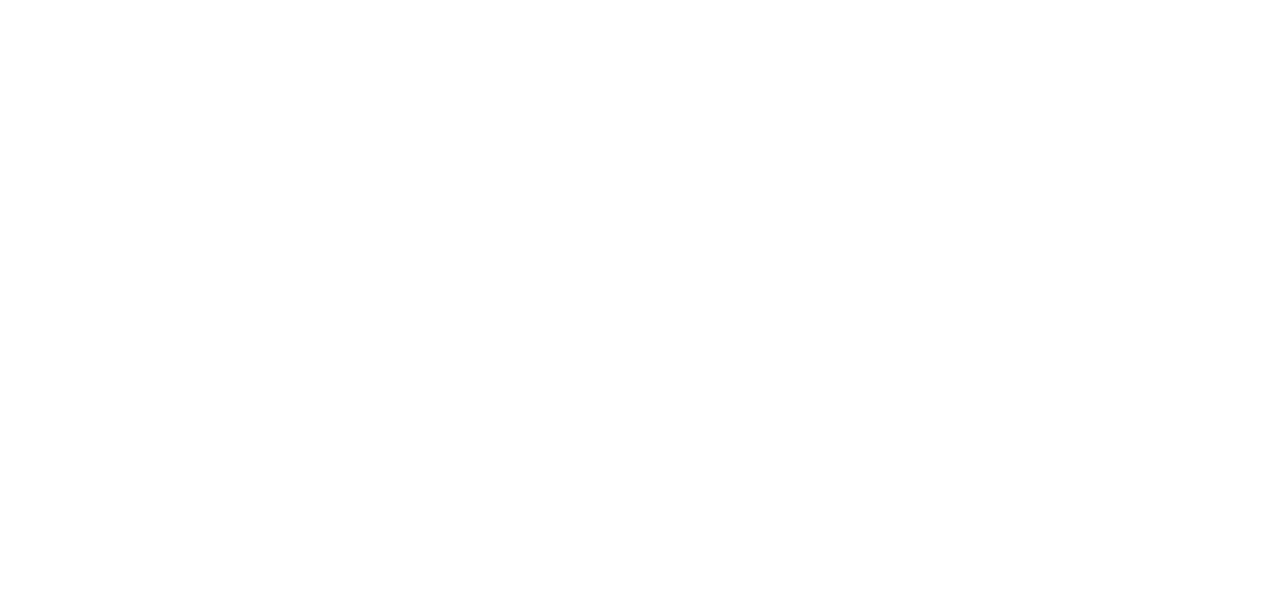 scroll, scrollTop: 18, scrollLeft: 0, axis: vertical 